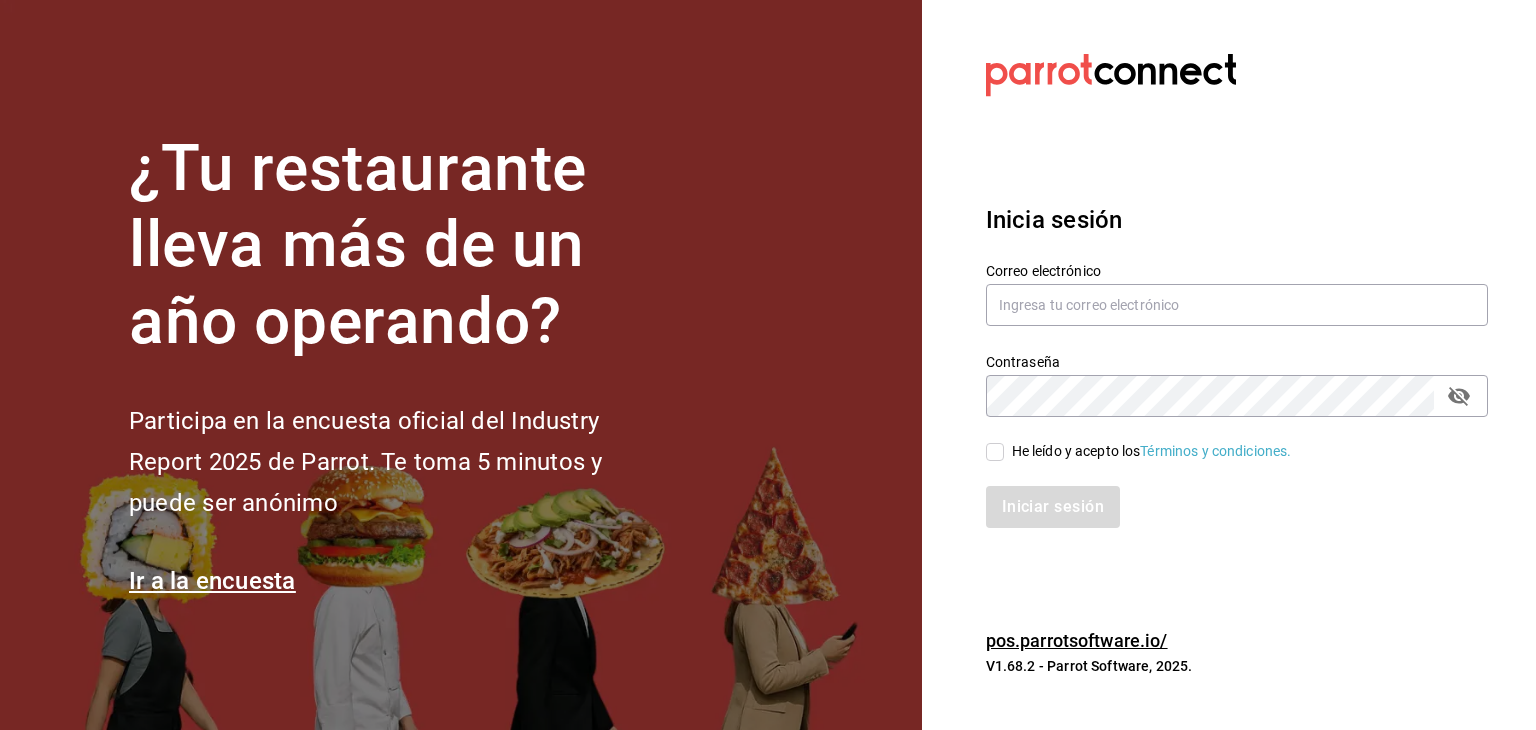 scroll, scrollTop: 0, scrollLeft: 0, axis: both 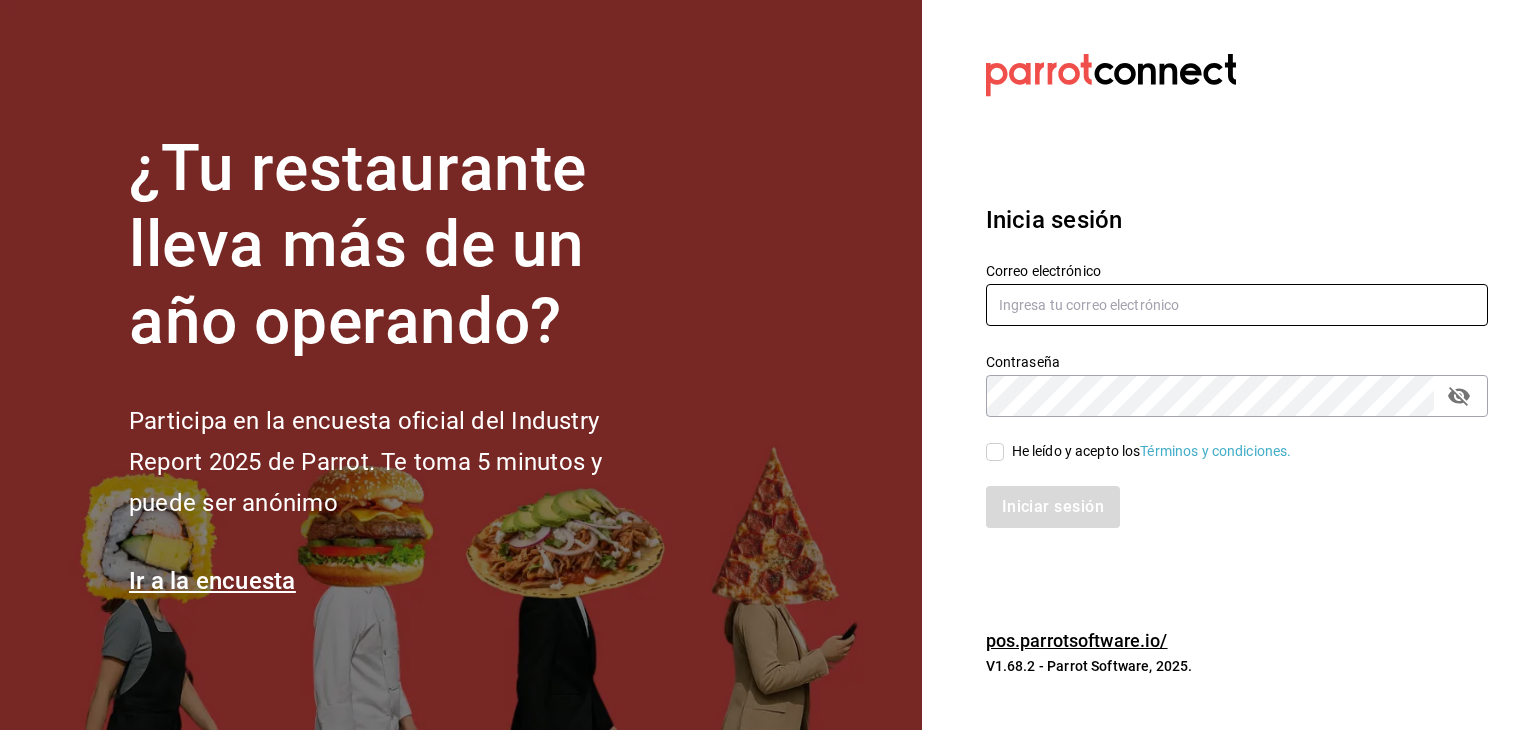 click at bounding box center [1237, 305] 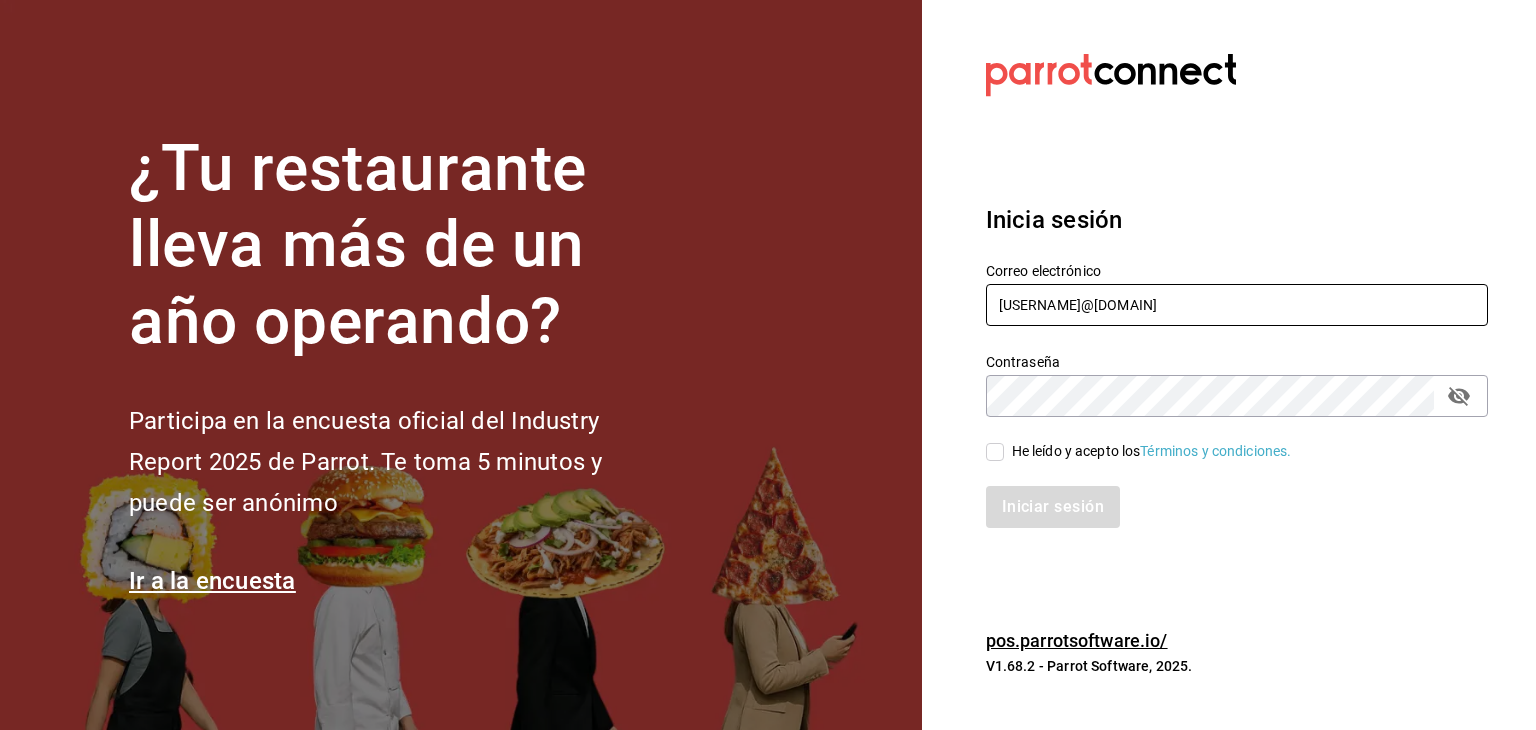 type on "[USERNAME]@[DOMAIN]" 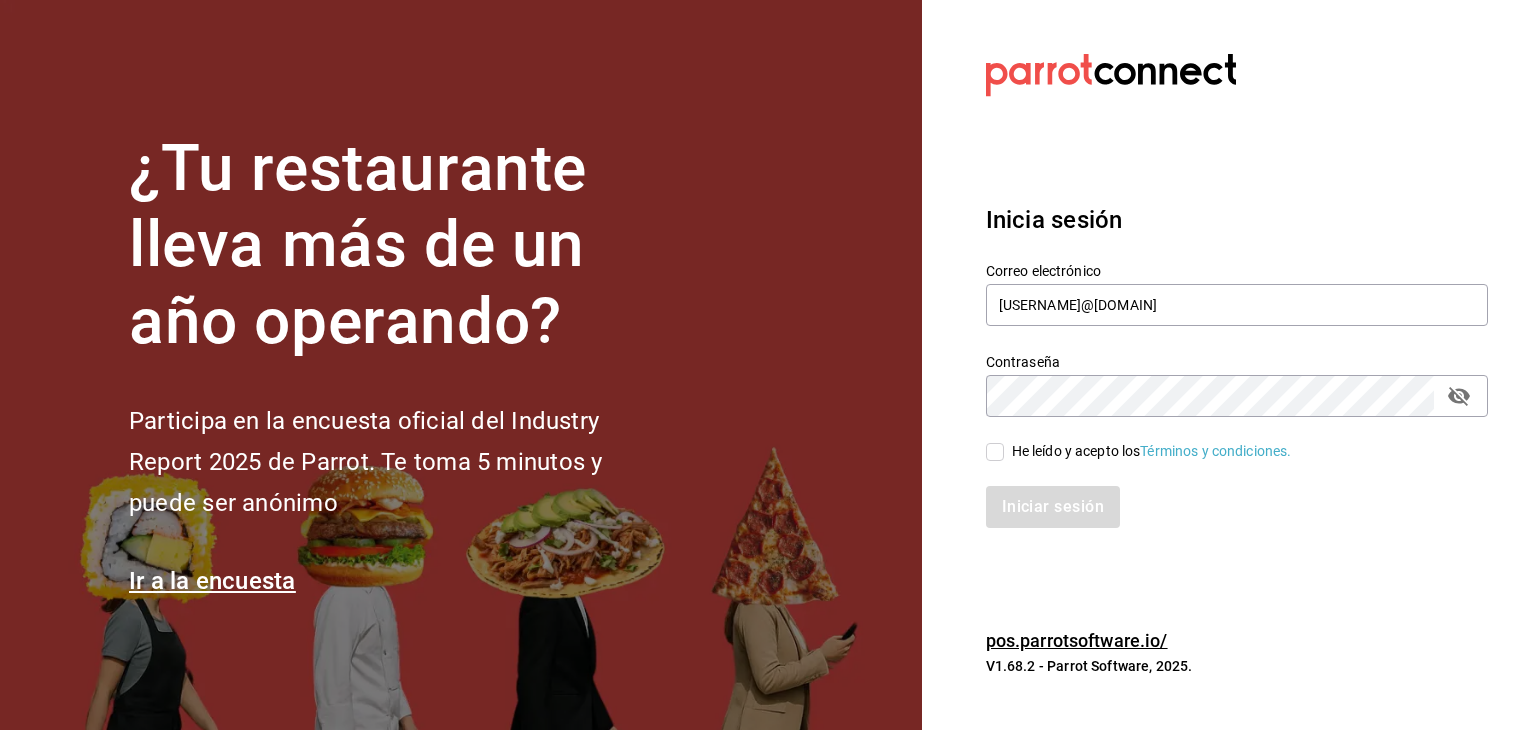 click on "He leído y acepto los  Términos y condiciones." at bounding box center (995, 452) 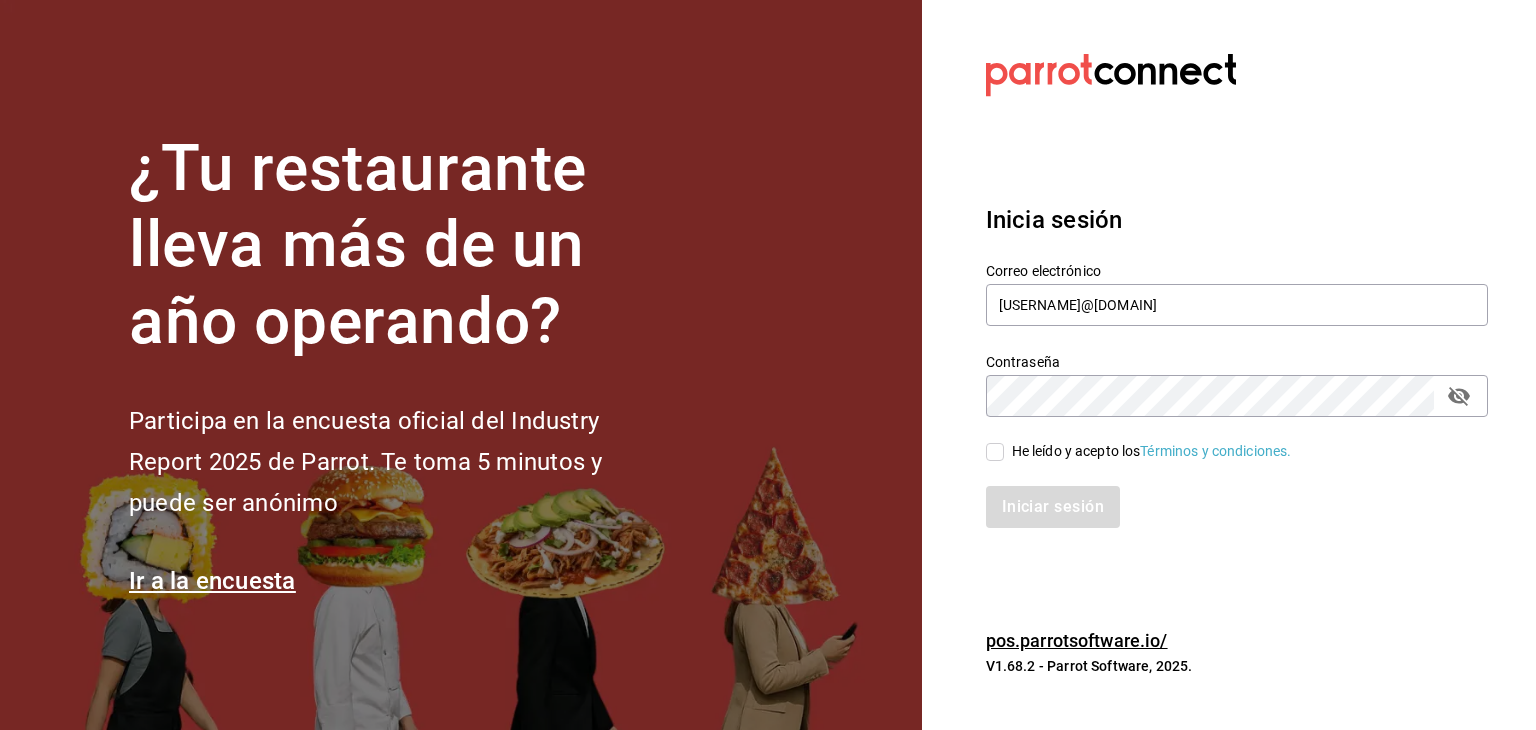 checkbox on "true" 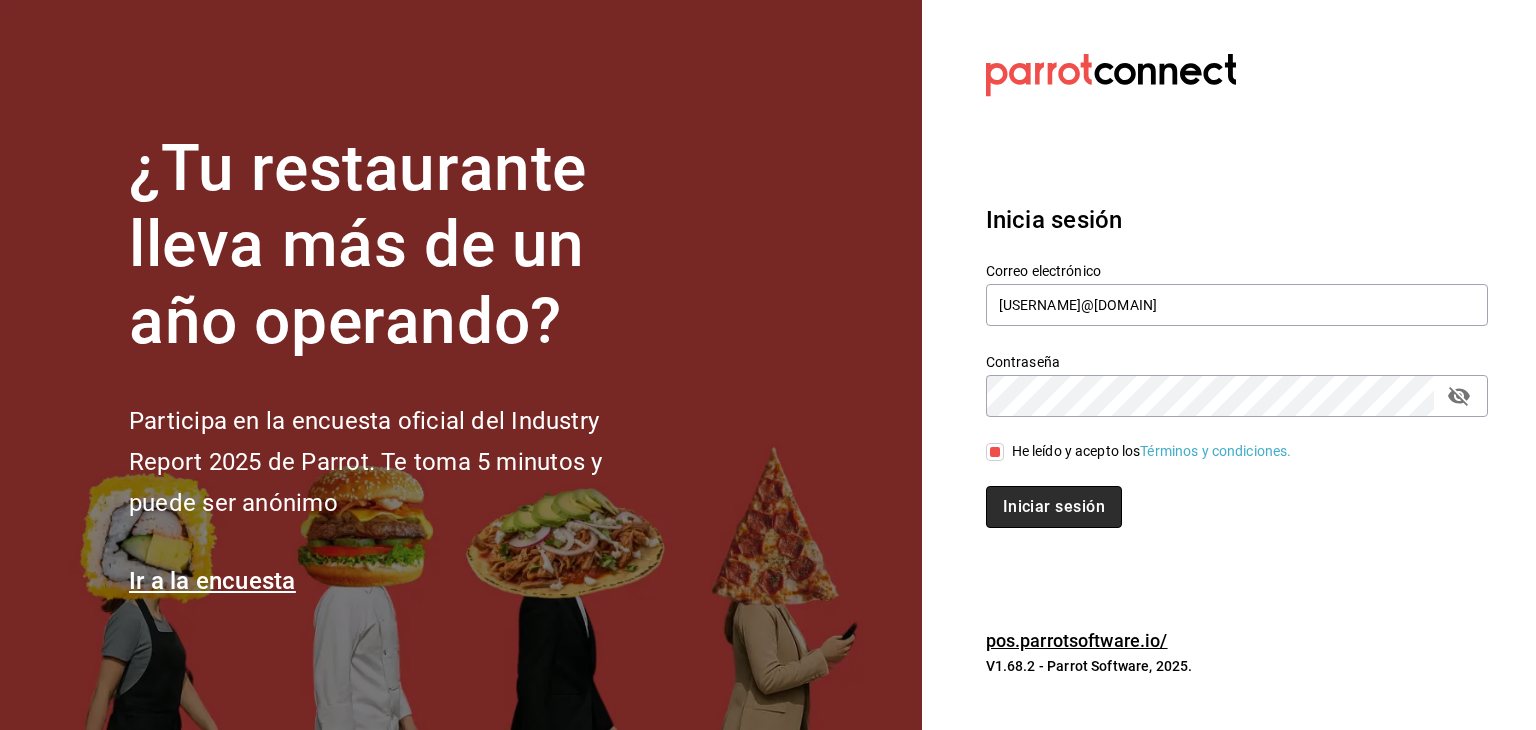 click on "Iniciar sesión" at bounding box center (1054, 507) 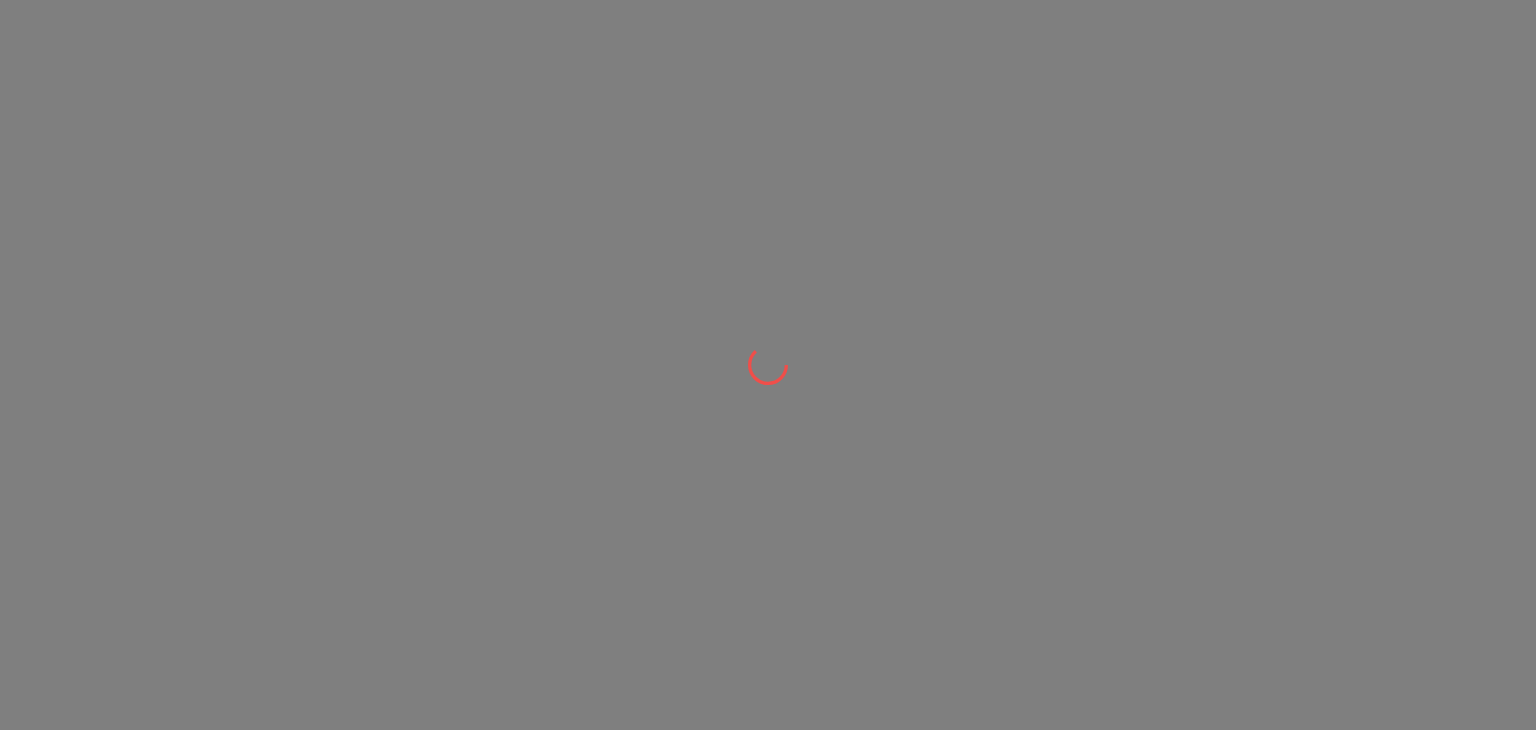 scroll, scrollTop: 0, scrollLeft: 0, axis: both 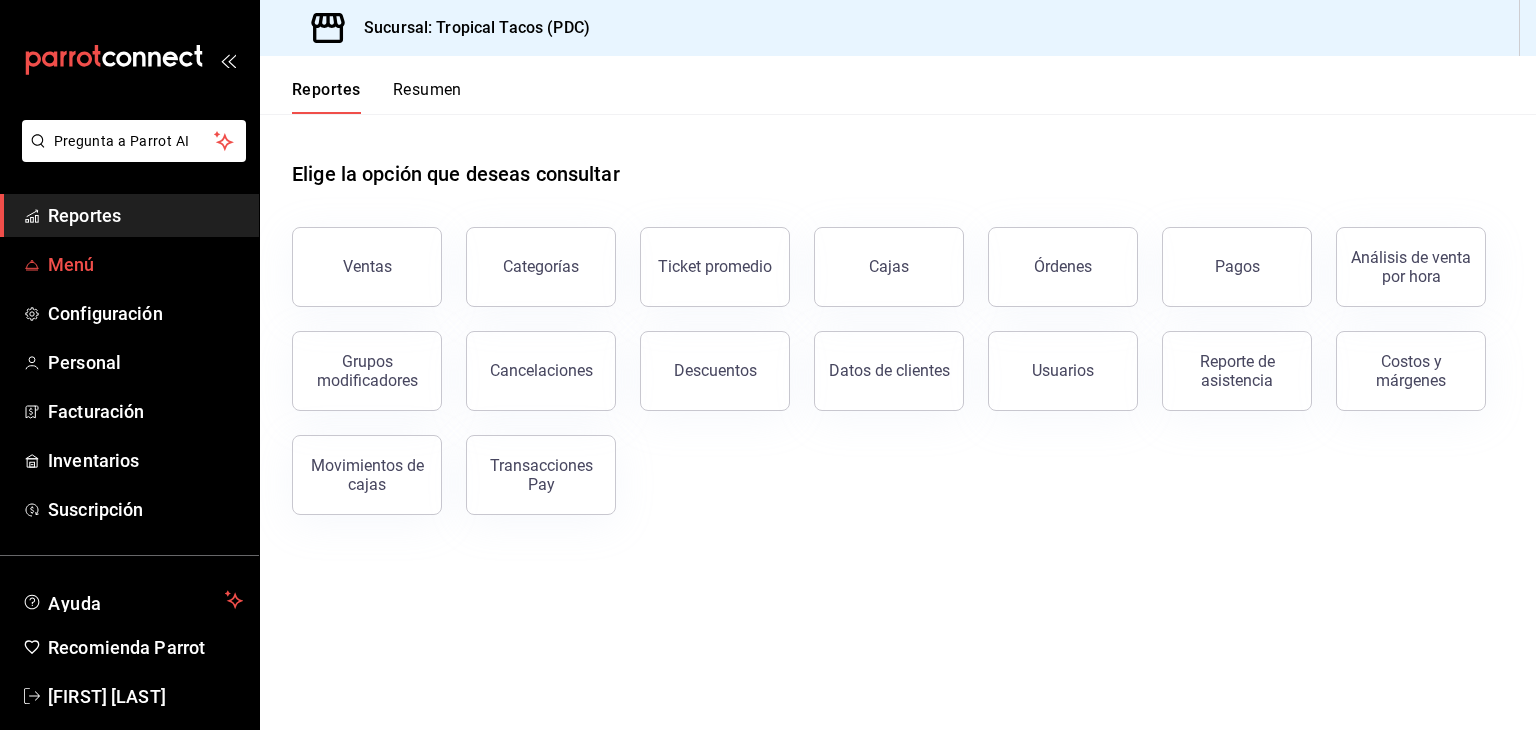 click on "Menú" at bounding box center [145, 264] 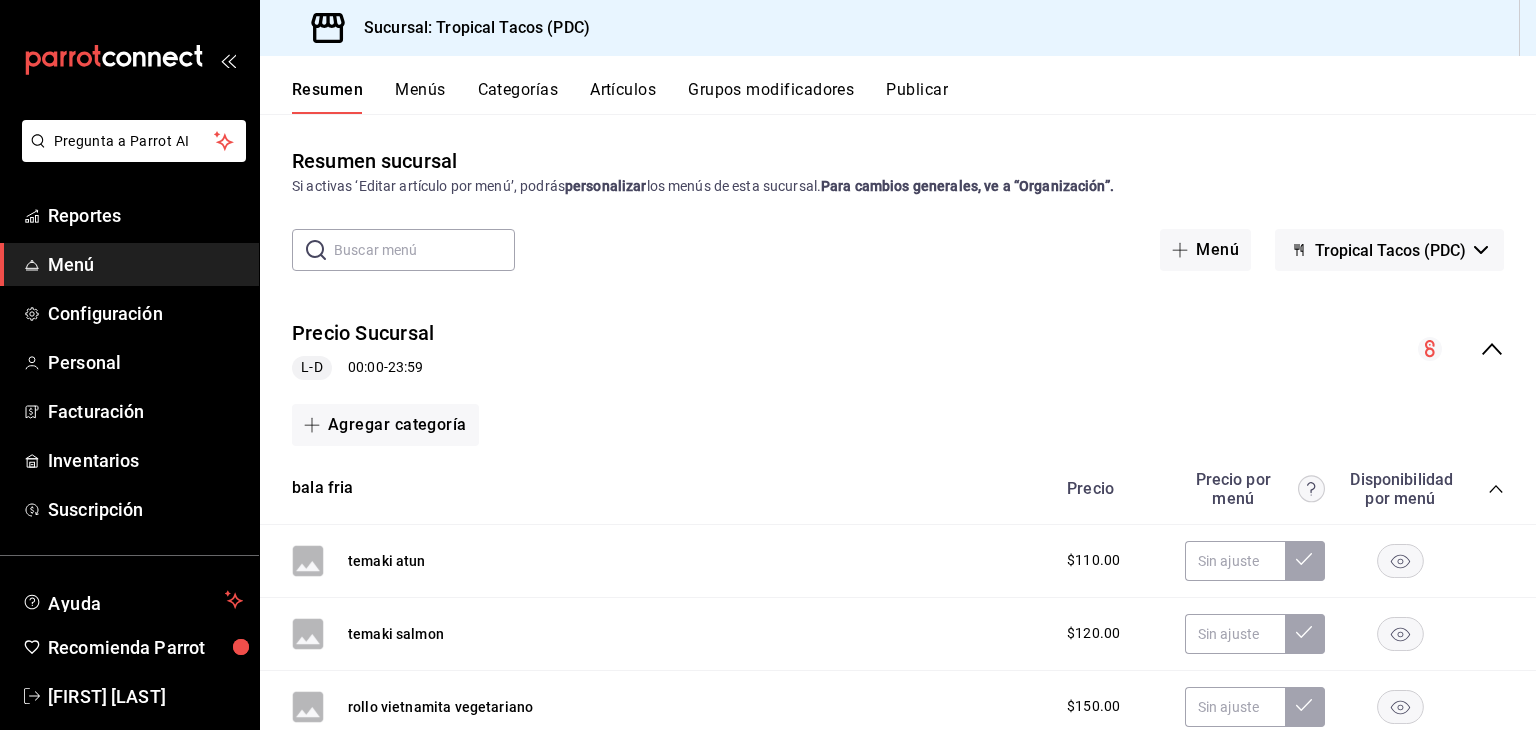 click on "Menús" at bounding box center (420, 97) 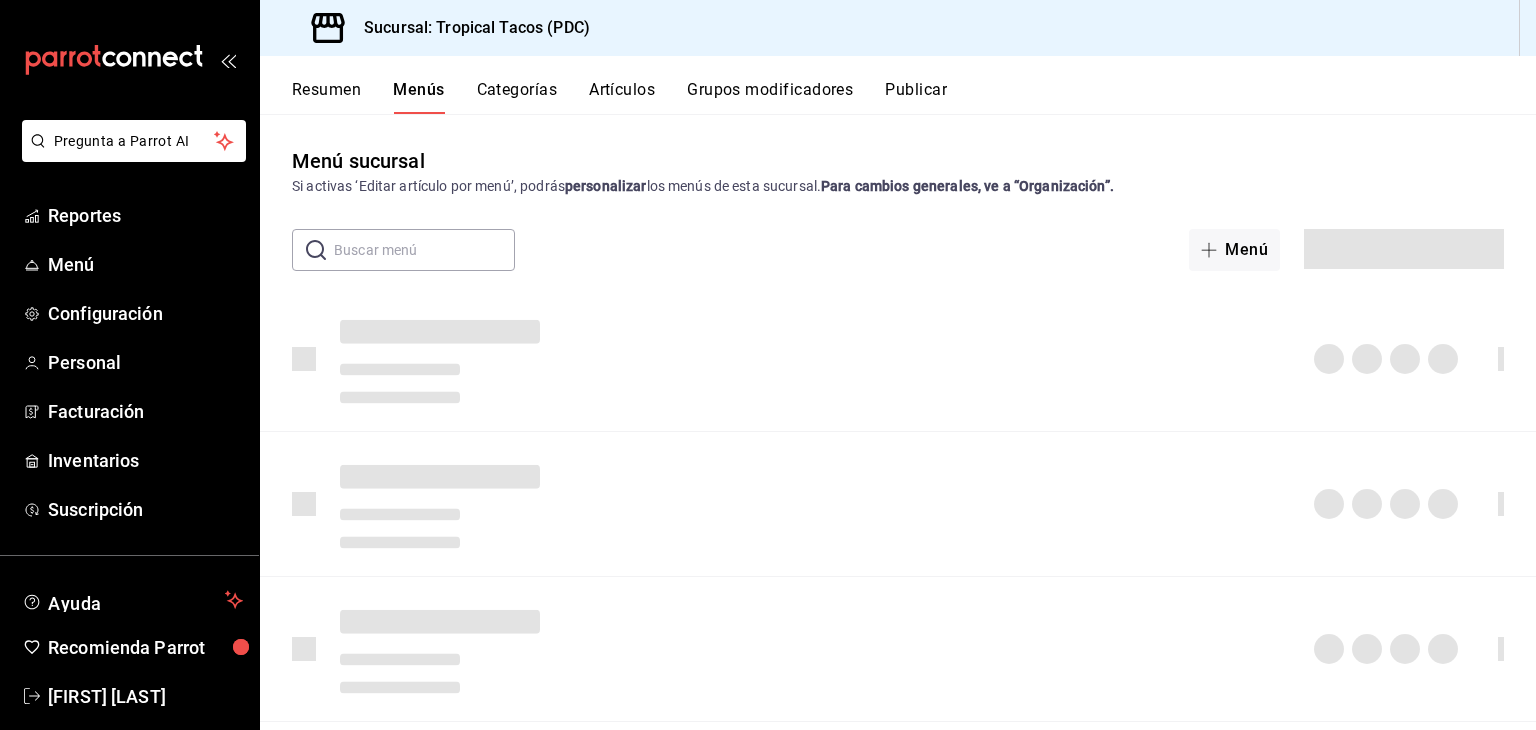 click on "Artículos" at bounding box center [622, 97] 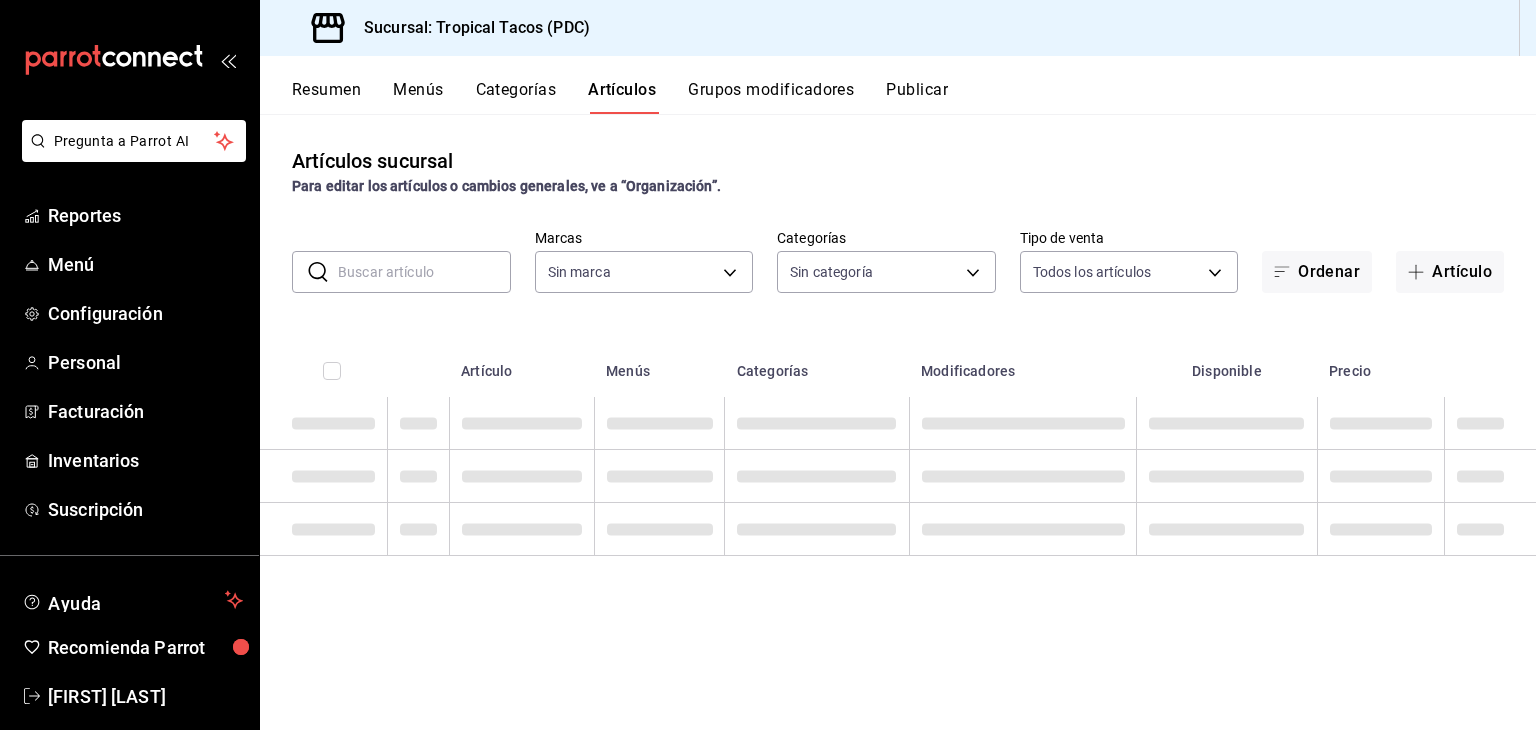 type on "[UUID]" 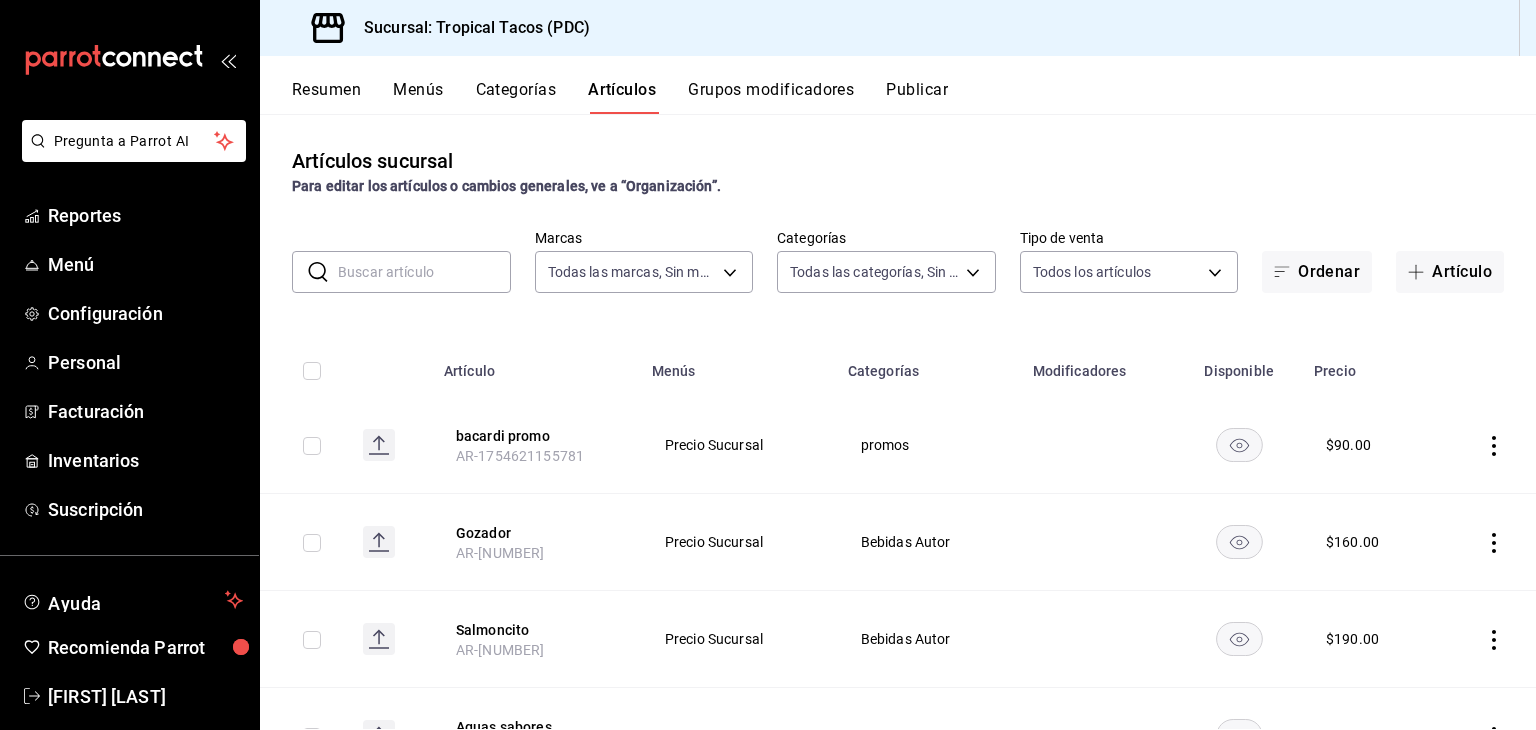 type on "94d7ef8c-bde9-4ad9-acb6-de90c30df6ba,13e8cab0-3b83-48d0-8f98-88d2a3acf608,a7b37be4-d9ee-4a25-a157-ef8726ee6134,c8b83d02-d567-449a-b1ce-9e2ce9d1c8c5,1f0ff990-fff3-471a-a1a5-8e952d057ffb,2c95d154-562c-49d2-af71-9db747ede411,415690d0-f98c-4e2c-9caa-c0a6406cb5c9,cc31ec20-cc56-477e-9c1d-bc80a953dc90,3c1fe929-eae6-47eb-b442-d964ffae7f19,4beca2e6-145d-43d1-96be-ef0baf518322,308aa459-66d9-4001-a4d9-5ab2510f8e70,c16a9a60-4128-4e19-ac81-da308d76b2c0,[UUID],[UUID],[UUID],[UUID],[UUID],[UUID],[UUID],[UUID],[UUID],[UUID],[UUID],[UUID],[UUID],[UUID],[UUID]" 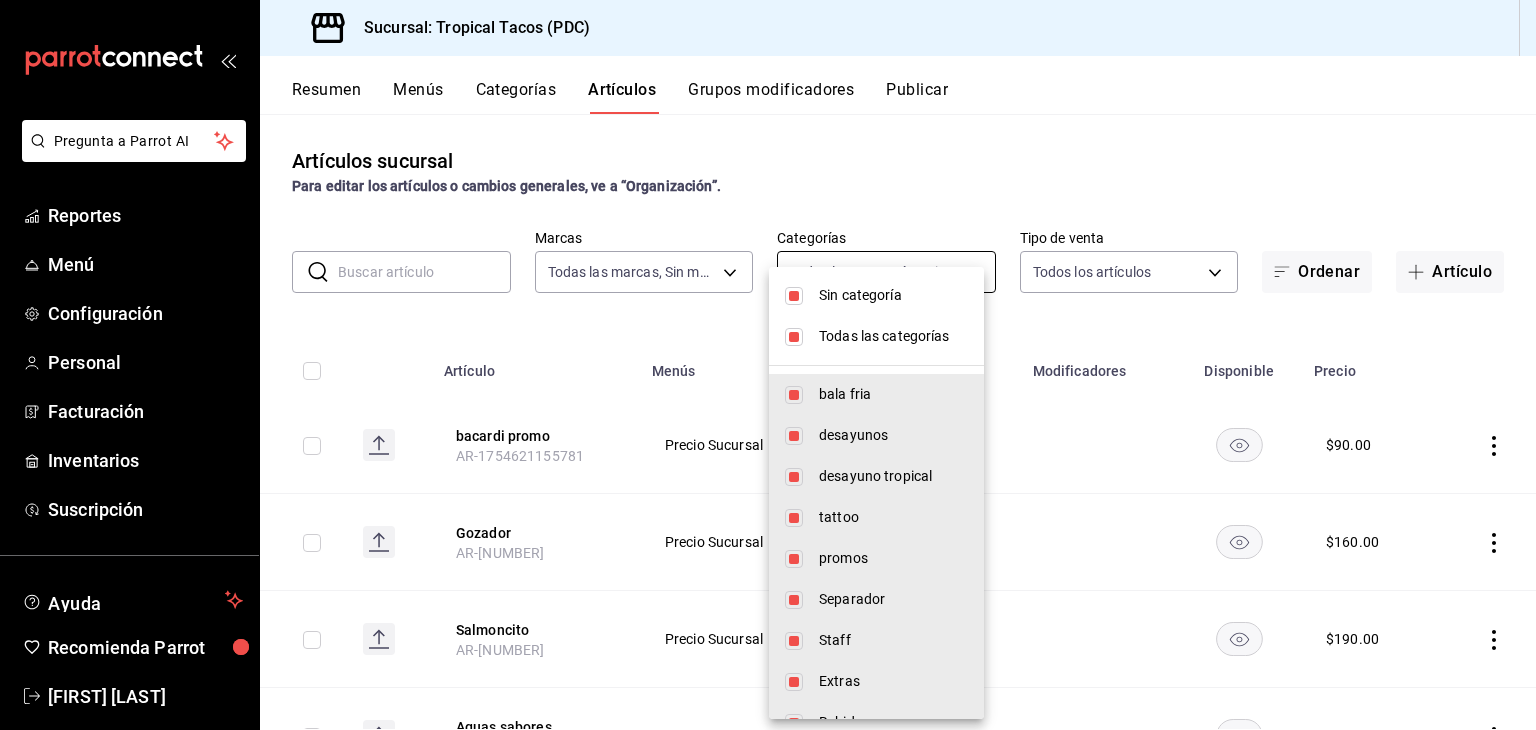 click on "Pregunta a Parrot AI Reportes   Menú   Configuración   Personal   Facturación   Inventarios   Suscripción   Ayuda Recomienda Parrot   [FIRST] [LAST]   Sugerir nueva función   Sucursal: Tropical Tacos (PDC) Resumen Menús Categorías Artículos Grupos modificadores Publicar Artículos sucursal Para editar los artículos o cambios generales, ve a “Organización”. ​ ​ Marcas Todas las marcas, Sin marca [UUID] Categorías Todas las categorías, Sin categoría Tipo de venta Todos los artículos ALL Ordenar Artículo Artículo Menús Categorías Modificadores Disponible Precio bacardi promo AR-[NUMBER] Precio Sucursal promos $ 90.00 Gozador AR-[NUMBER] Precio Sucursal Bebidas Autor $ 160.00 Salmoncito AR-[NUMBER] Precio Sucursal Bebidas Autor $ 190.00 Aguas sabores AR-[NUMBER] Precio Sucursal desayunos $ 50.00 Sliders Mix AR-[NUMBER] Precio Sucursal desayunos $ 130.00 sliders Arrachera AR-[NUMBER] Precio Sucursal desayunos $ 120.00 desayunos $" at bounding box center [768, 365] 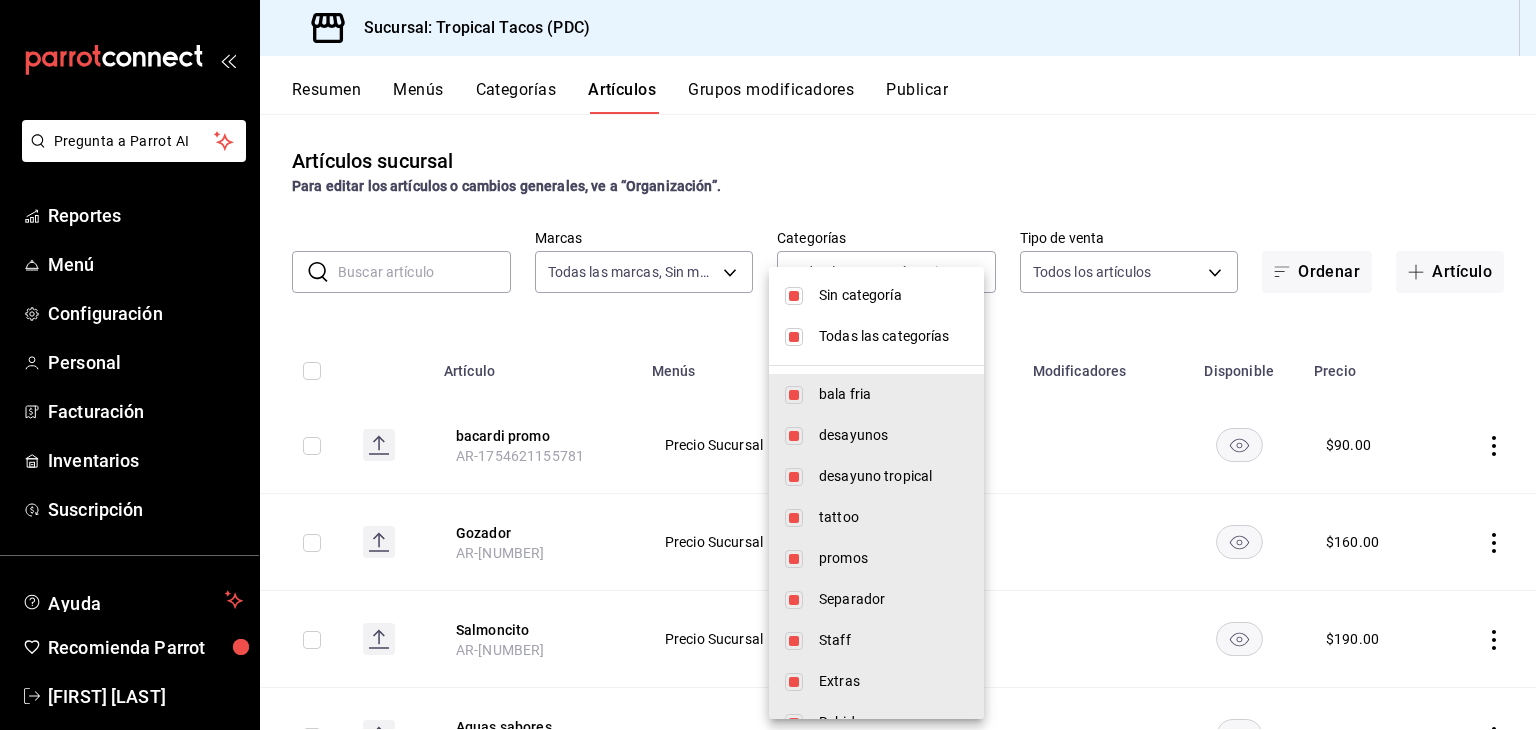 click at bounding box center [794, 337] 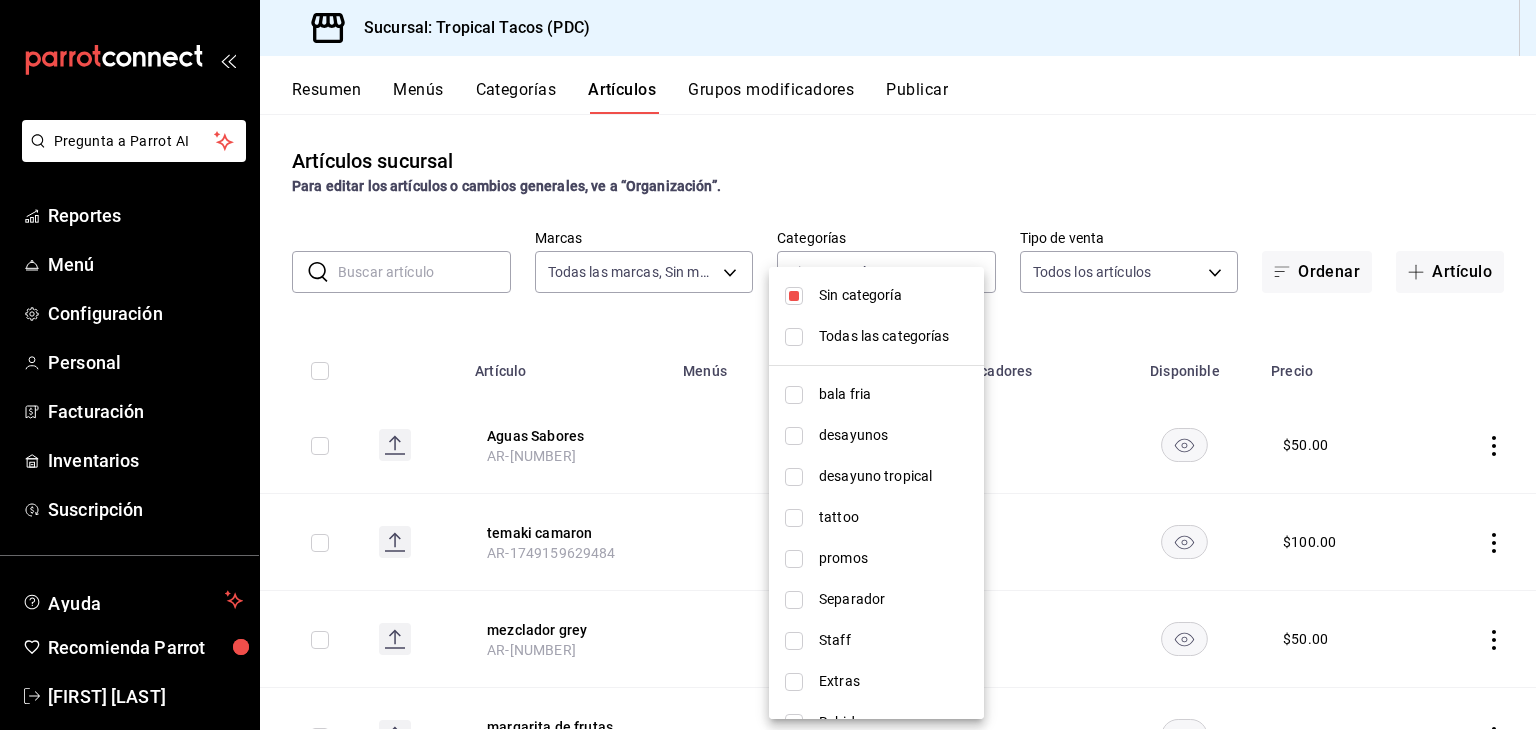click at bounding box center [794, 296] 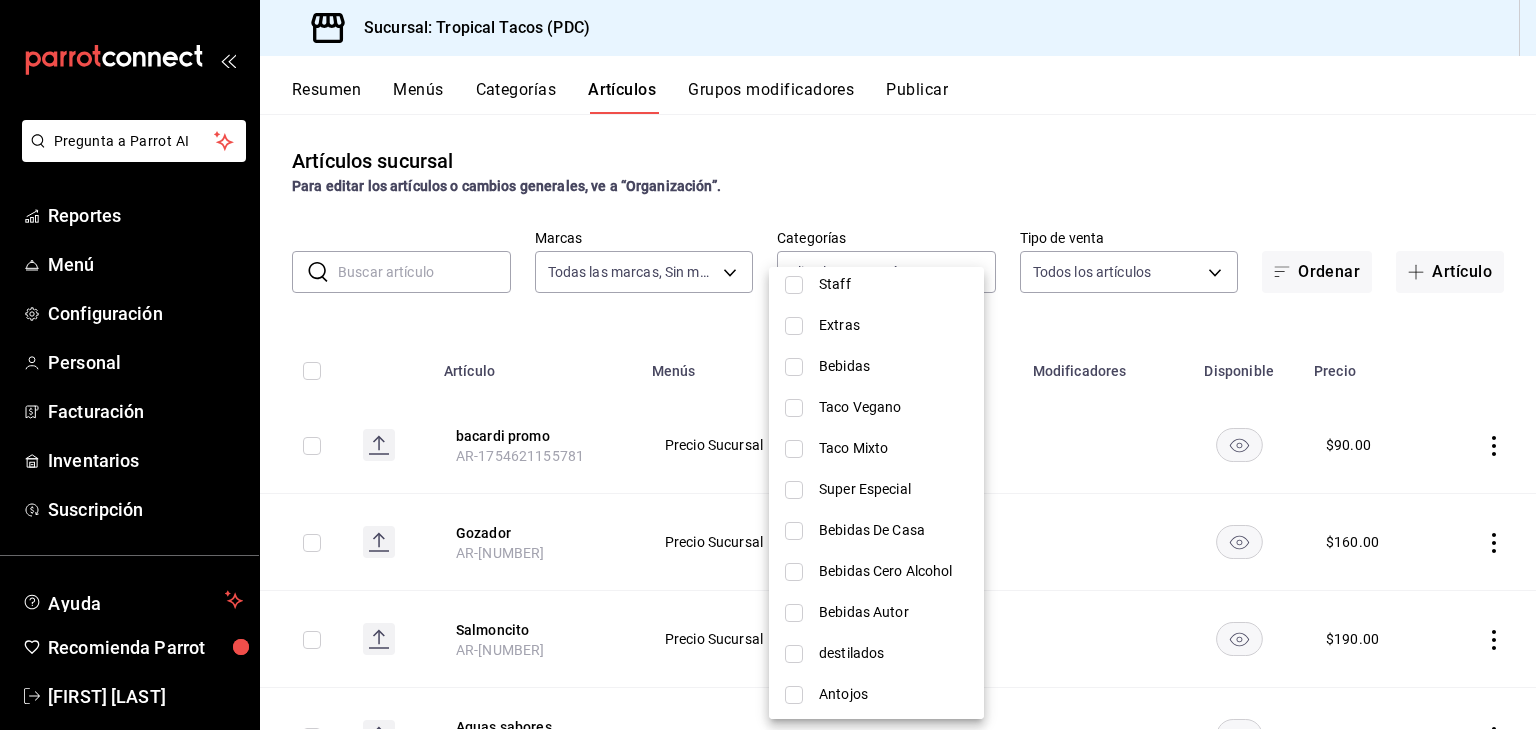 scroll, scrollTop: 358, scrollLeft: 0, axis: vertical 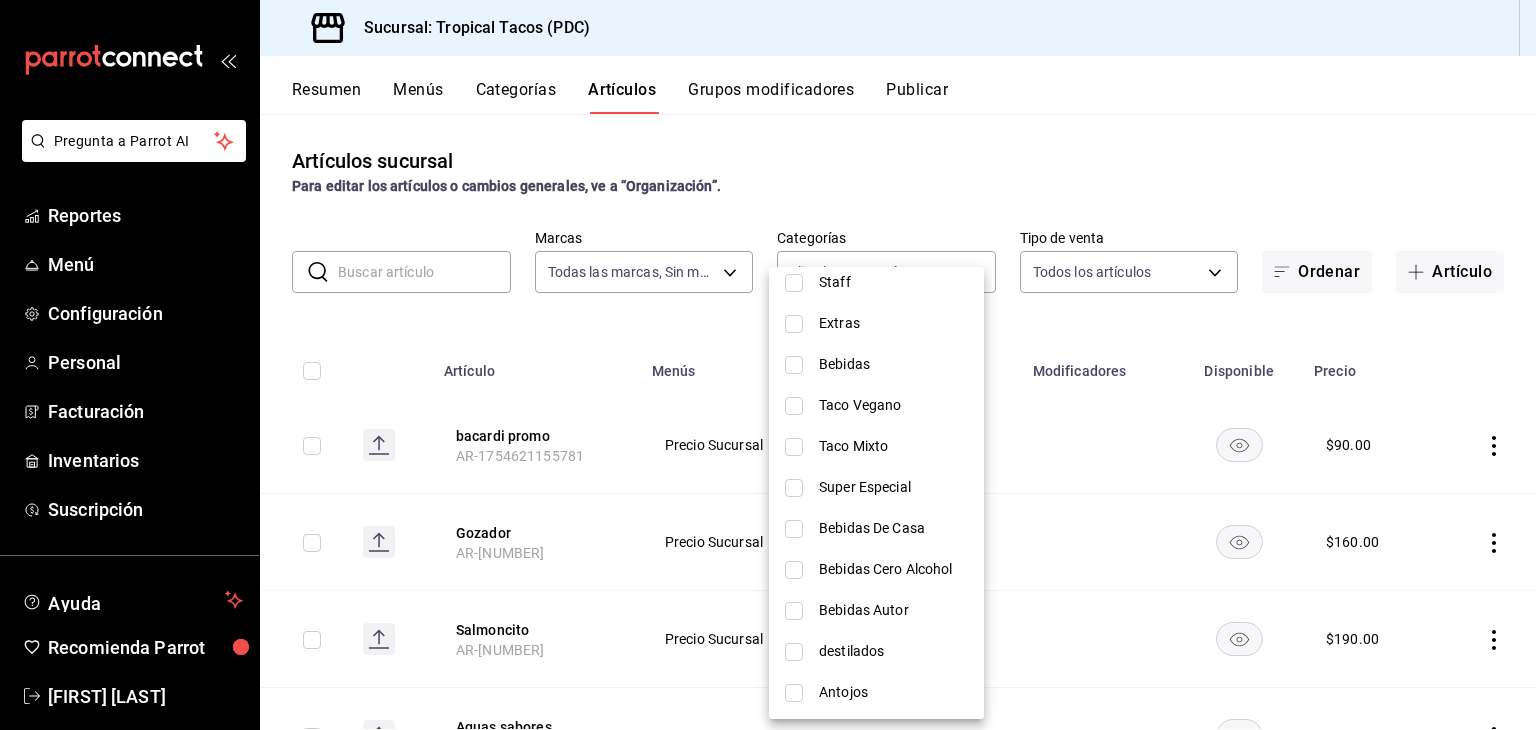 click at bounding box center (794, 611) 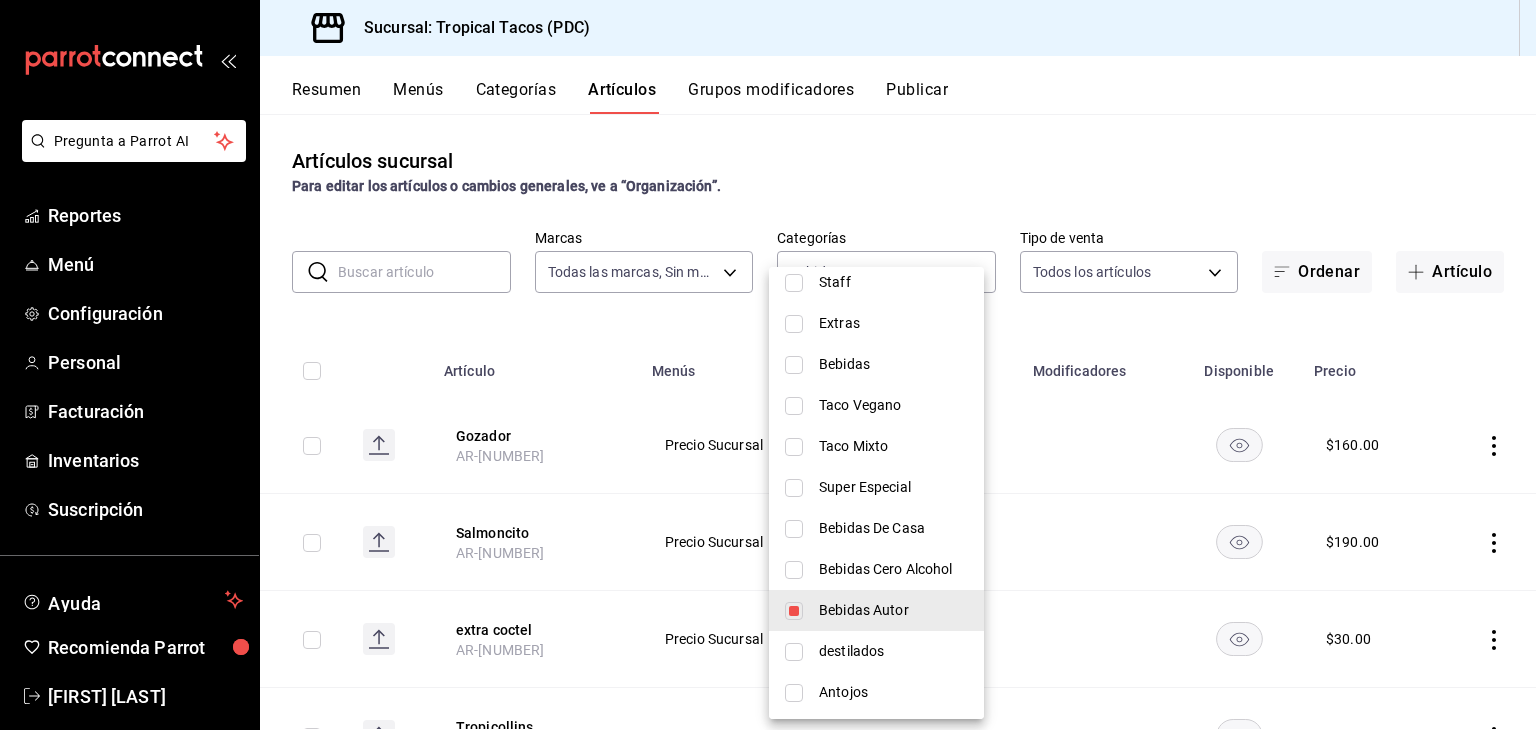 click at bounding box center [768, 365] 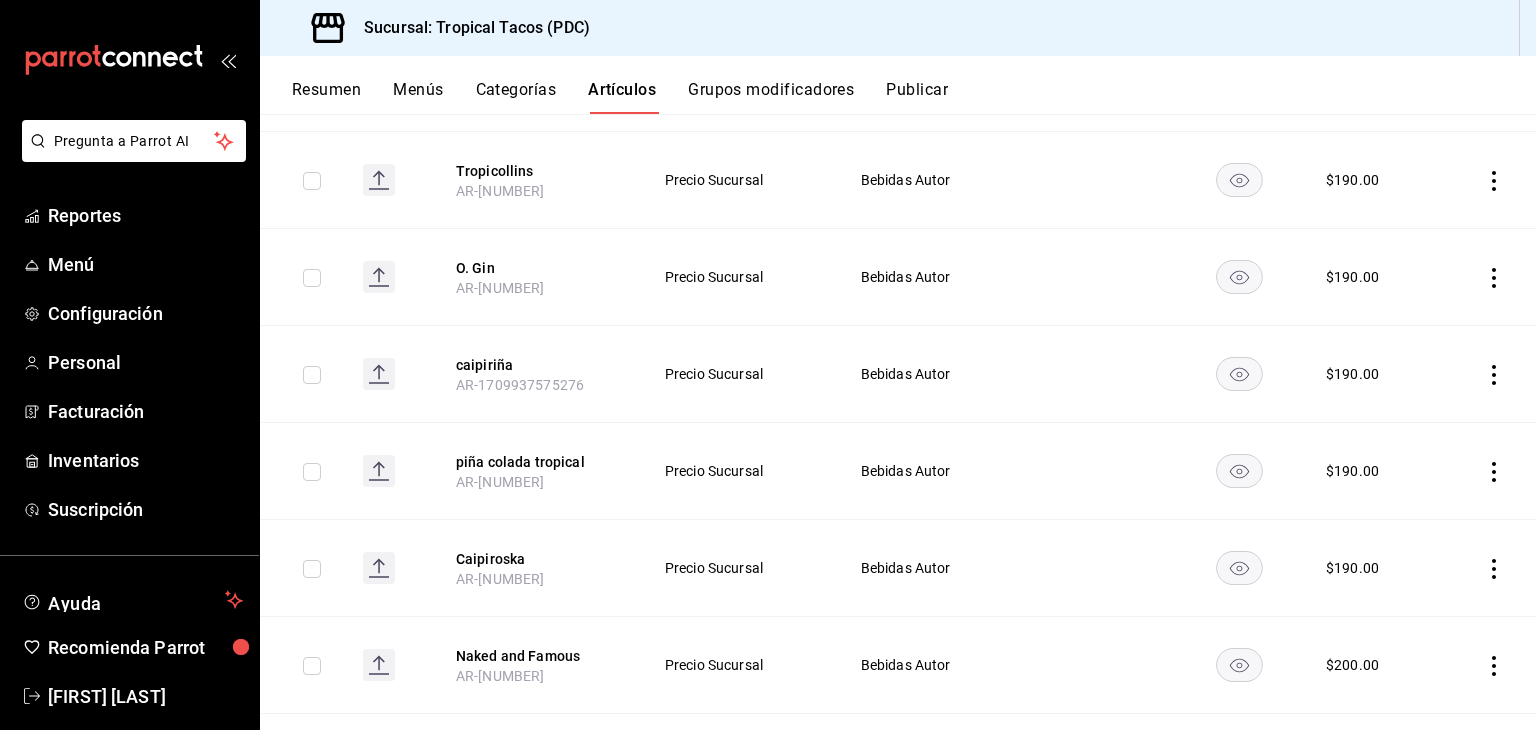 scroll, scrollTop: 0, scrollLeft: 0, axis: both 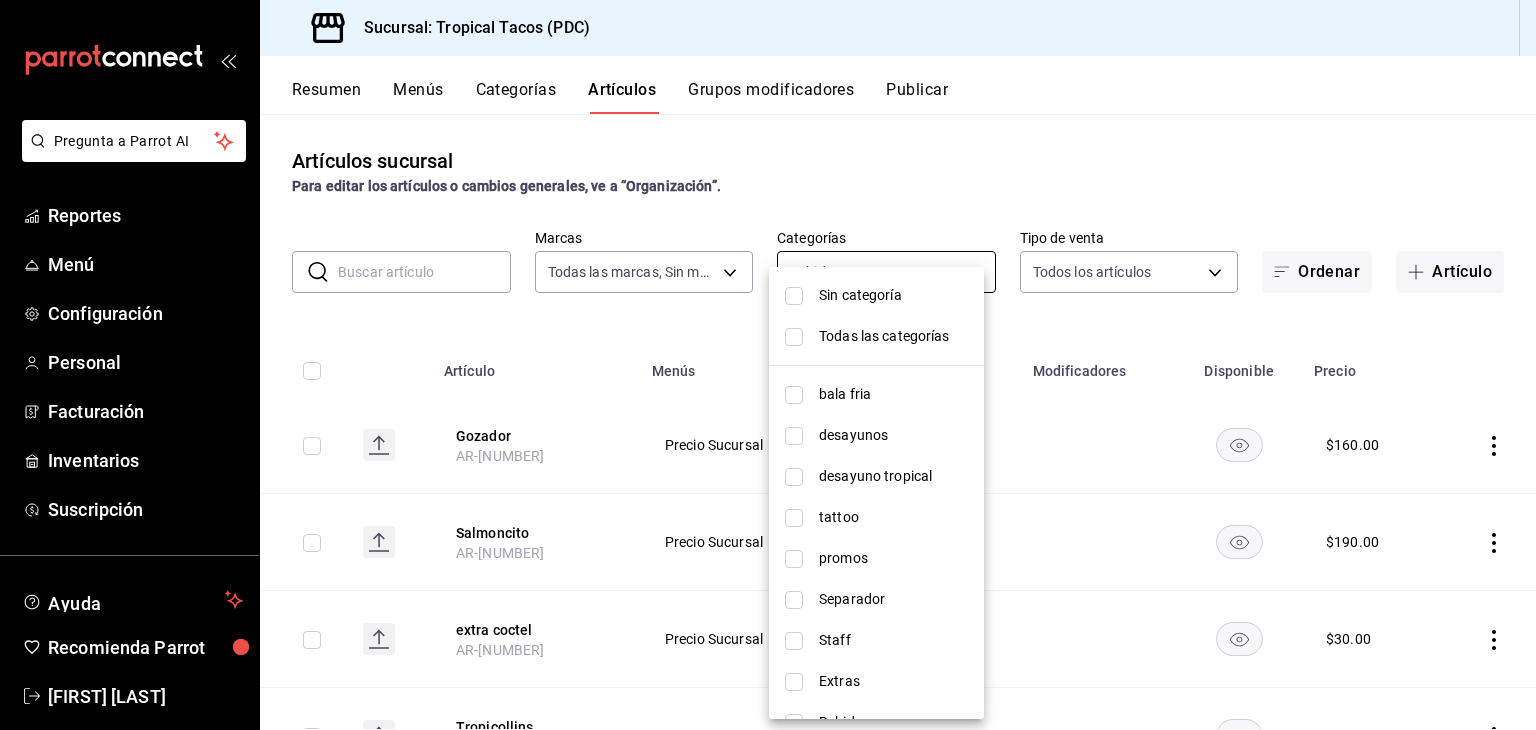 click on "Pregunta a Parrot AI Reportes   Menú   Configuración   Personal   Facturación   Inventarios   Suscripción   Ayuda Recomienda Parrot   [FIRST] [LAST]   Sugerir nueva función   Sucursal: Tropical Tacos (PDC) Resumen Menús Categorías Artículos Grupos modificadores Publicar Artículos sucursal Para editar los artículos o cambios generales, ve a “Organización”. ​ ​ Marcas Todas las marcas, Sin marca 06e83acf-70ba-4347-bcfd-7da5f33fd583 Categorías Bebidas Autor 1bd0aa04-38b9-49f7-b9e5-41567b45c098 Tipo de venta Todos los artículos ALL Ordenar Artículo Artículo Menús Categorías Modificadores Disponible Precio Gozador AR-1754269006708 Precio Sucursal Bebidas Autor $ 160.00 Salmoncito AR-1754268966022 Precio Sucursal Bebidas Autor $ 190.00 extra coctel AR-1733543755542 Precio Sucursal Bebidas Autor $ 30.00 Tropicollins AR-1709939110611 Precio Sucursal Bebidas Autor $ 190.00 O. Gin AR-1709939014520 Precio Sucursal Bebidas Autor $ 190.00 caipiriña AR-1709937575276 Precio Sucursal Bebidas Autor $" at bounding box center (768, 365) 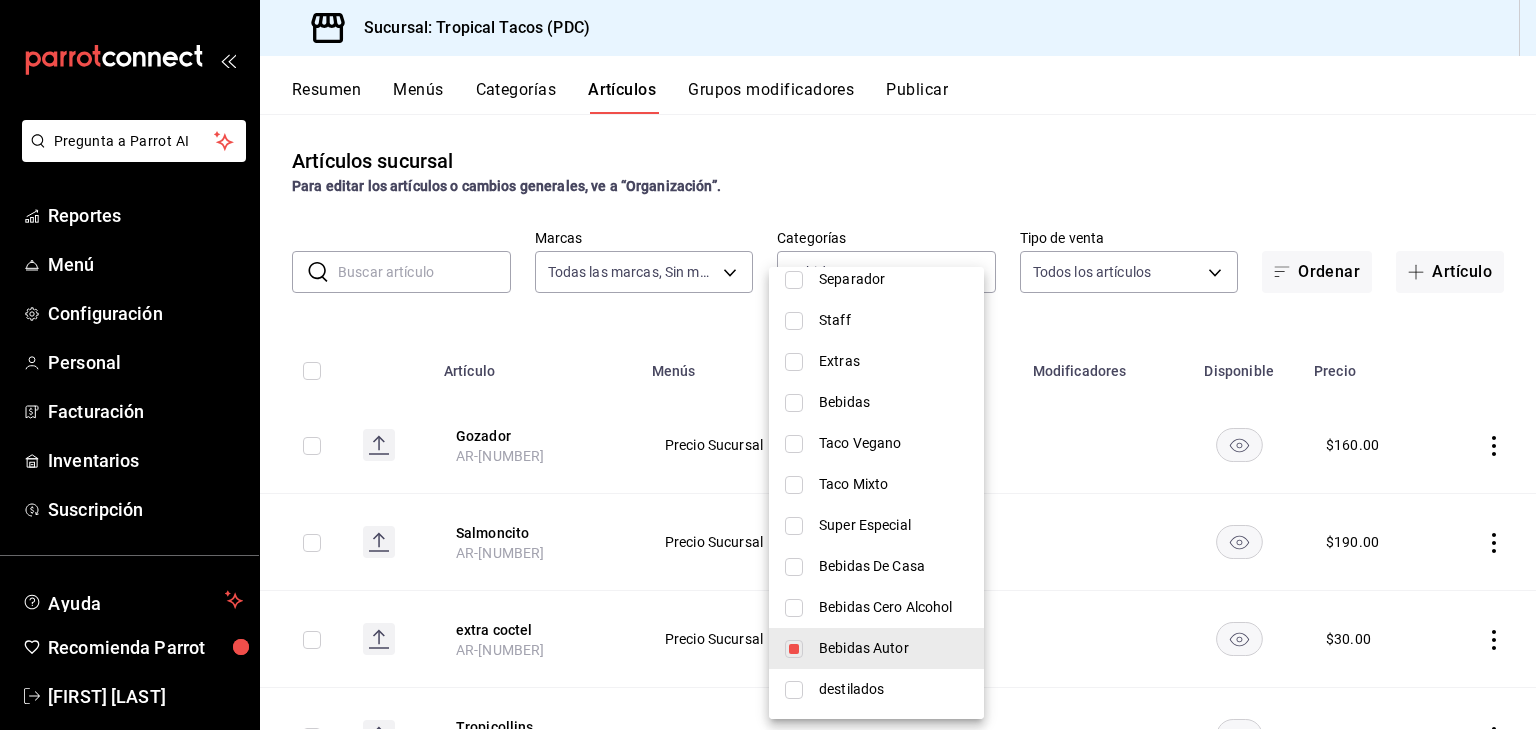 scroll, scrollTop: 338, scrollLeft: 0, axis: vertical 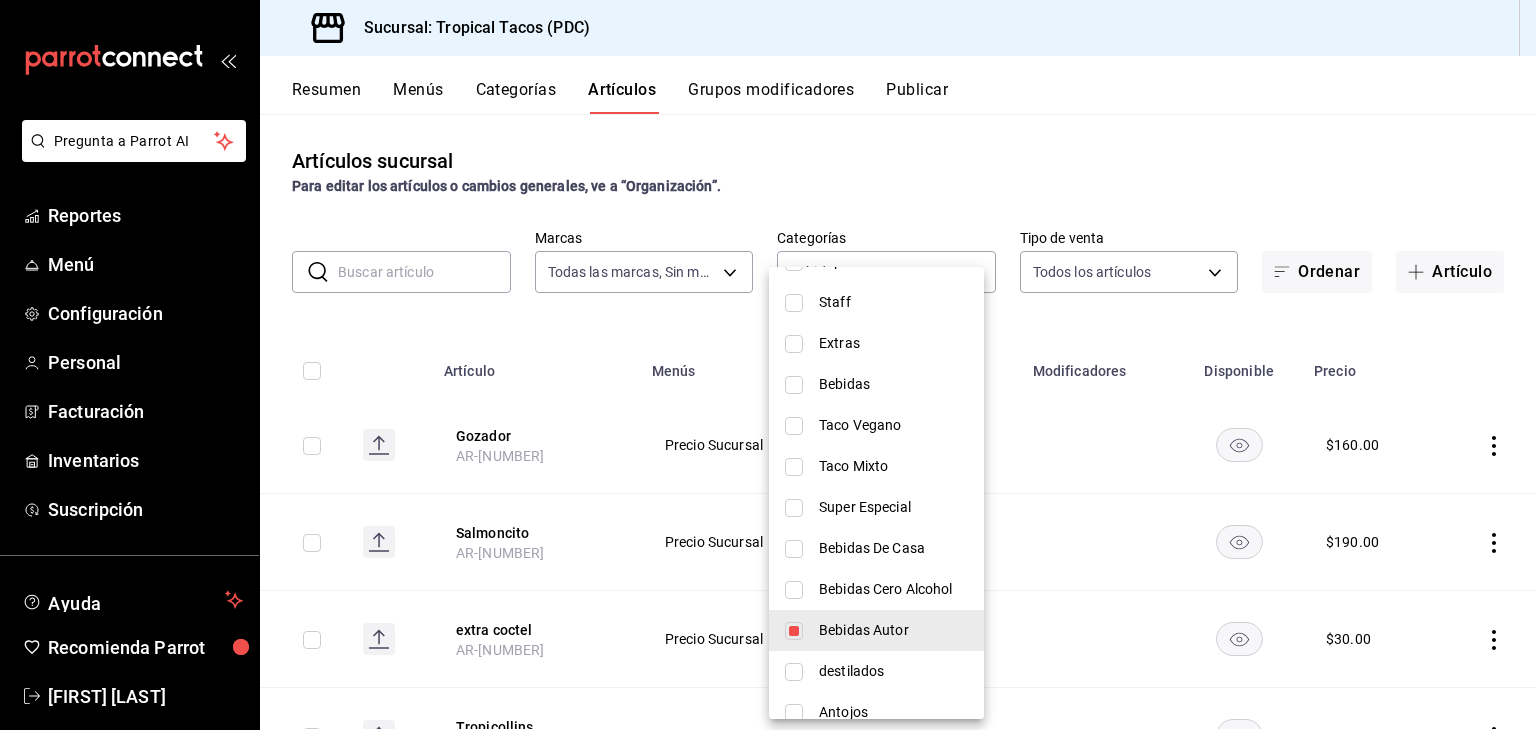 click at bounding box center [768, 365] 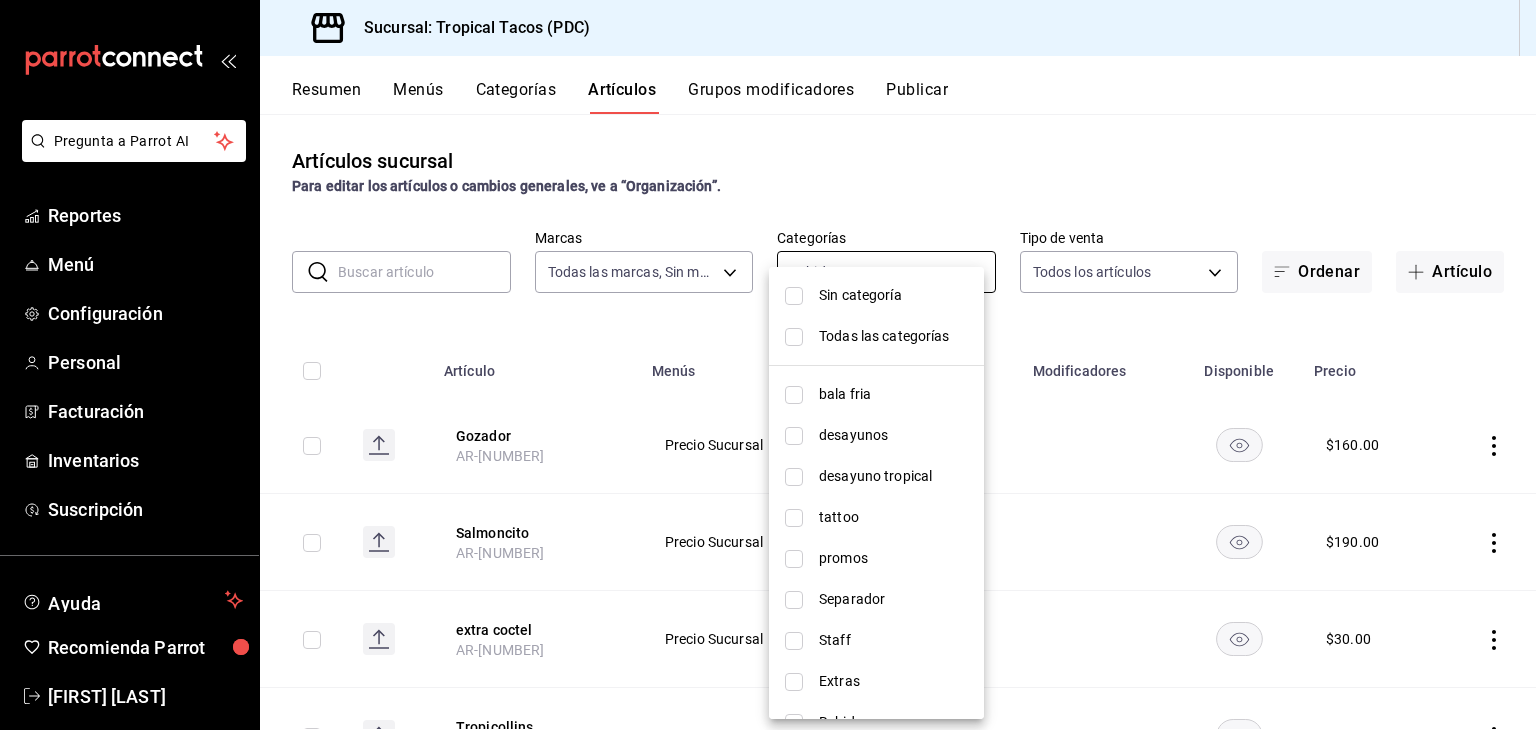 click on "Pregunta a Parrot AI Reportes   Menú   Configuración   Personal   Facturación   Inventarios   Suscripción   Ayuda Recomienda Parrot   [FIRST] [LAST]   Sugerir nueva función   Sucursal: Tropical Tacos (PDC) Resumen Menús Categorías Artículos Grupos modificadores Publicar Artículos sucursal Para editar los artículos o cambios generales, ve a “Organización”. ​ ​ Marcas Todas las marcas, Sin marca 06e83acf-70ba-4347-bcfd-7da5f33fd583 Categorías Bebidas Autor 1bd0aa04-38b9-49f7-b9e5-41567b45c098 Tipo de venta Todos los artículos ALL Ordenar Artículo Artículo Menús Categorías Modificadores Disponible Precio Gozador AR-1754269006708 Precio Sucursal Bebidas Autor $ 160.00 Salmoncito AR-1754268966022 Precio Sucursal Bebidas Autor $ 190.00 extra coctel AR-1733543755542 Precio Sucursal Bebidas Autor $ 30.00 Tropicollins AR-1709939110611 Precio Sucursal Bebidas Autor $ 190.00 O. Gin AR-1709939014520 Precio Sucursal Bebidas Autor $ 190.00 caipiriña AR-1709937575276 Precio Sucursal Bebidas Autor $" at bounding box center [768, 365] 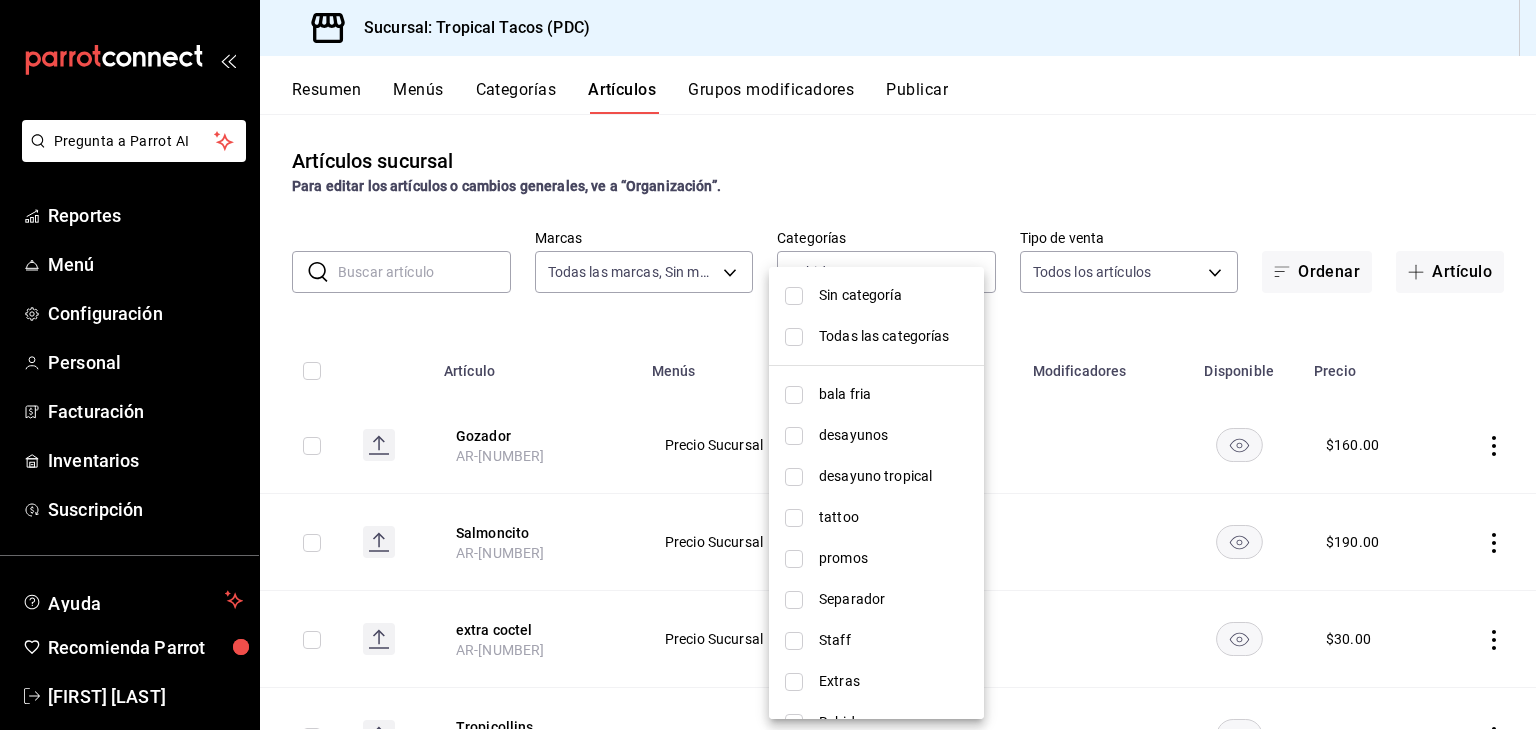 click at bounding box center [794, 337] 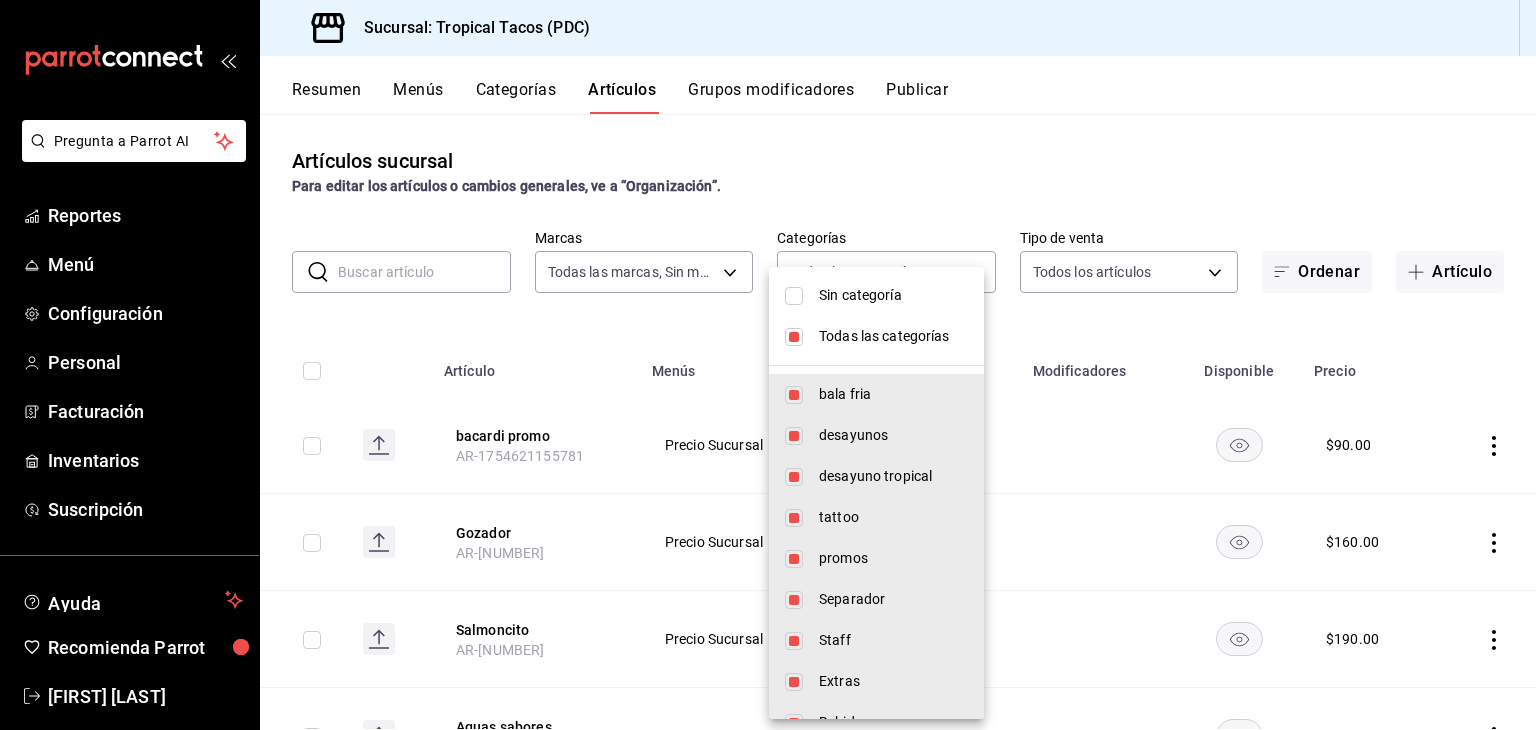 click at bounding box center (768, 365) 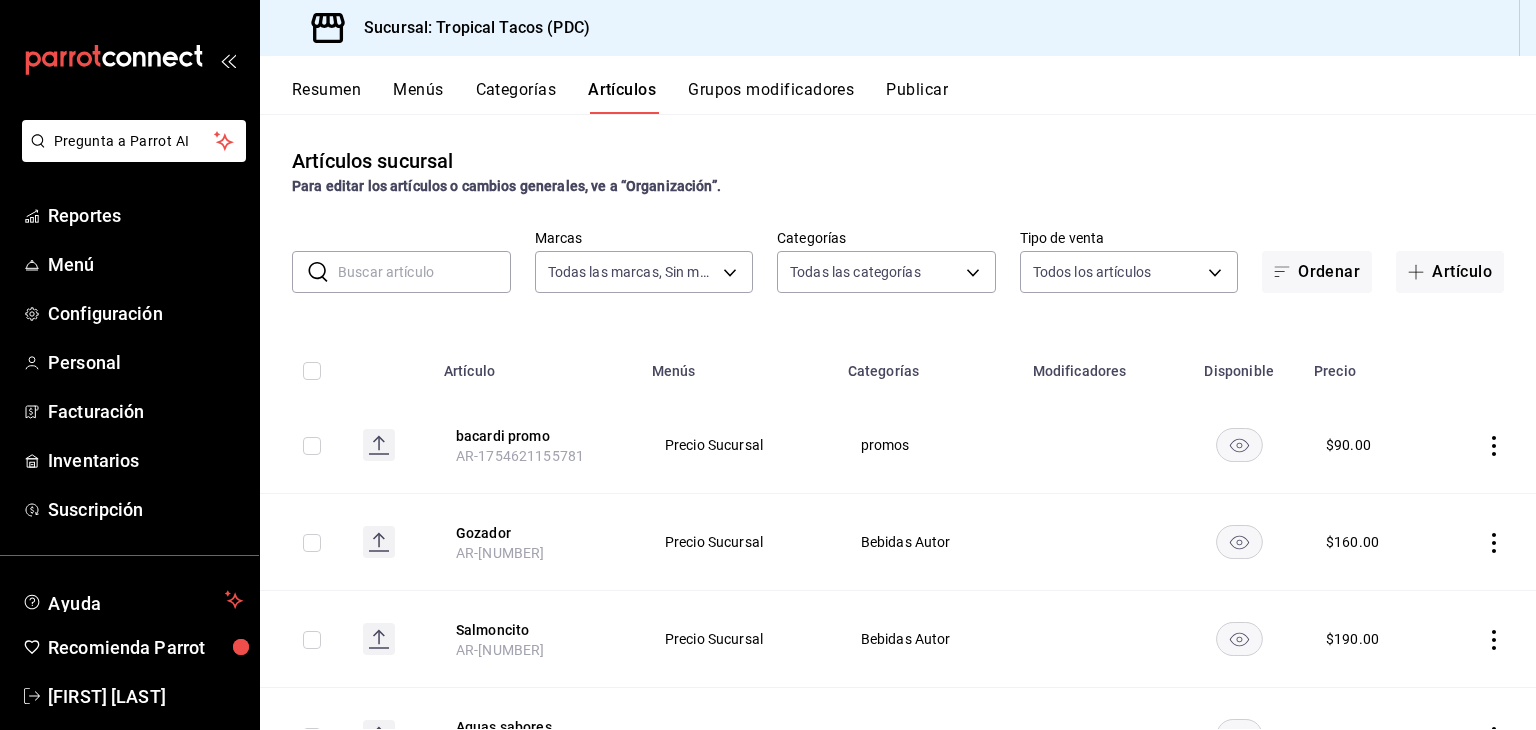 click at bounding box center (424, 272) 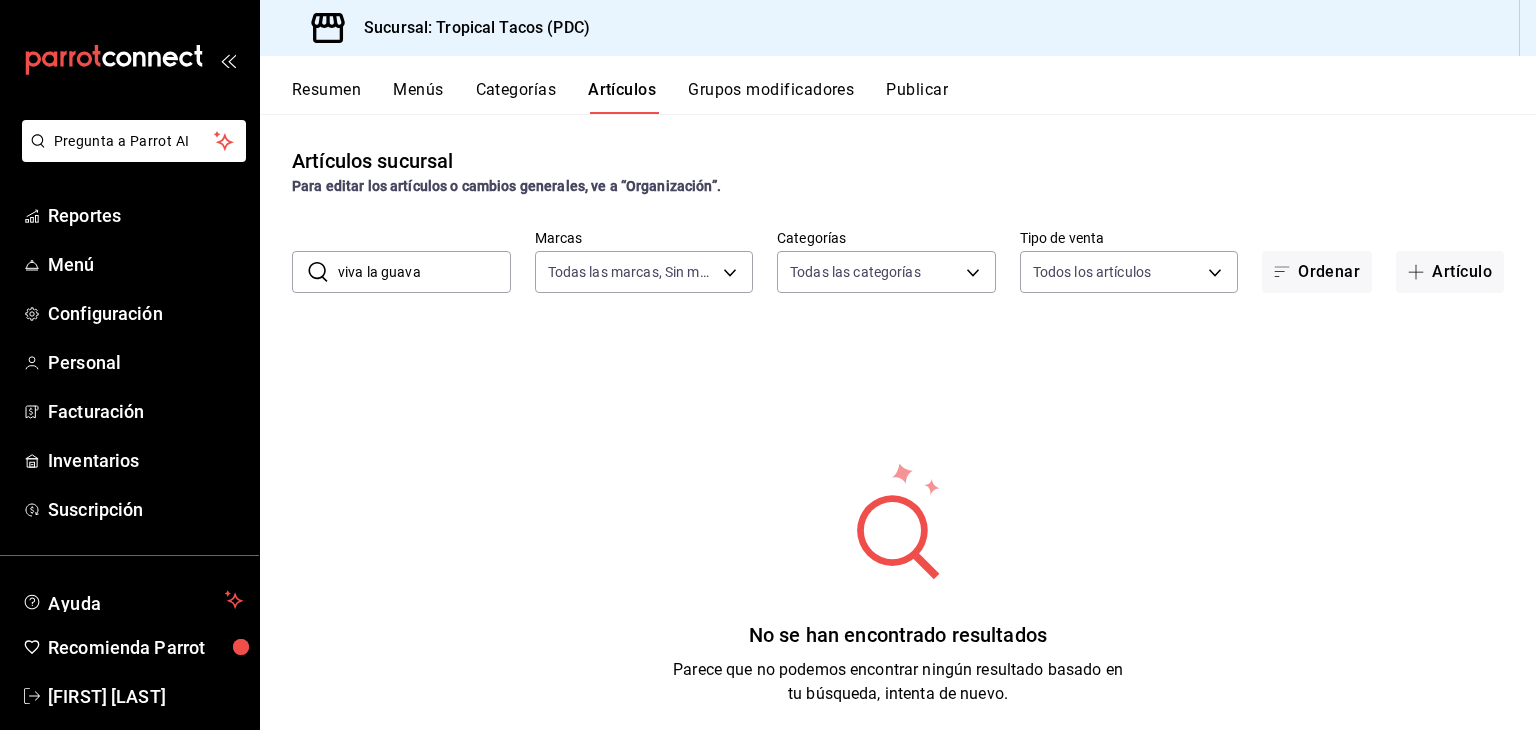 type on "viva la guava" 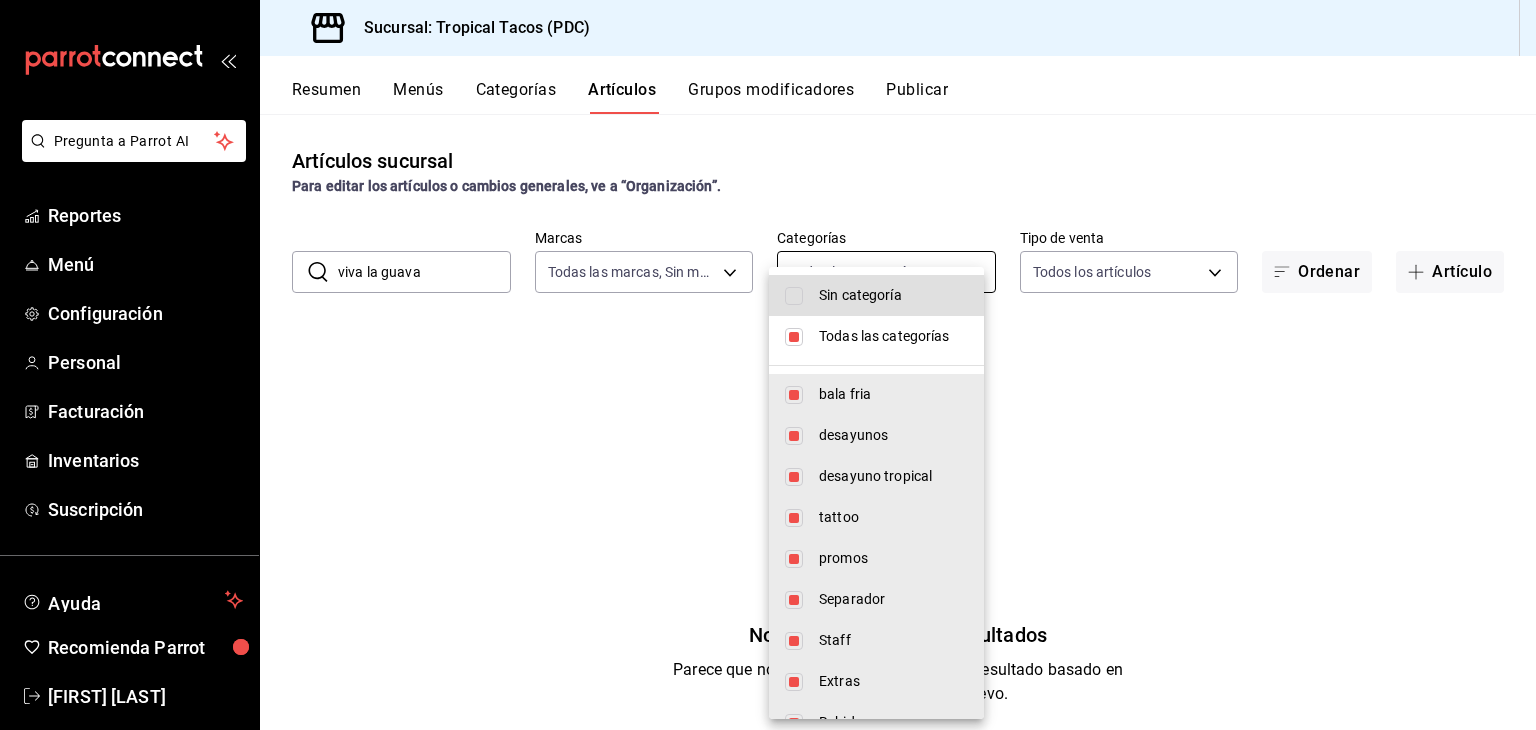 click on "Pregunta a Parrot AI Reportes   Menú   Configuración   Personal   Facturación   Inventarios   Suscripción   Ayuda Recomienda Parrot   [FIRST] [LAST]   Sugerir nueva función   Sucursal: Tropical Tacos (PDC) Resumen Menús Categorías Artículos Grupos modificadores Publicar Artículos sucursal Para editar los artículos o cambios generales, ve a “Organización”. ​ viva la guava ​ Marcas Todas las marcas, Sin marca [UUID] Categorías Todas las categorías Tipo de venta Todos los artículos ALL Ordenar Artículo No se han encontrado resultados Parece que no podemos encontrar ningún resultado basado en tu búsqueda, intenta de nuevo. Guardar GANA 1 MES GRATIS EN TU SUSCRIPCIÓN AQUÍ ¿Recuerdas cómo empezó tu restaurante?
Hoy puedes ayudar a un colega a tener el mismo cambio que tú viviste.
Recomienda Parrot directamente desde tu Portal Administrador.
Es fácil y rápido.
🎁 Por cada restaurante que se una, ganas 1 mes gratis. Ver video tutorial Ir a video" at bounding box center [768, 365] 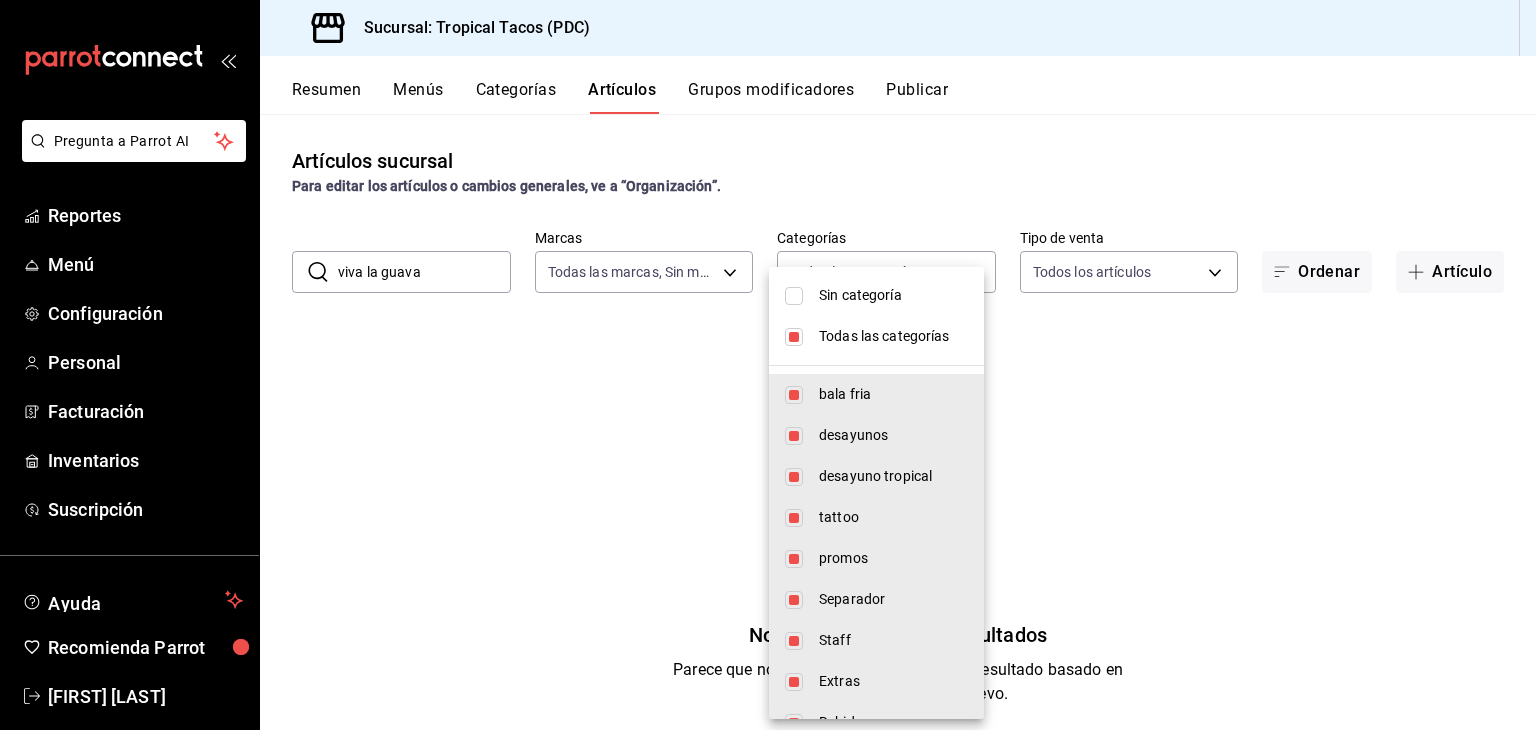 click at bounding box center [794, 337] 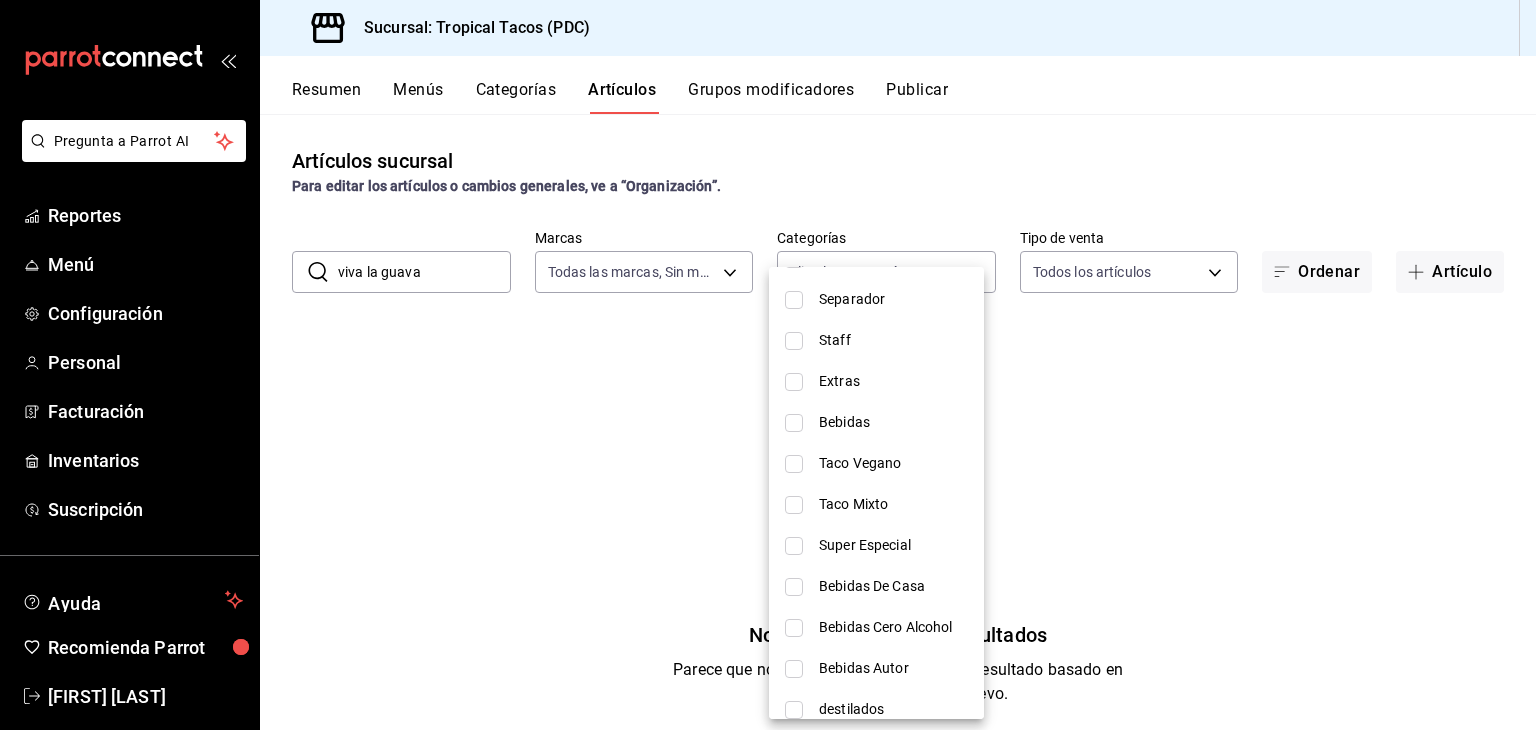 scroll, scrollTop: 360, scrollLeft: 0, axis: vertical 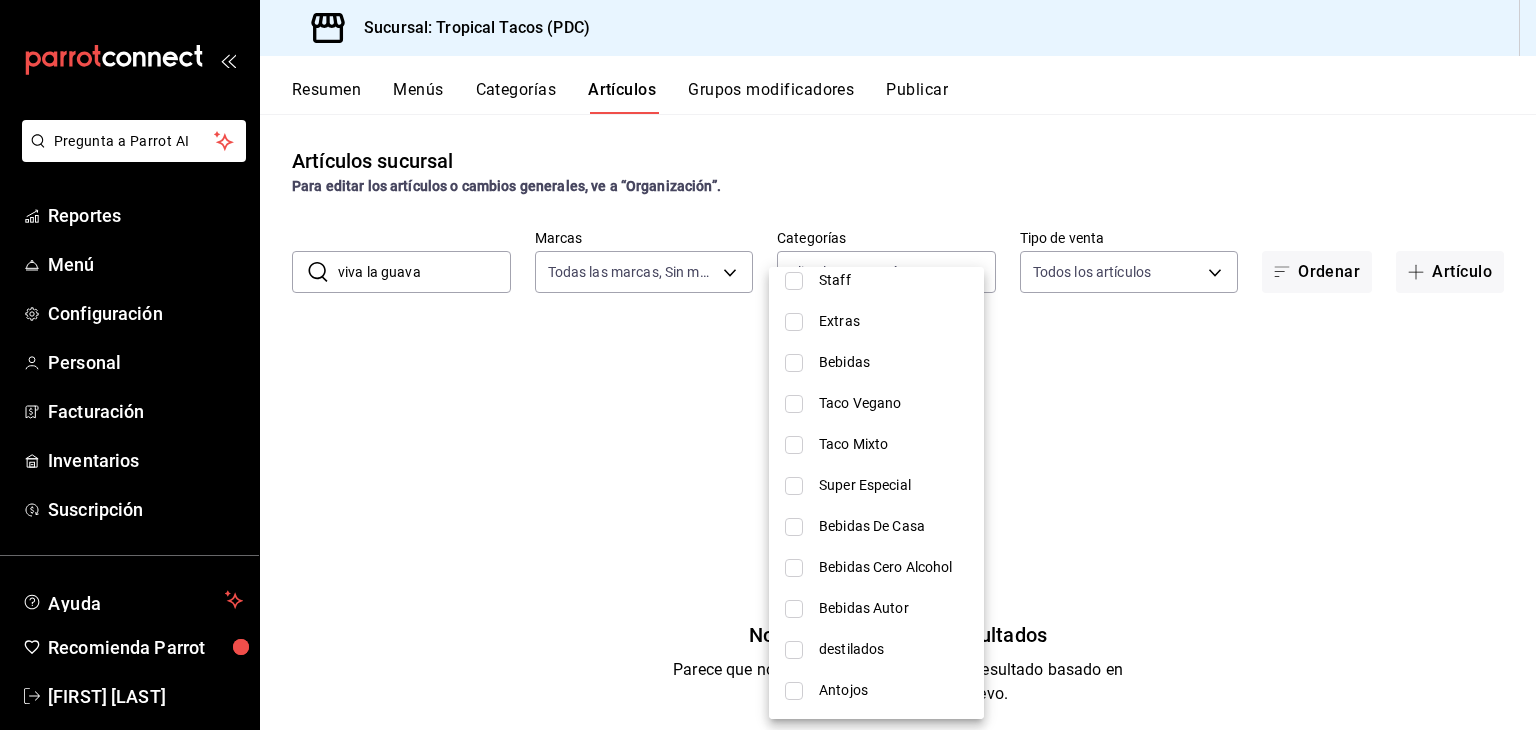 click at bounding box center [794, 609] 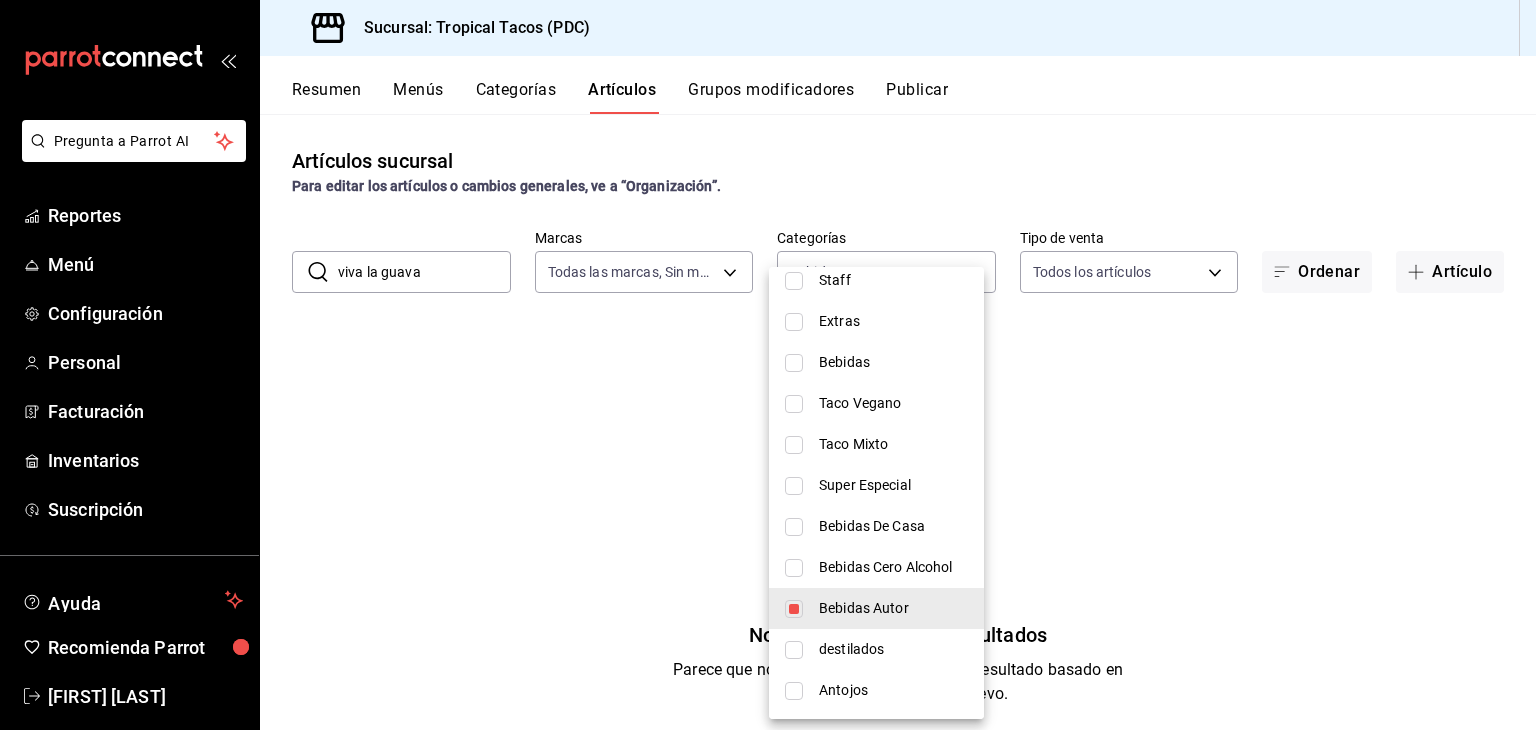 click at bounding box center (768, 365) 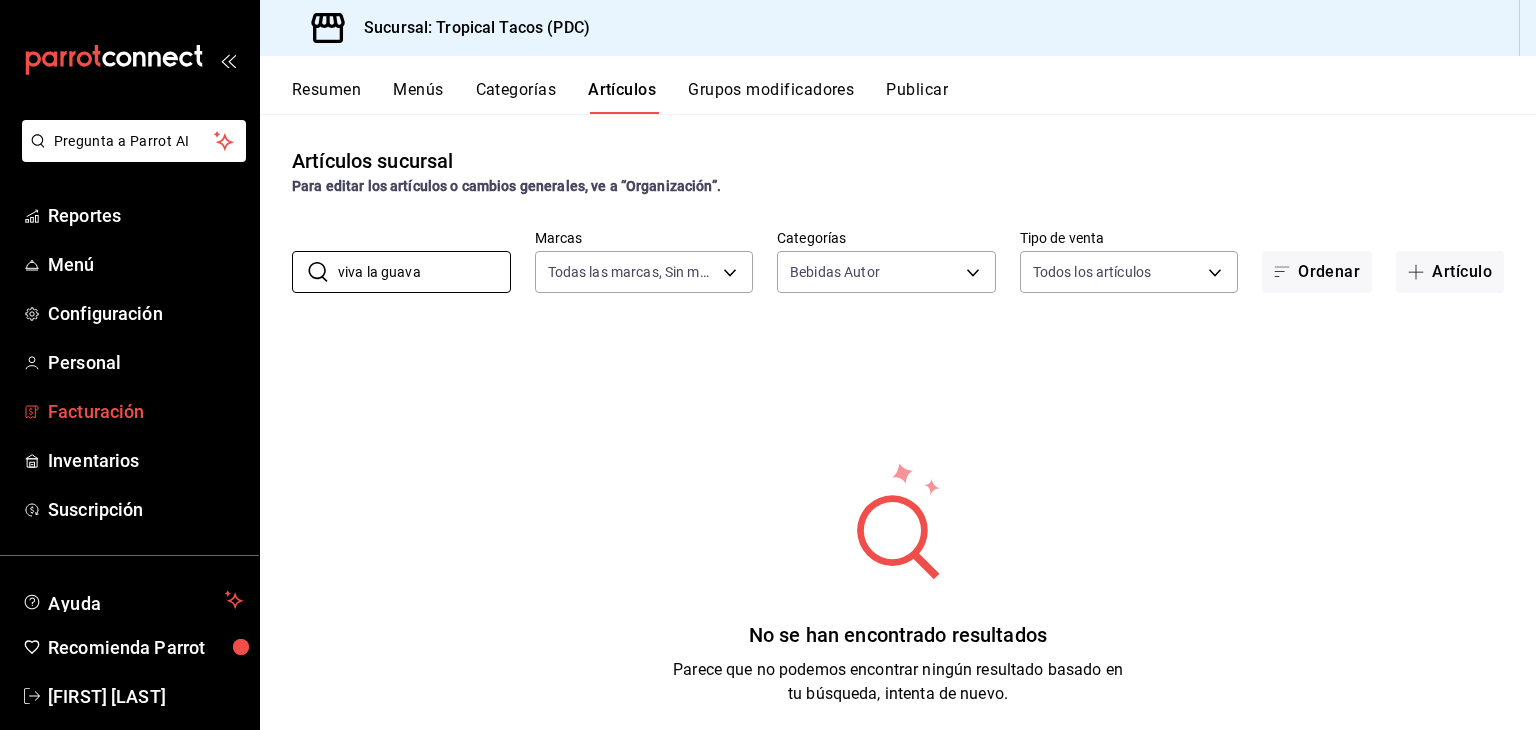 drag, startPoint x: 468, startPoint y: 271, endPoint x: 0, endPoint y: 389, distance: 482.64688 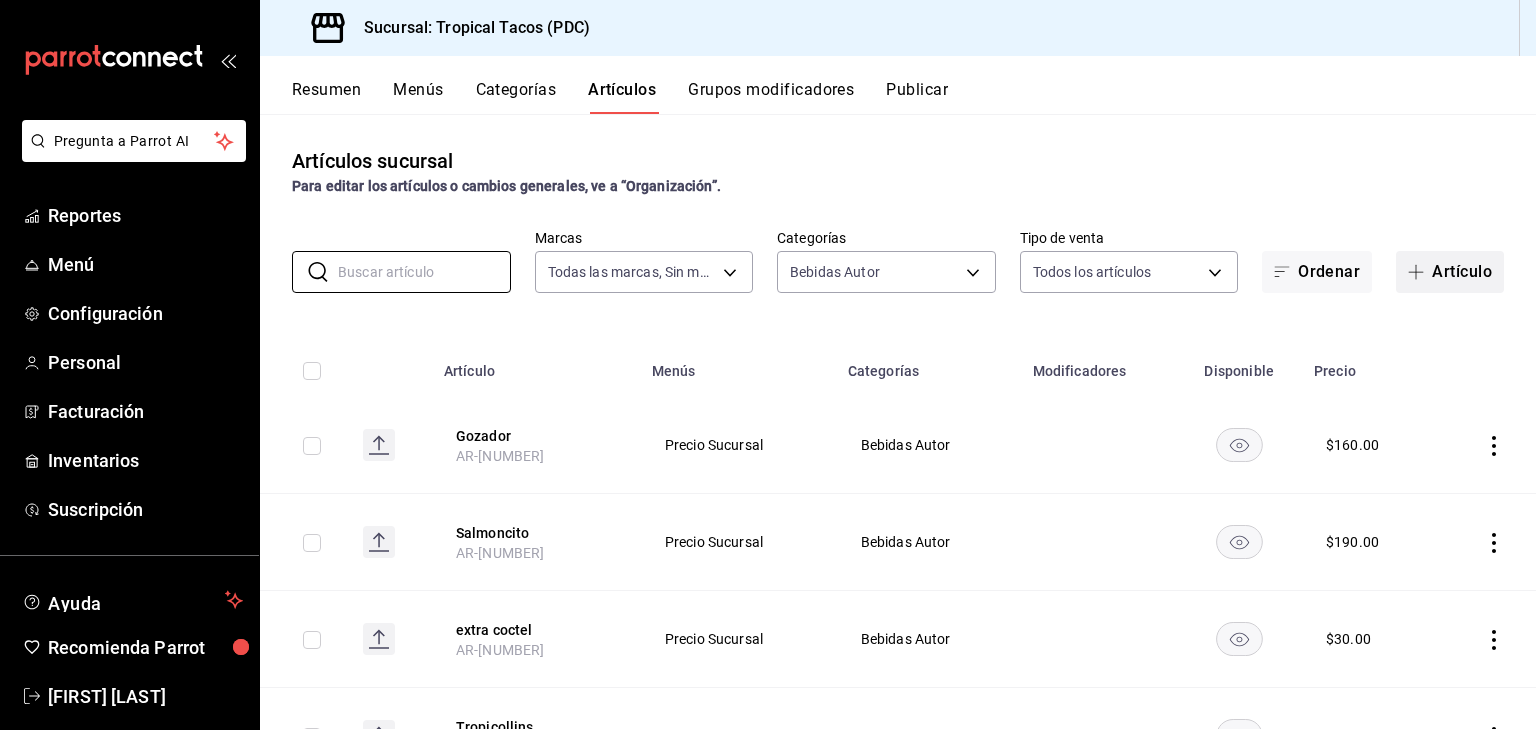 type 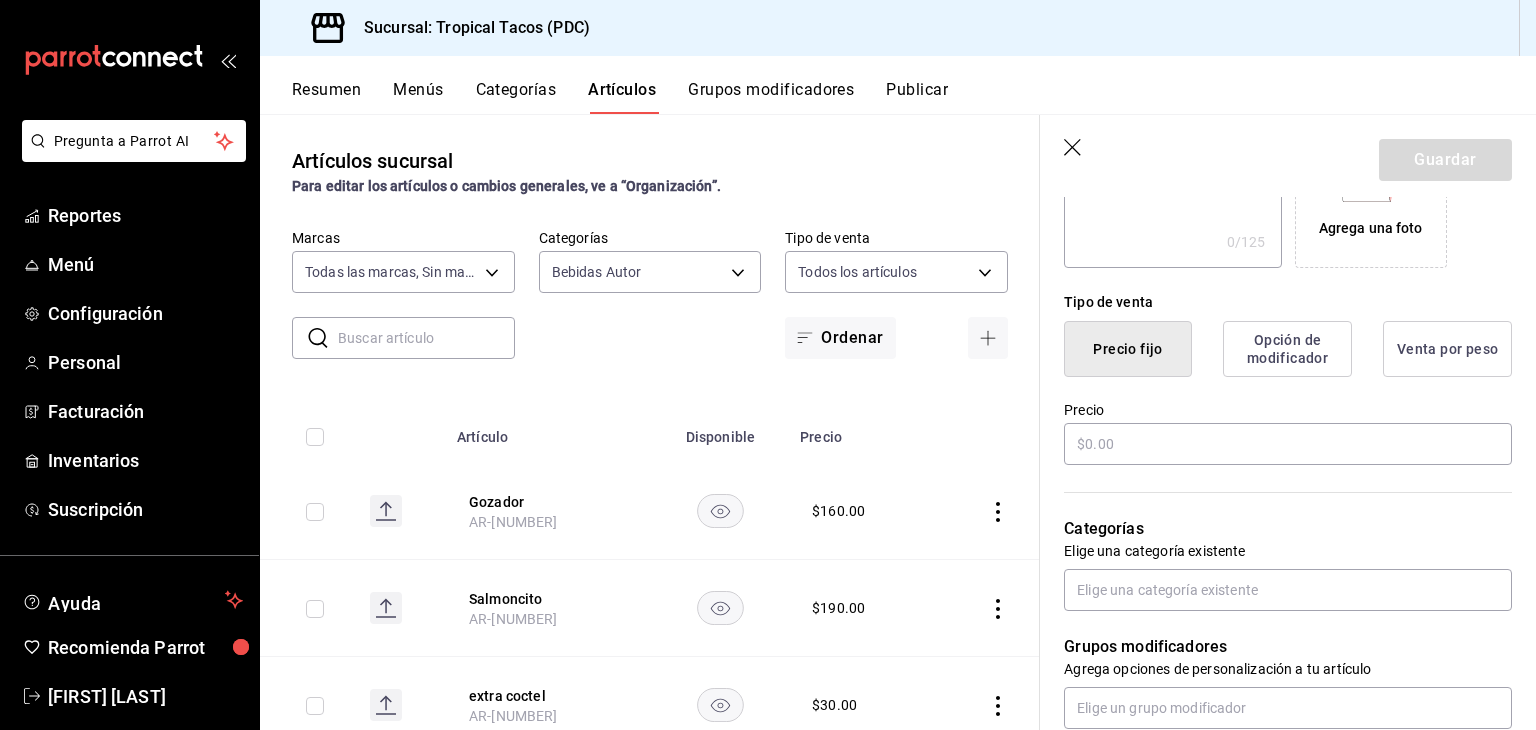 scroll, scrollTop: 435, scrollLeft: 0, axis: vertical 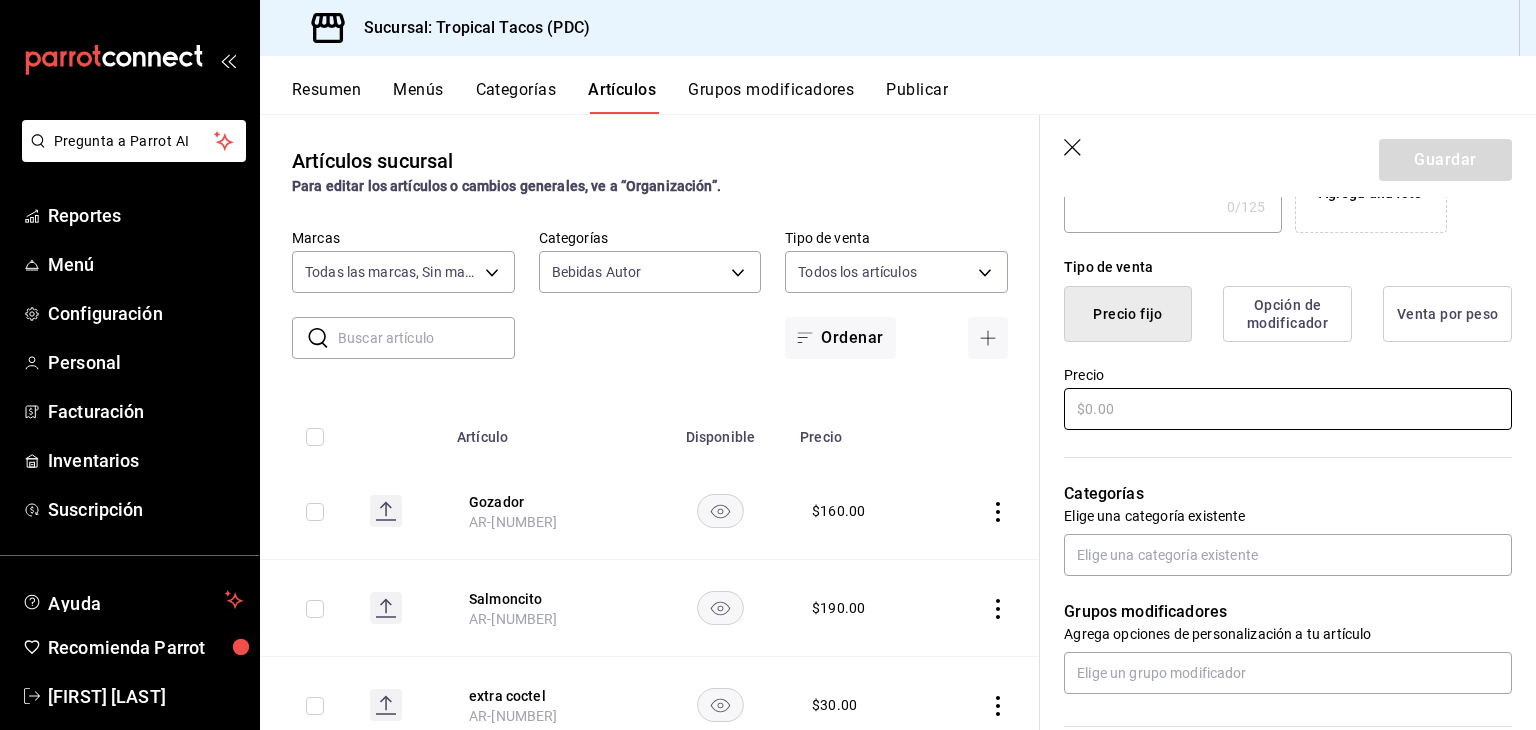 type on "Viva la Guava" 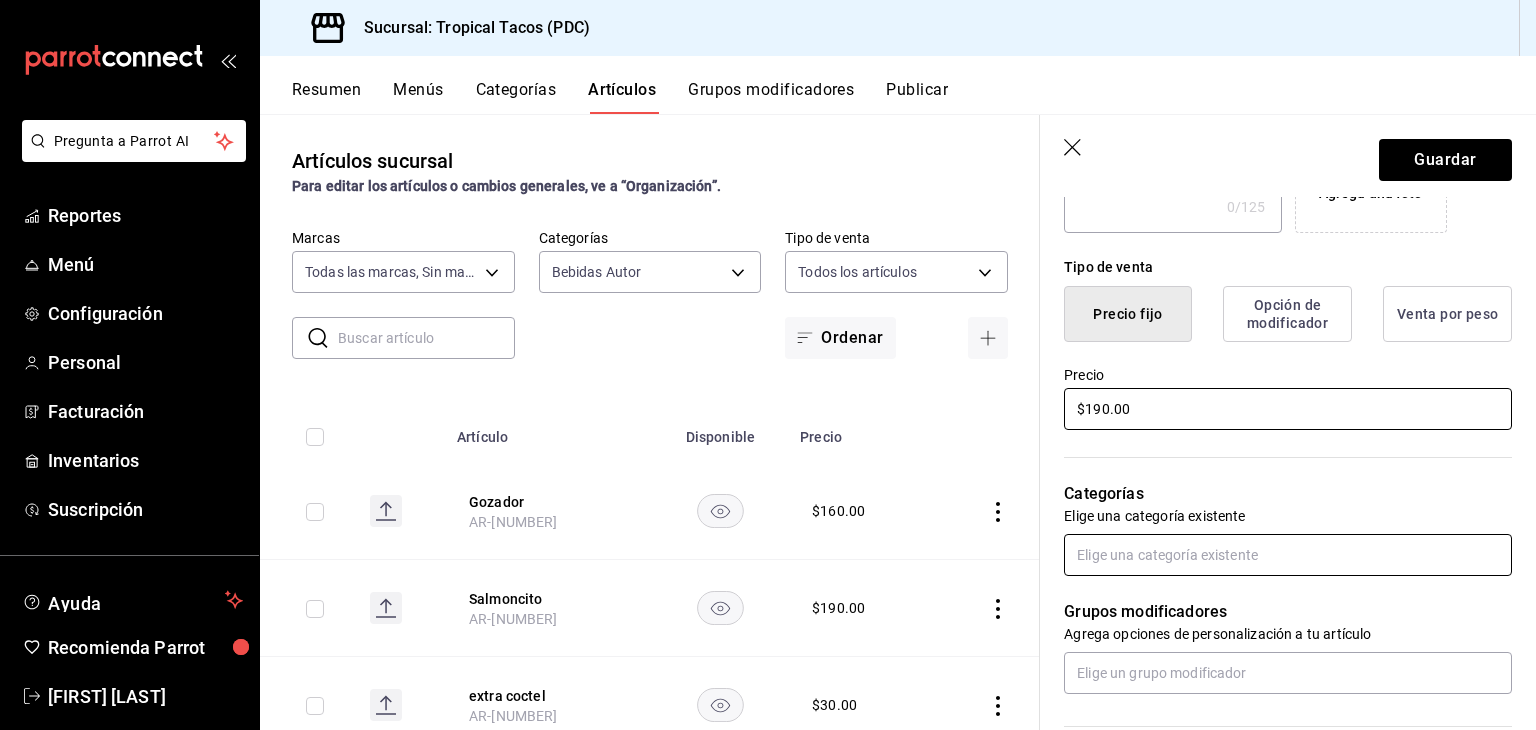 type on "$190.00" 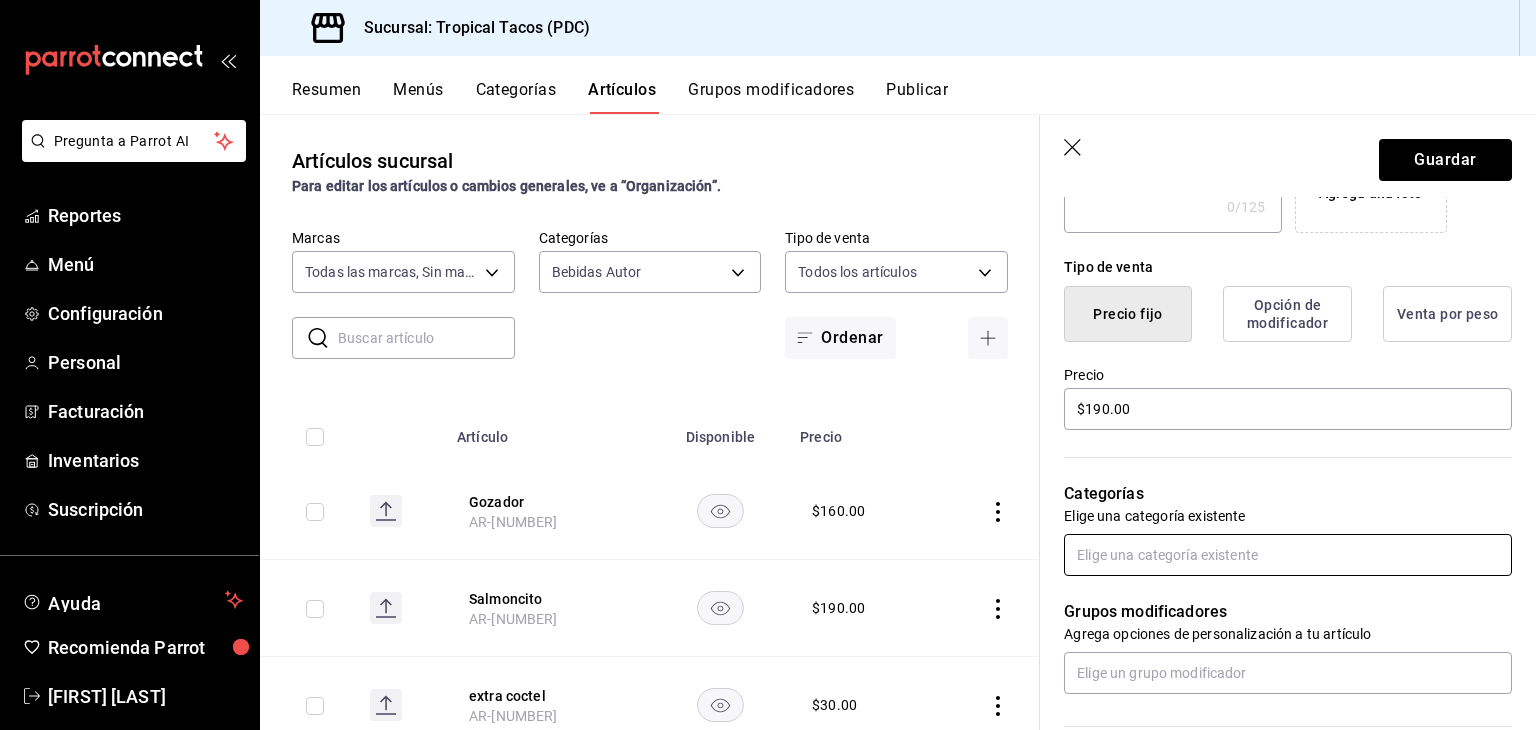 click at bounding box center [1288, 555] 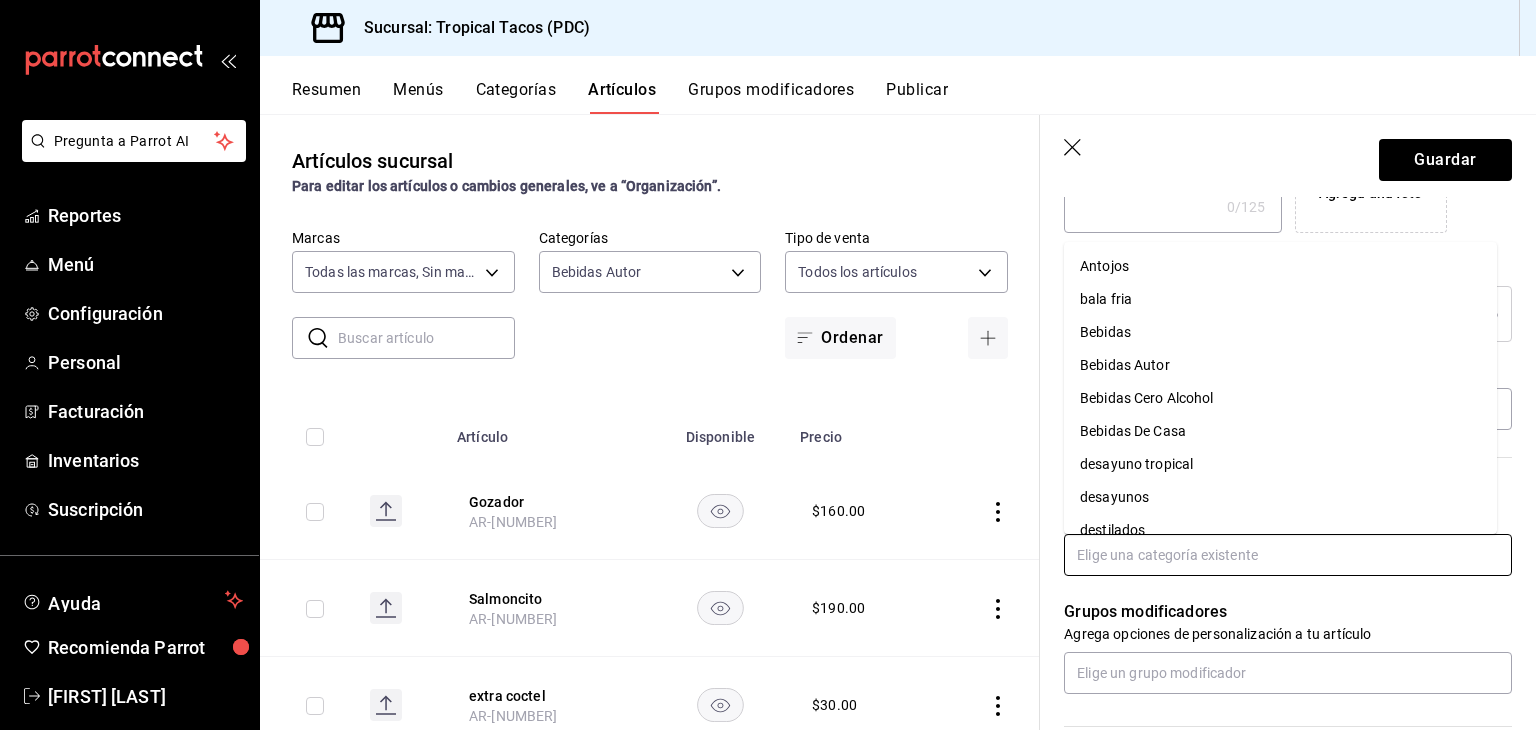 click on "Bebidas Autor" at bounding box center (1280, 365) 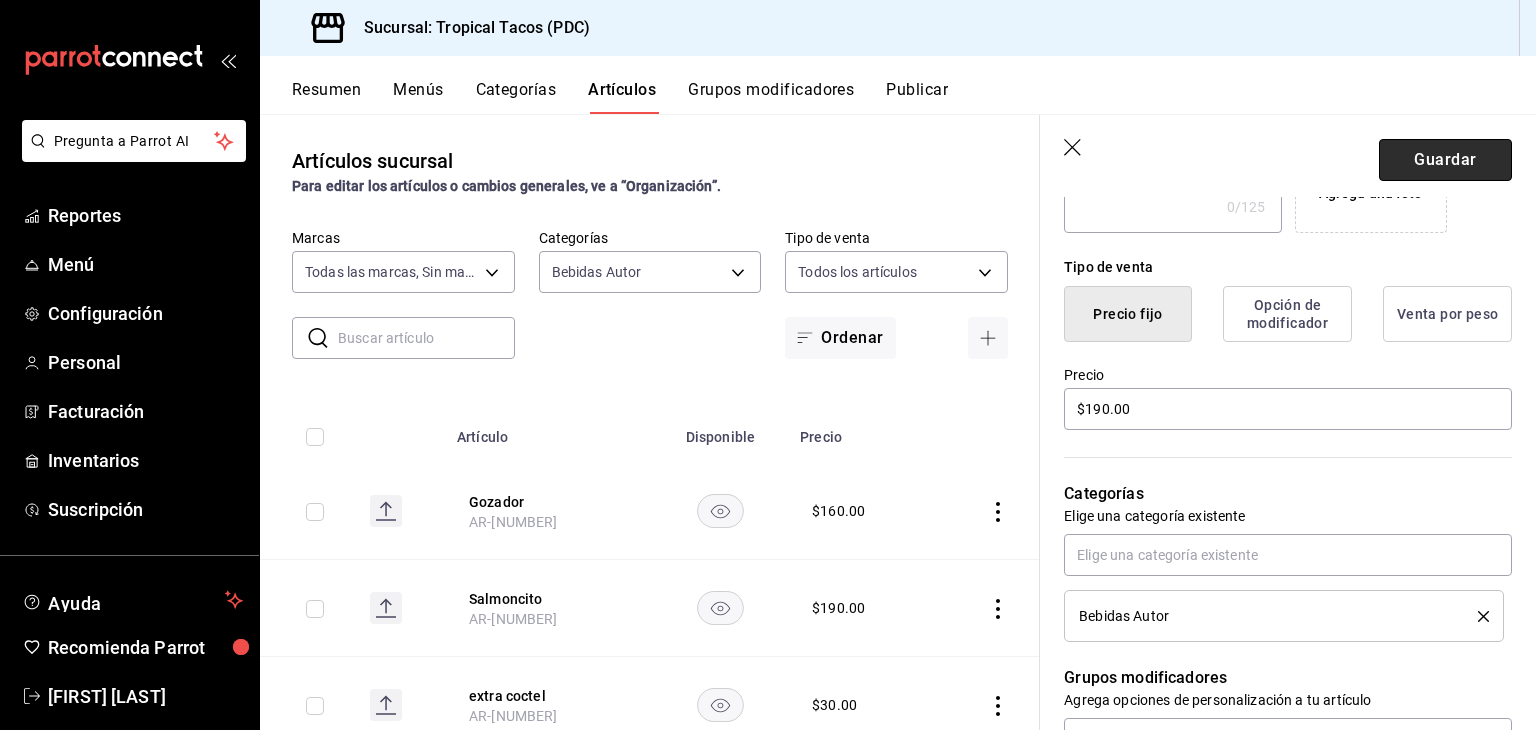 click on "Guardar" at bounding box center (1445, 160) 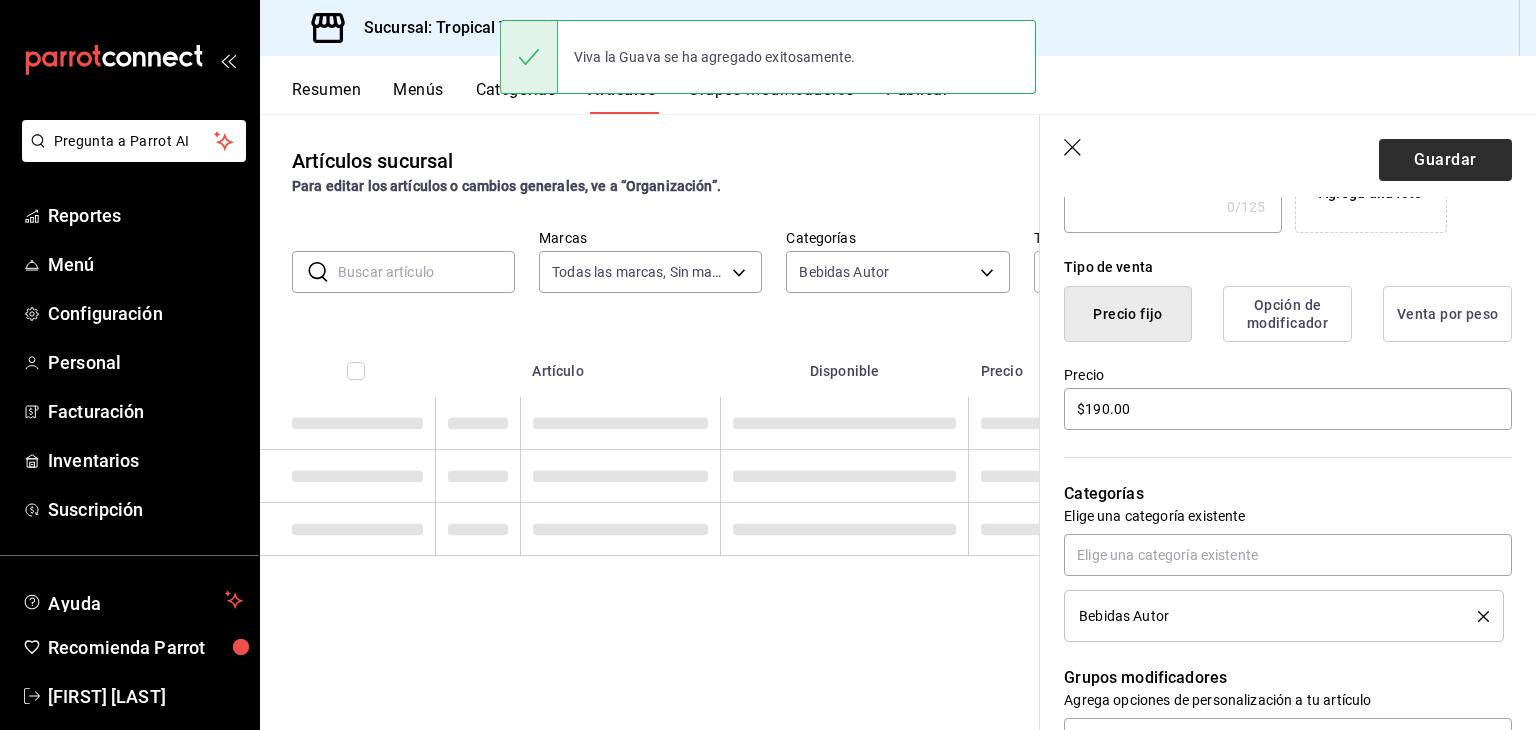 scroll, scrollTop: 0, scrollLeft: 0, axis: both 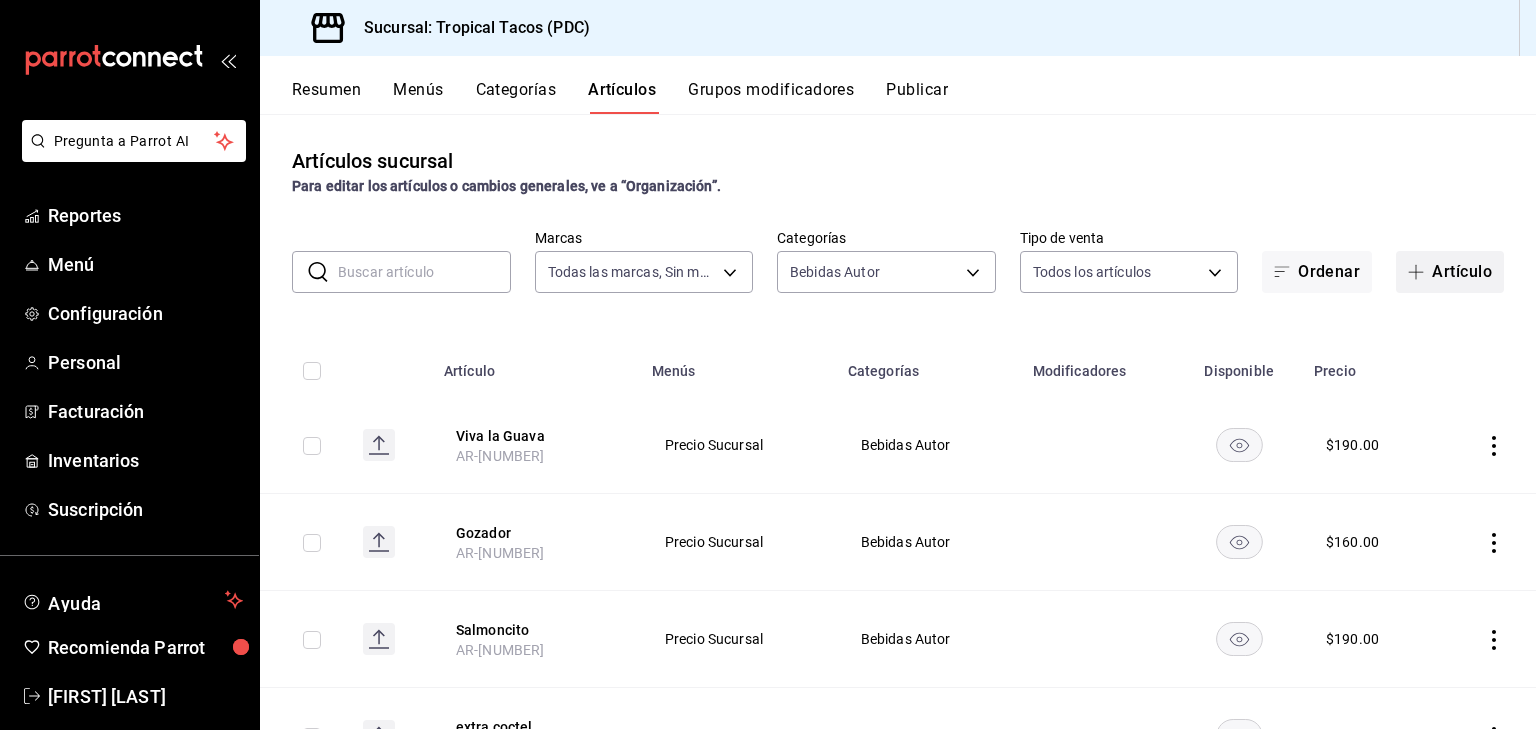 click at bounding box center (1420, 272) 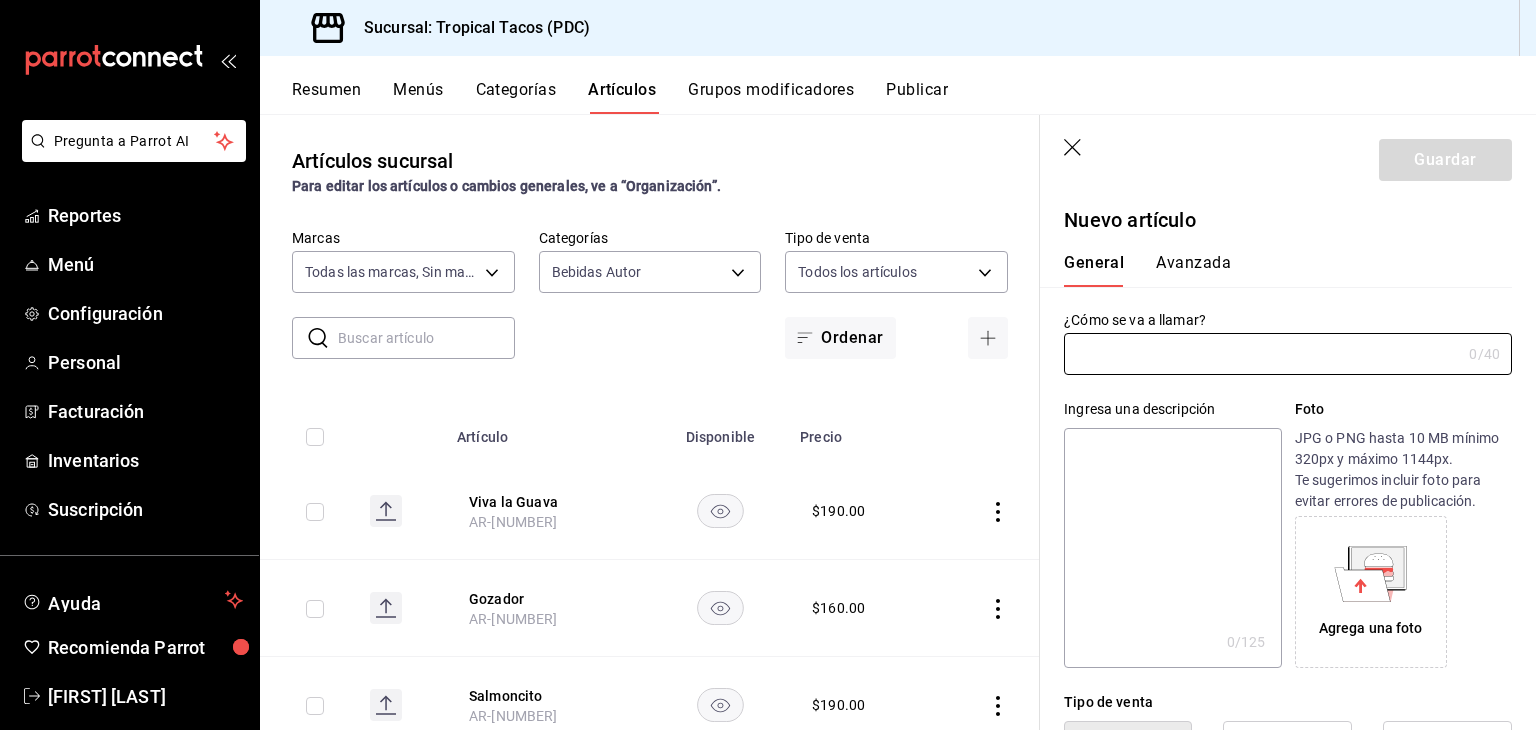 click 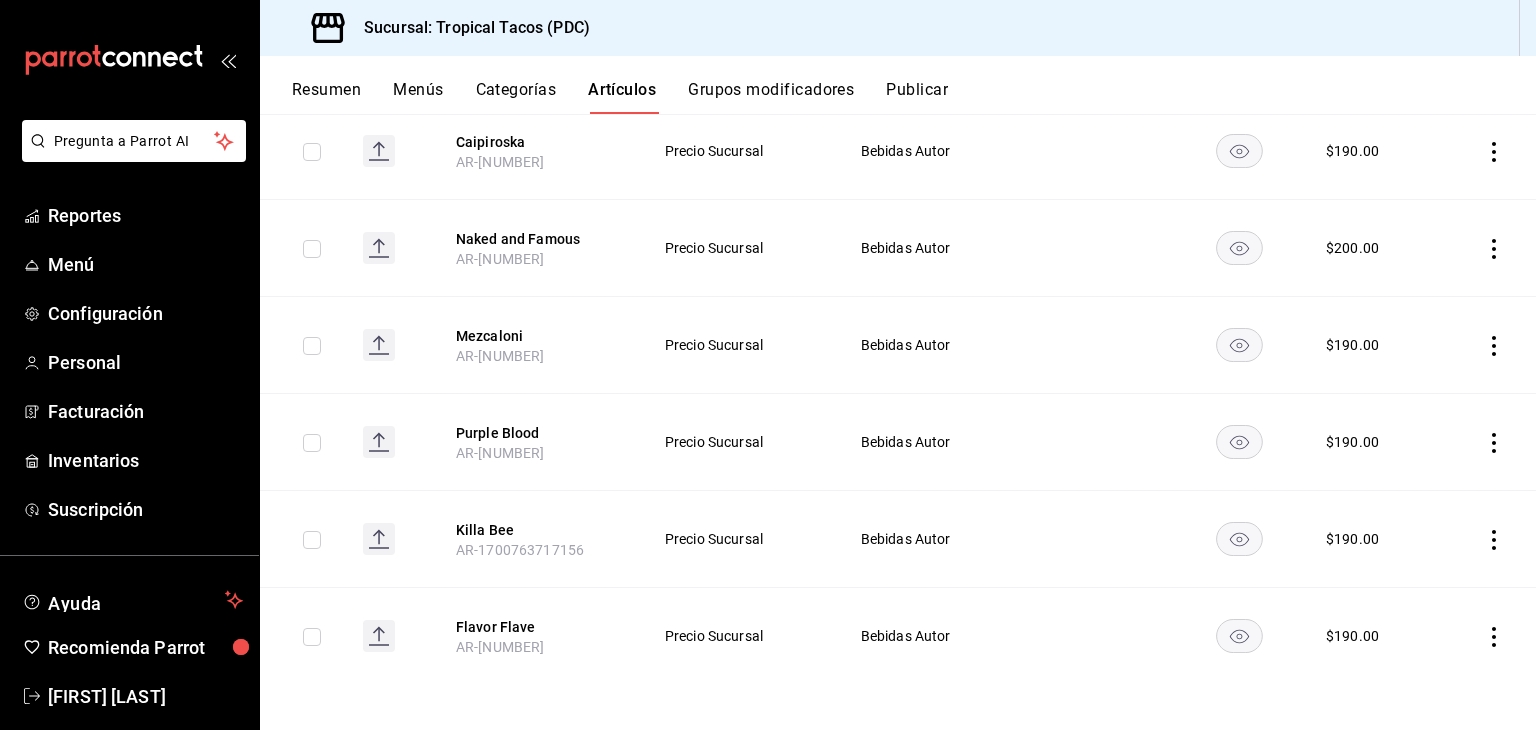 scroll, scrollTop: 0, scrollLeft: 0, axis: both 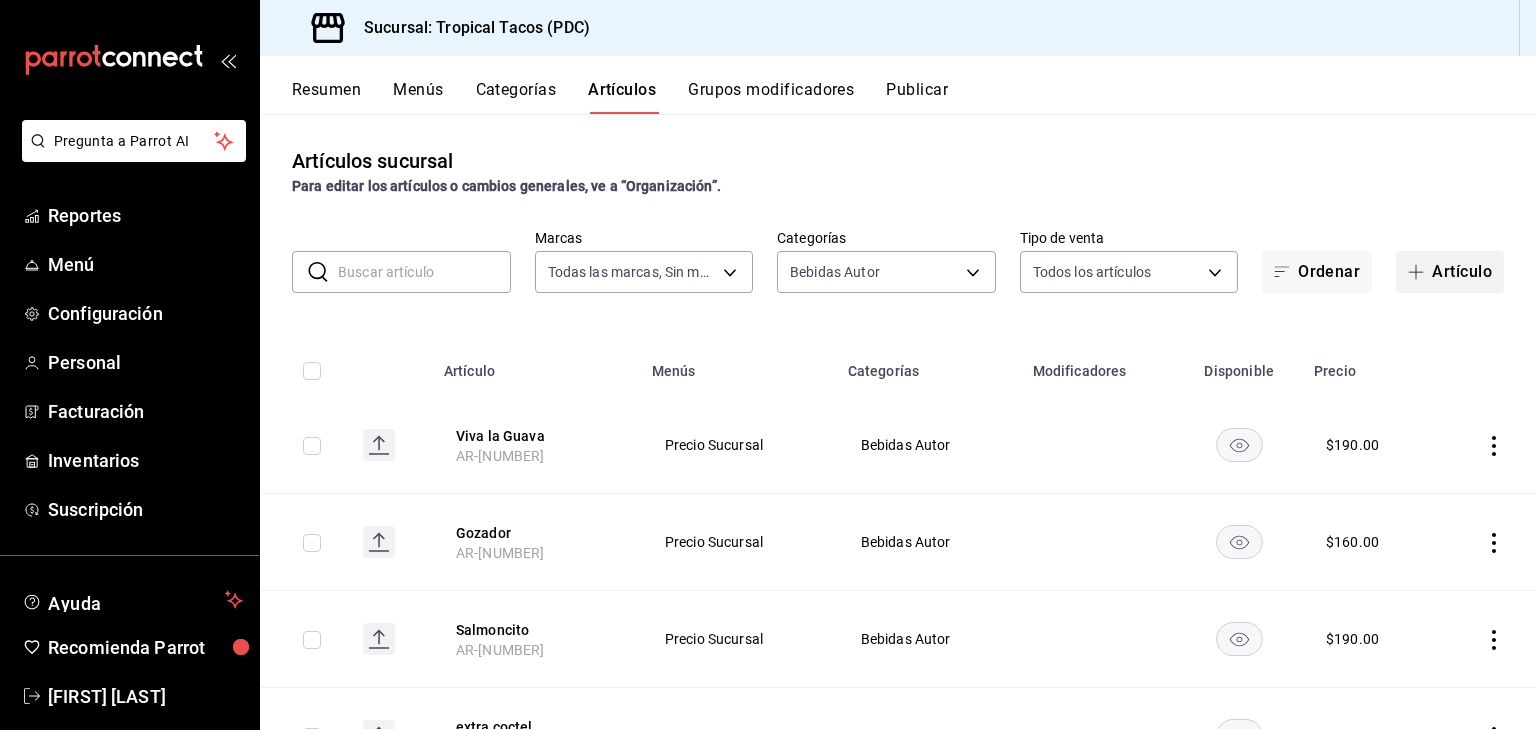 click on "Artículo" at bounding box center (1450, 272) 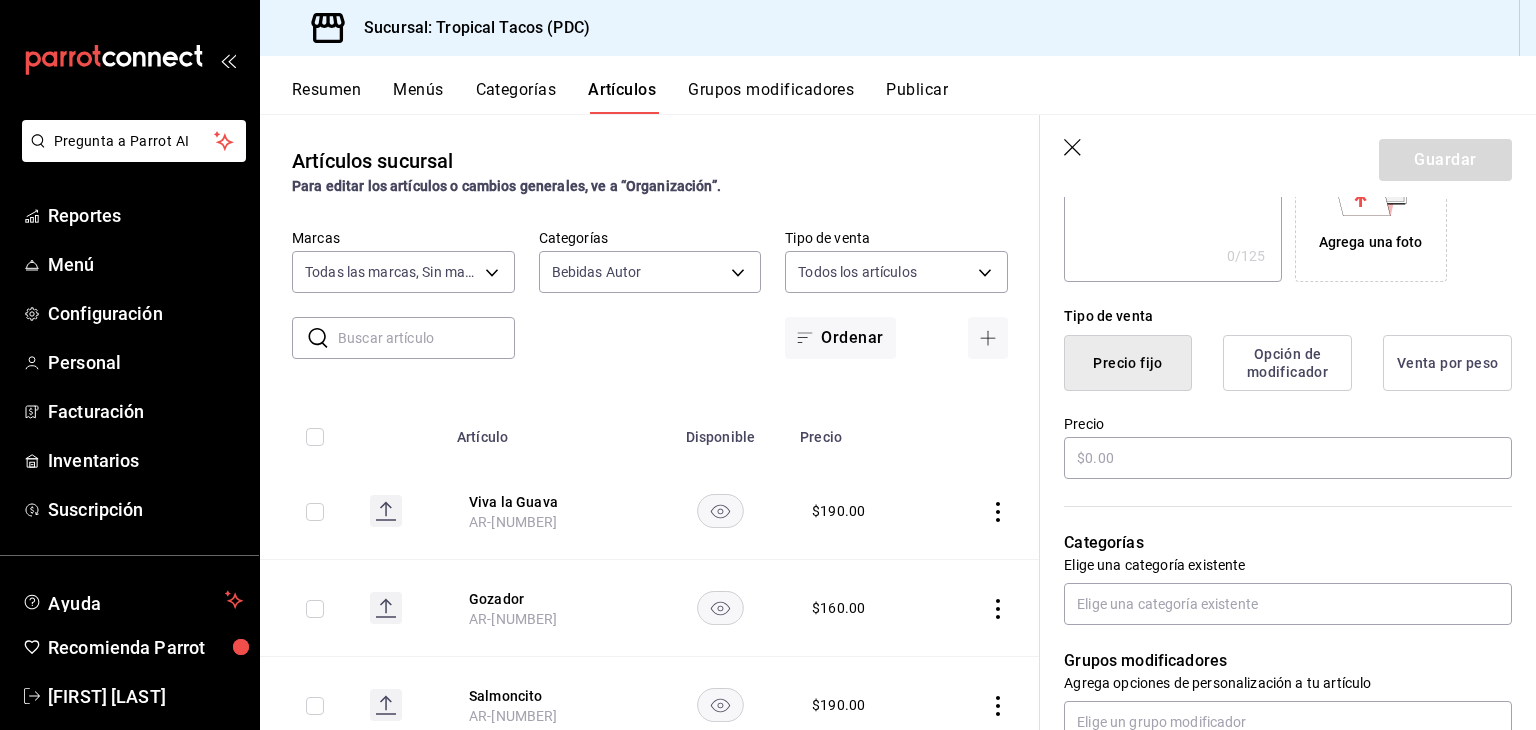 scroll, scrollTop: 388, scrollLeft: 0, axis: vertical 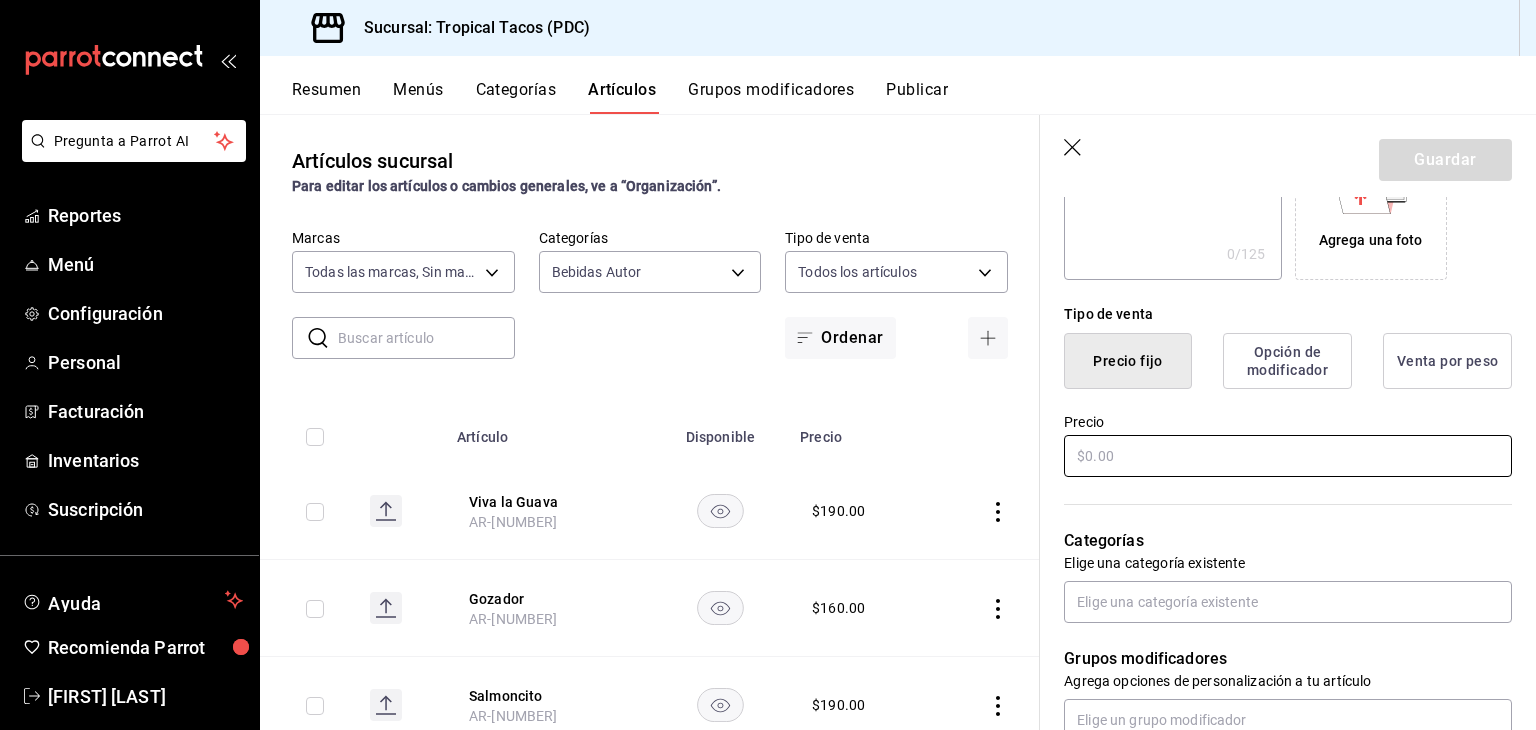 type on "Basil Smash" 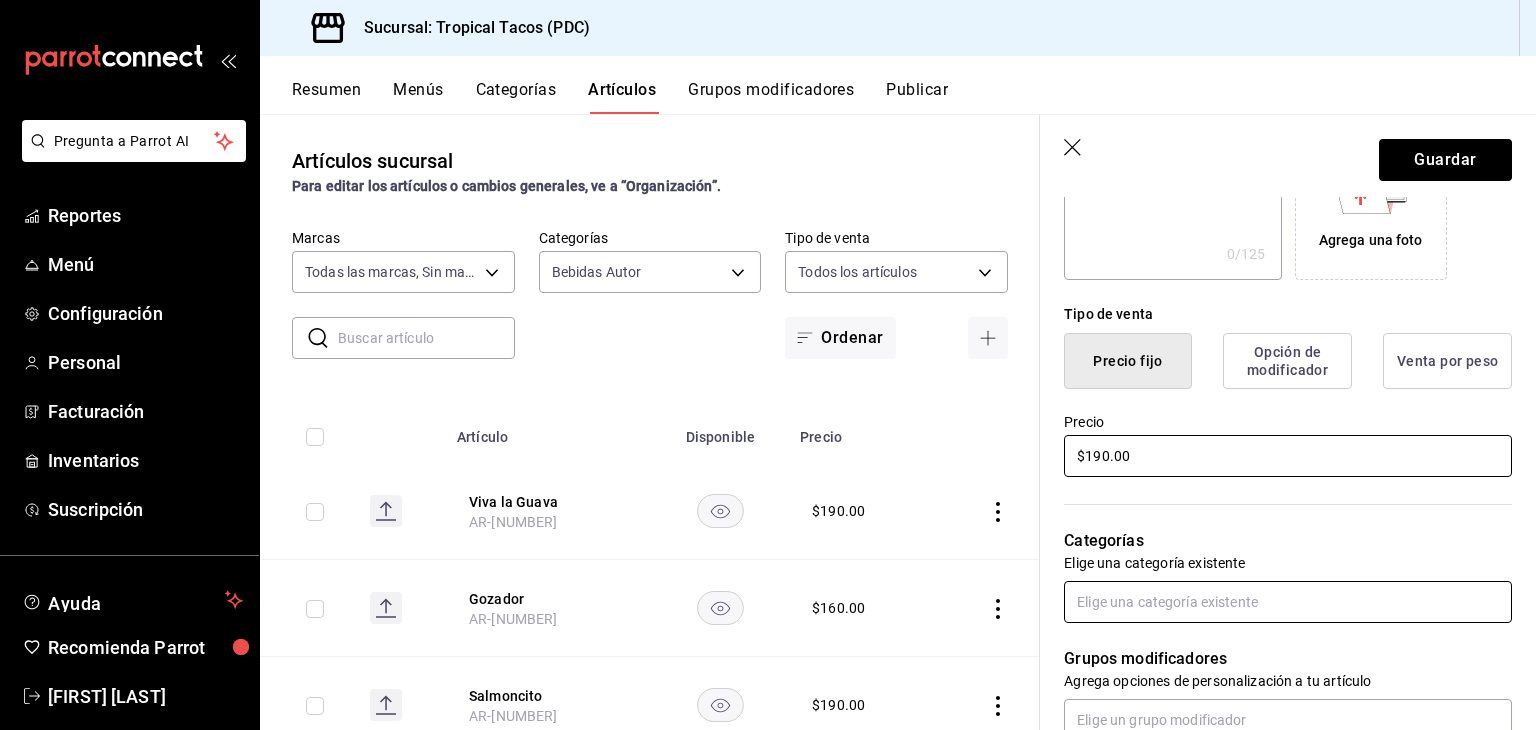 type on "$190.00" 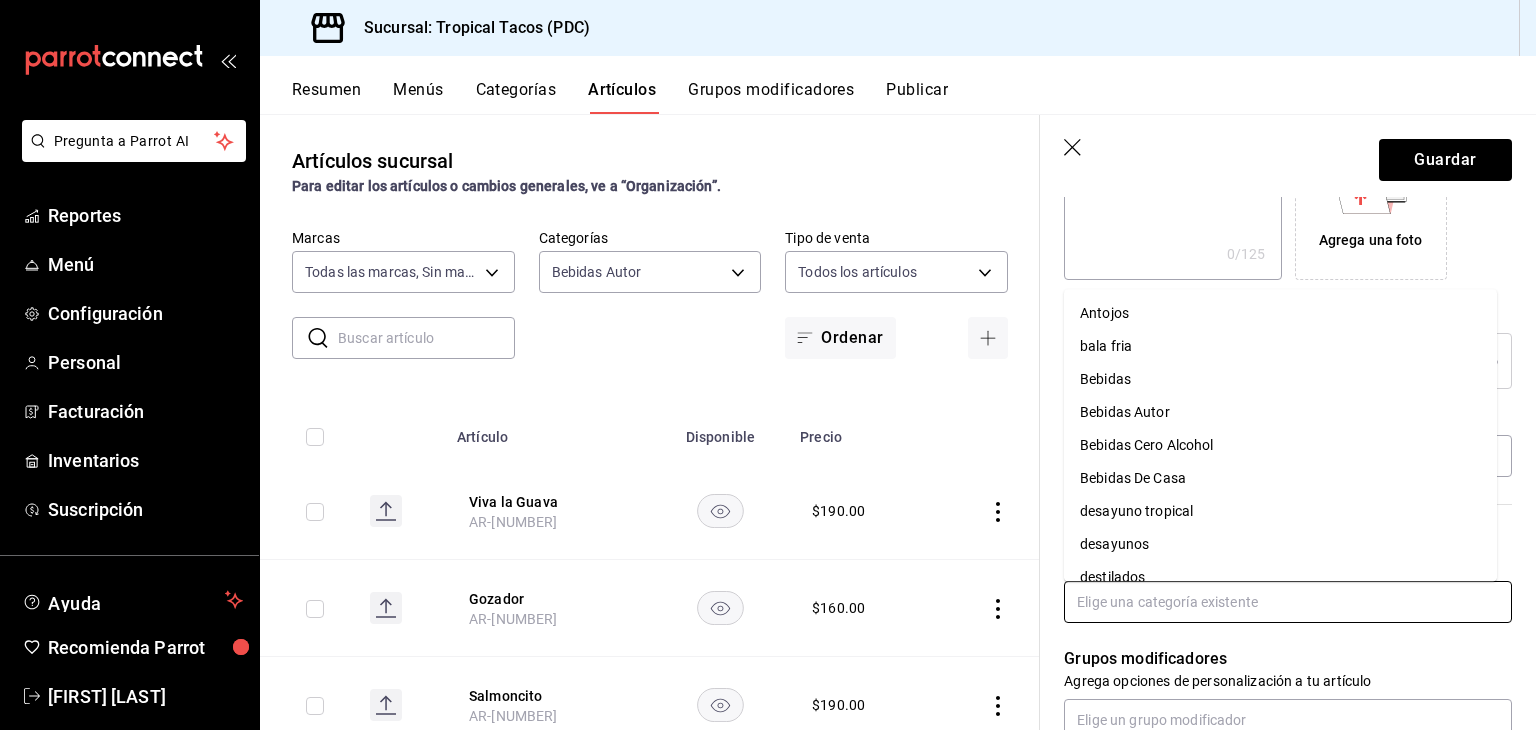 click at bounding box center [1288, 602] 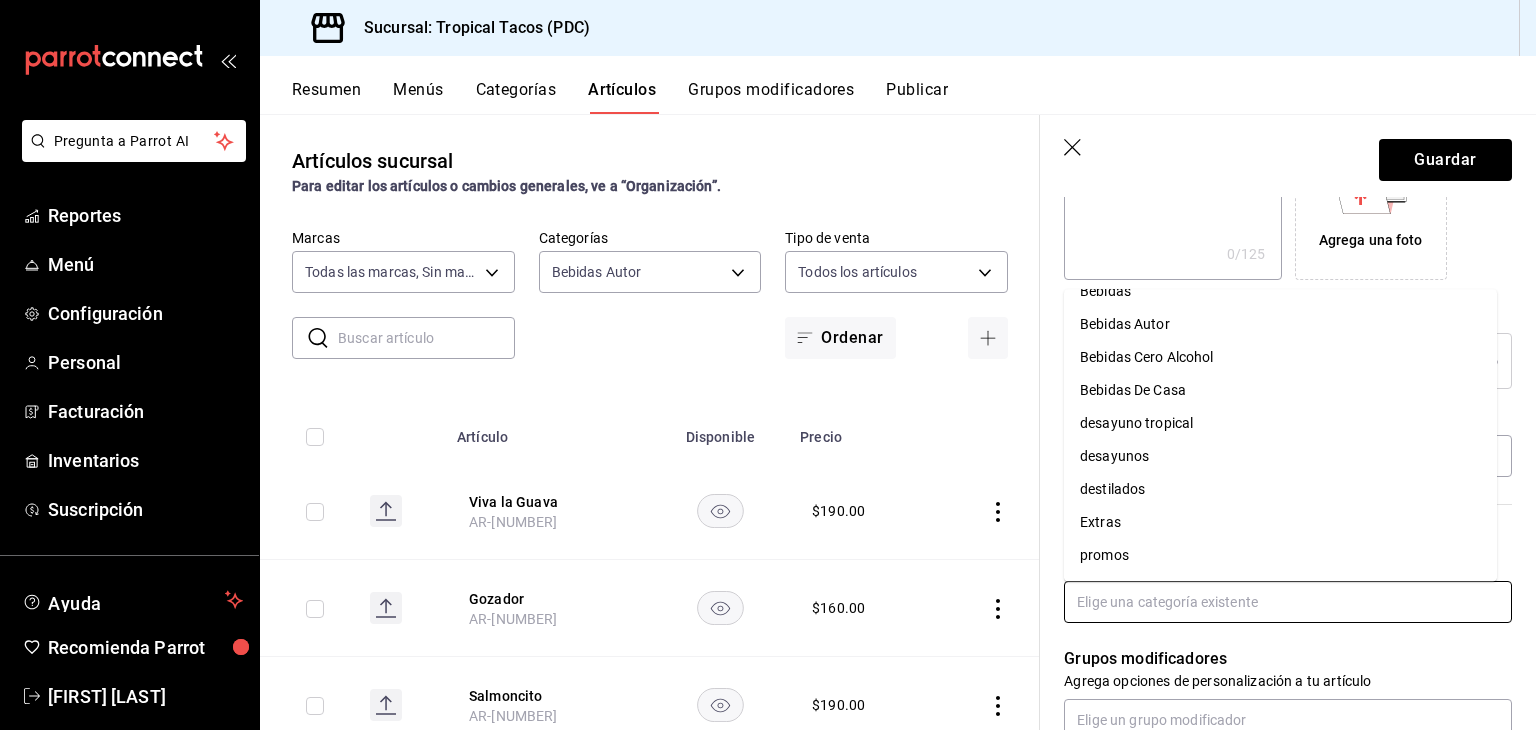 scroll, scrollTop: 72, scrollLeft: 0, axis: vertical 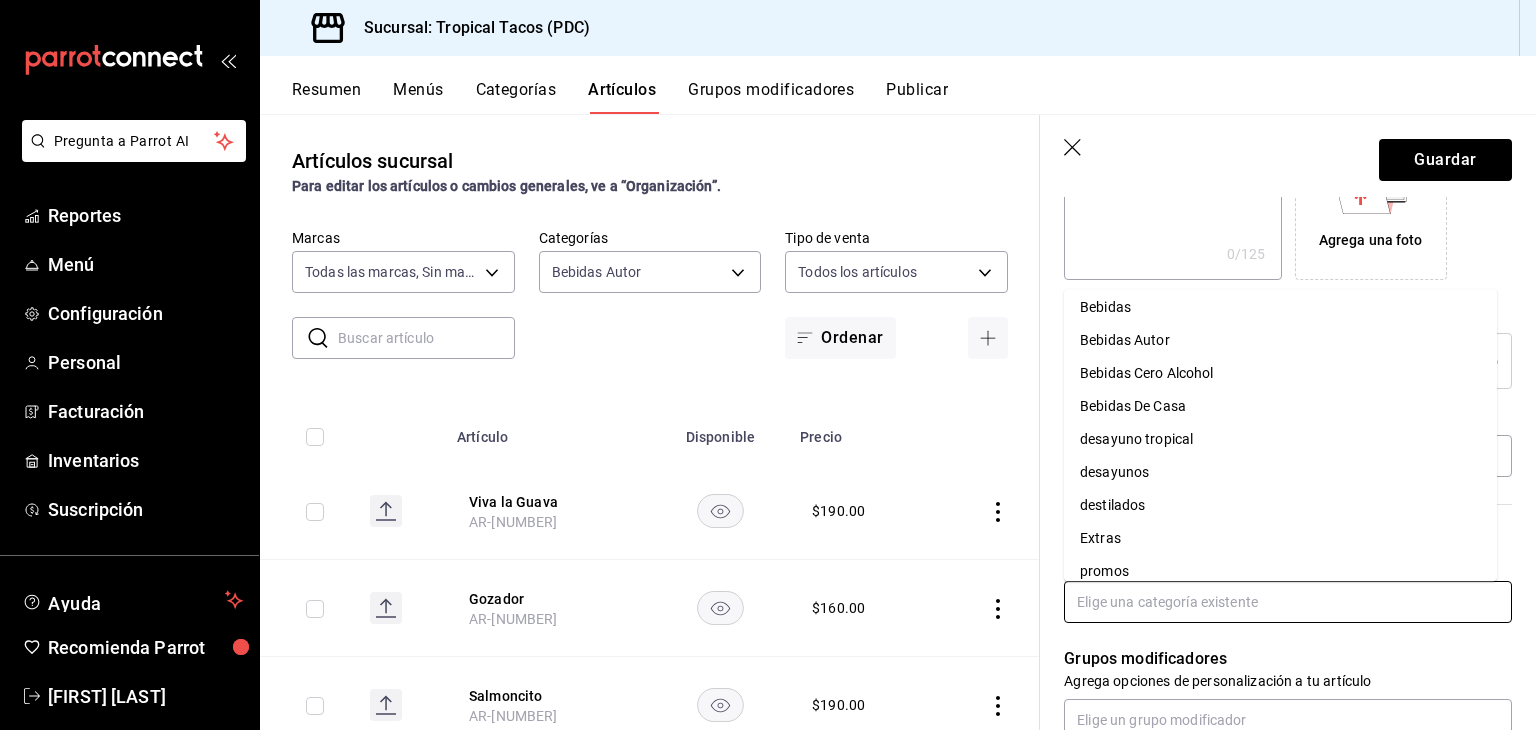 click on "Bebidas De Casa" at bounding box center (1280, 406) 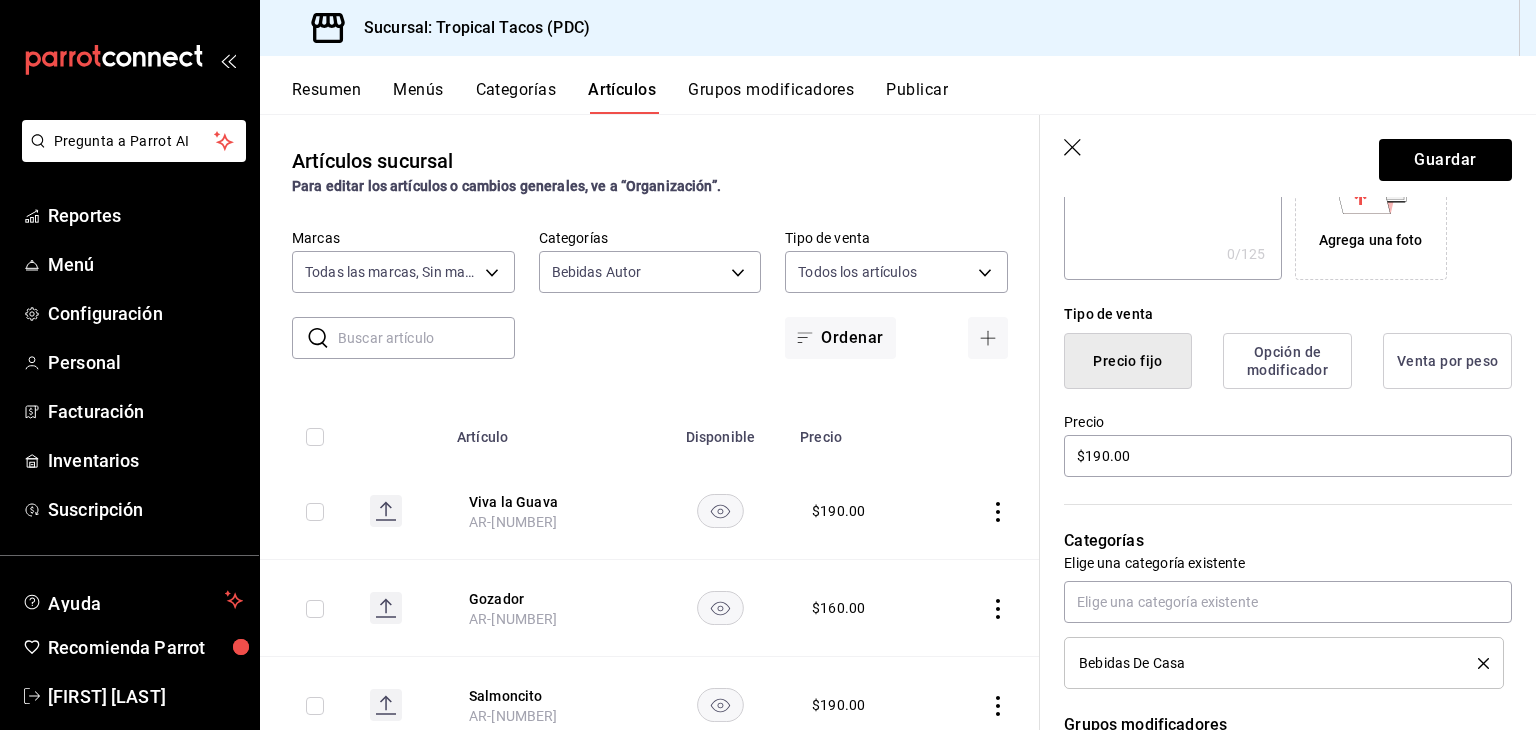 click 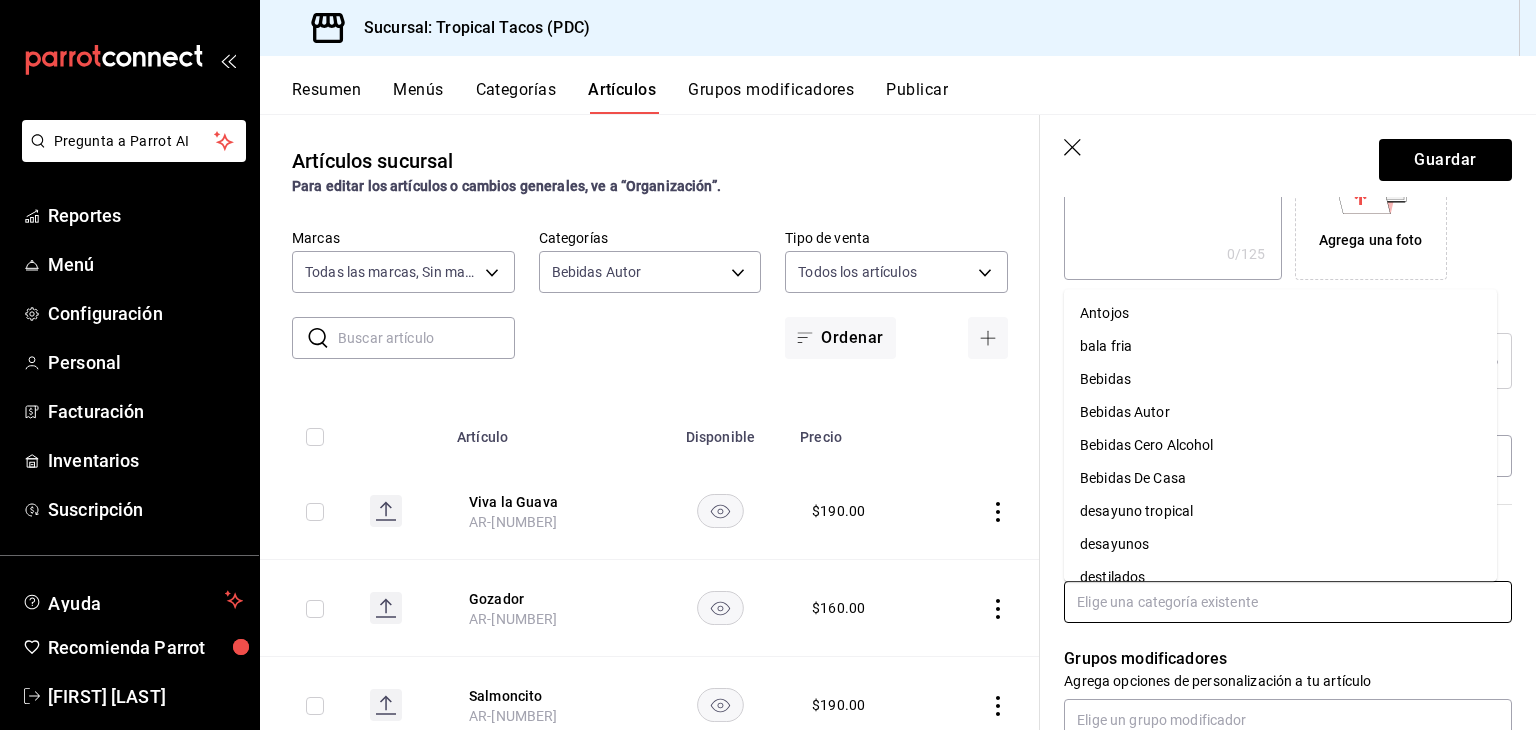 click at bounding box center (1288, 602) 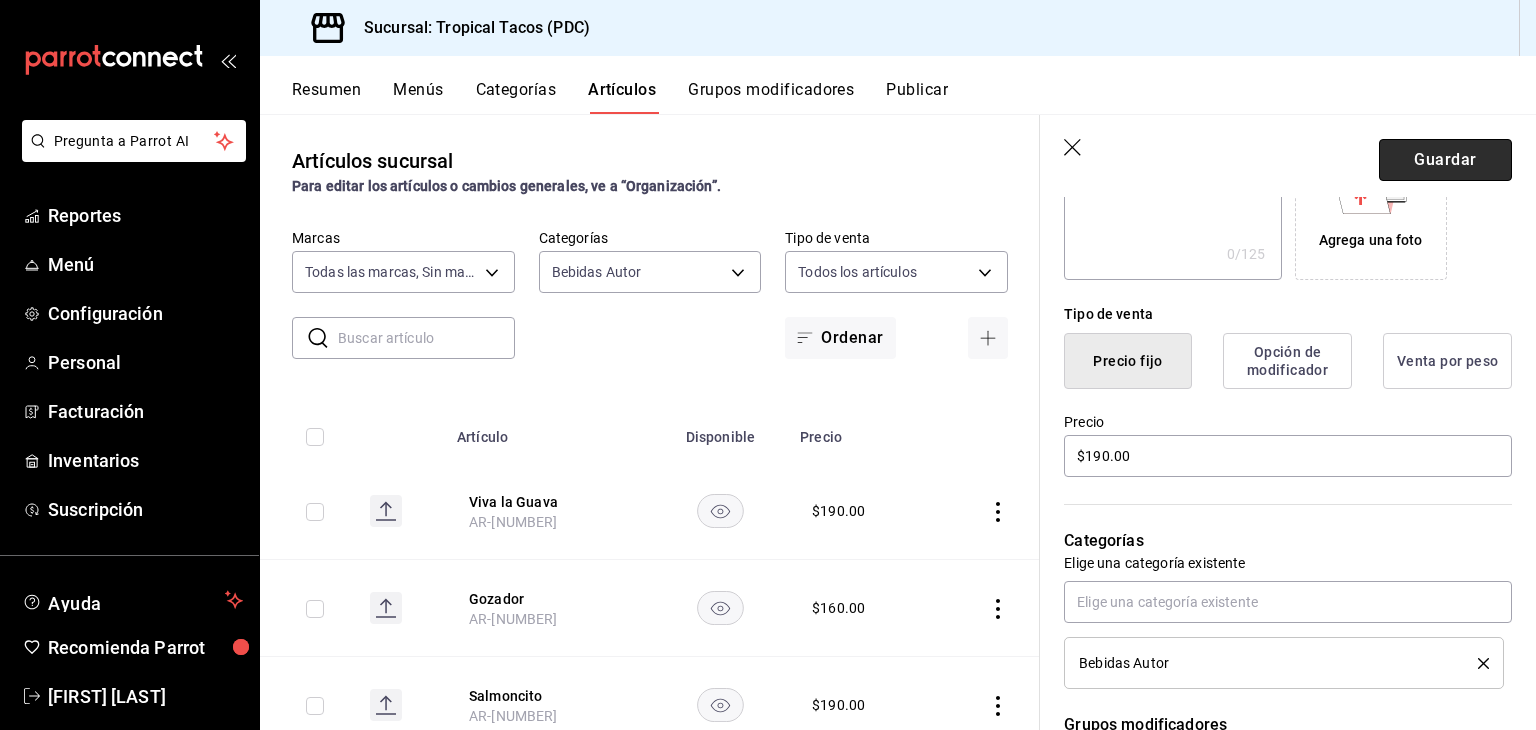 click on "Guardar" at bounding box center [1445, 160] 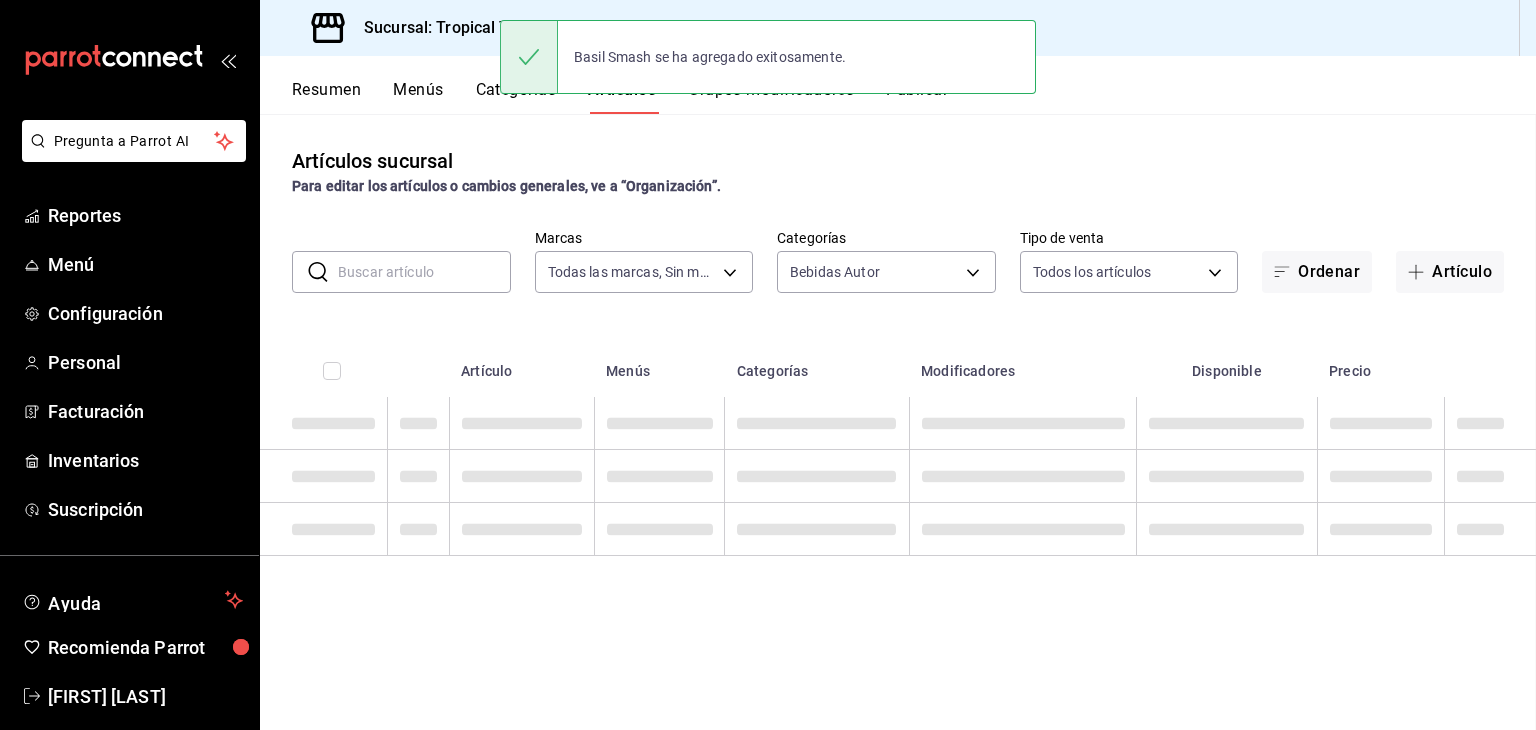 scroll, scrollTop: 0, scrollLeft: 0, axis: both 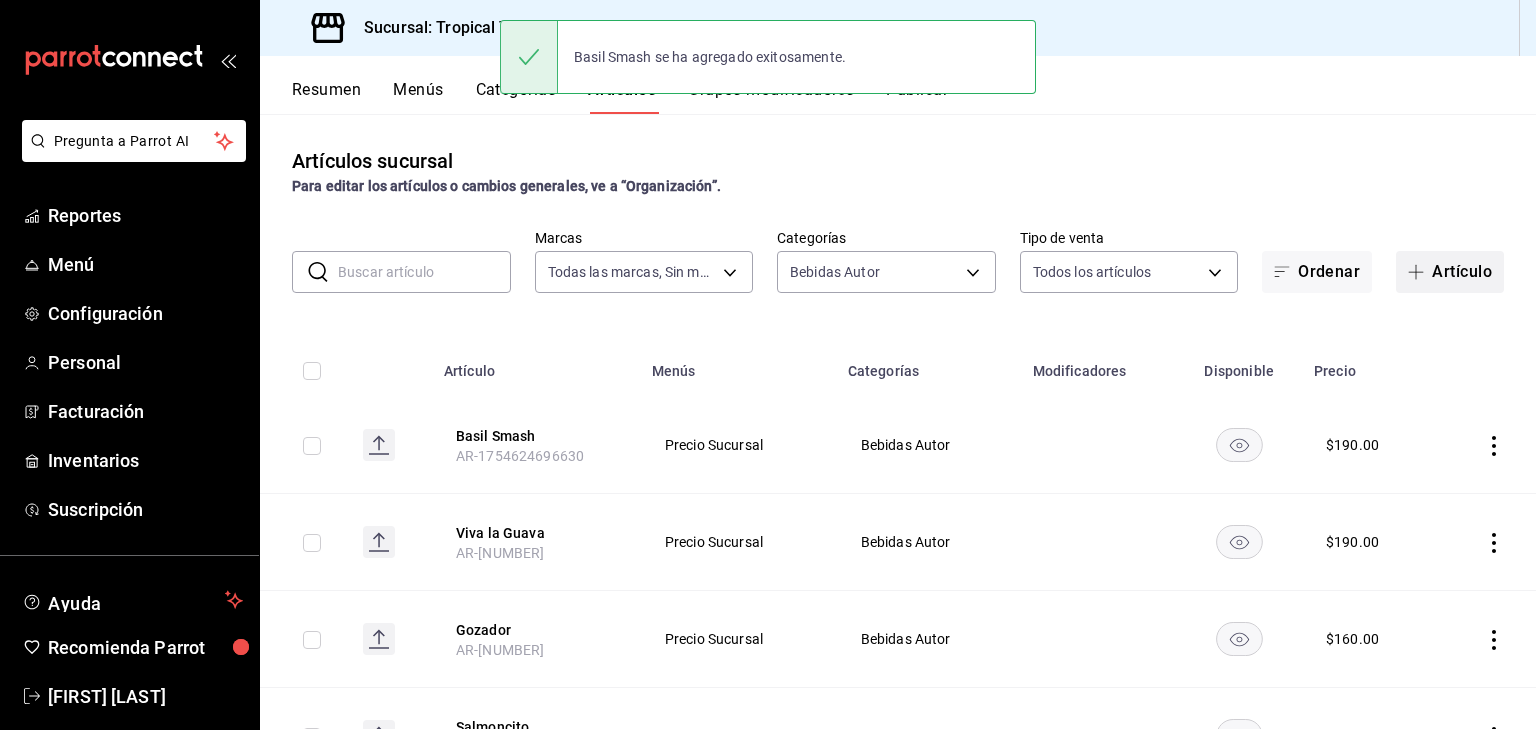 click on "Artículo" at bounding box center [1450, 272] 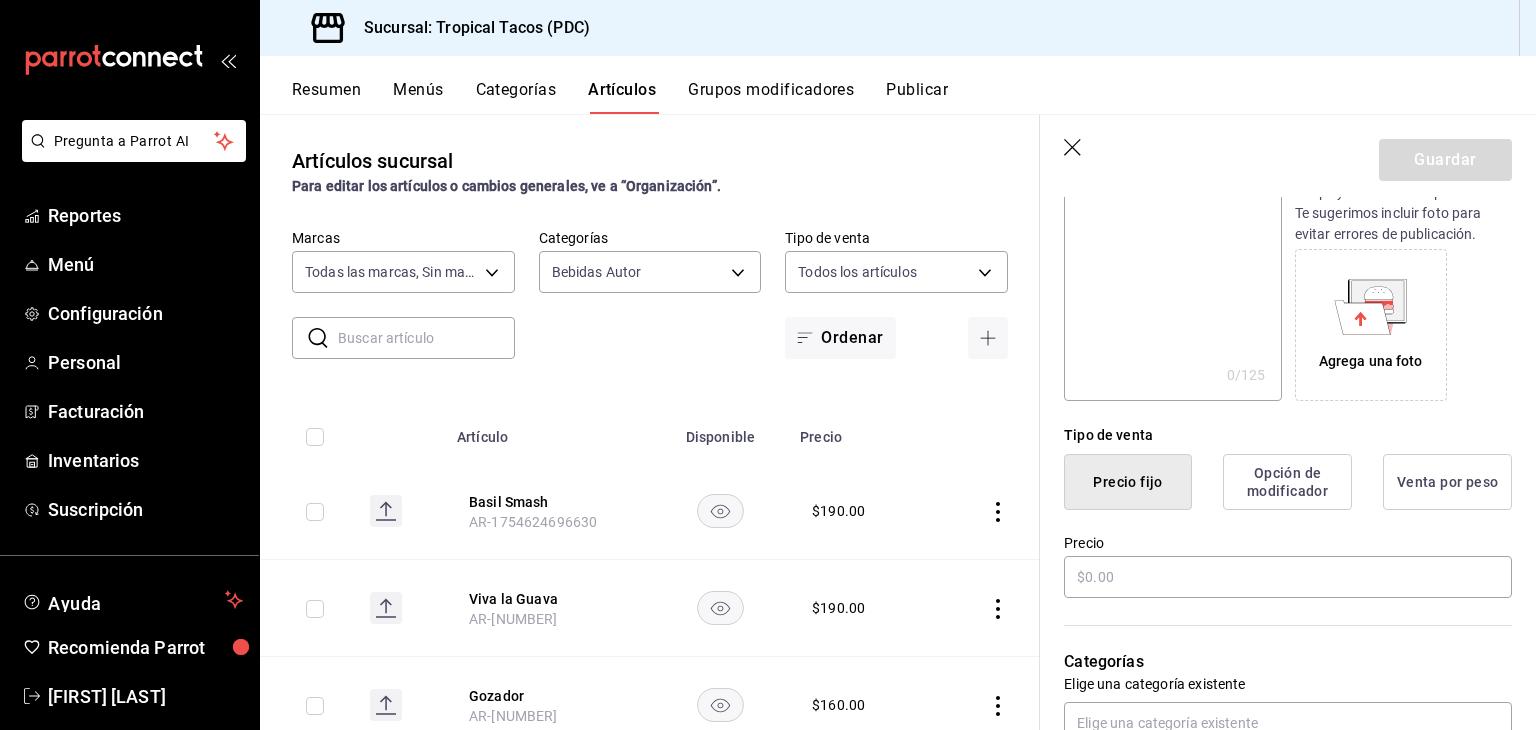 scroll, scrollTop: 268, scrollLeft: 0, axis: vertical 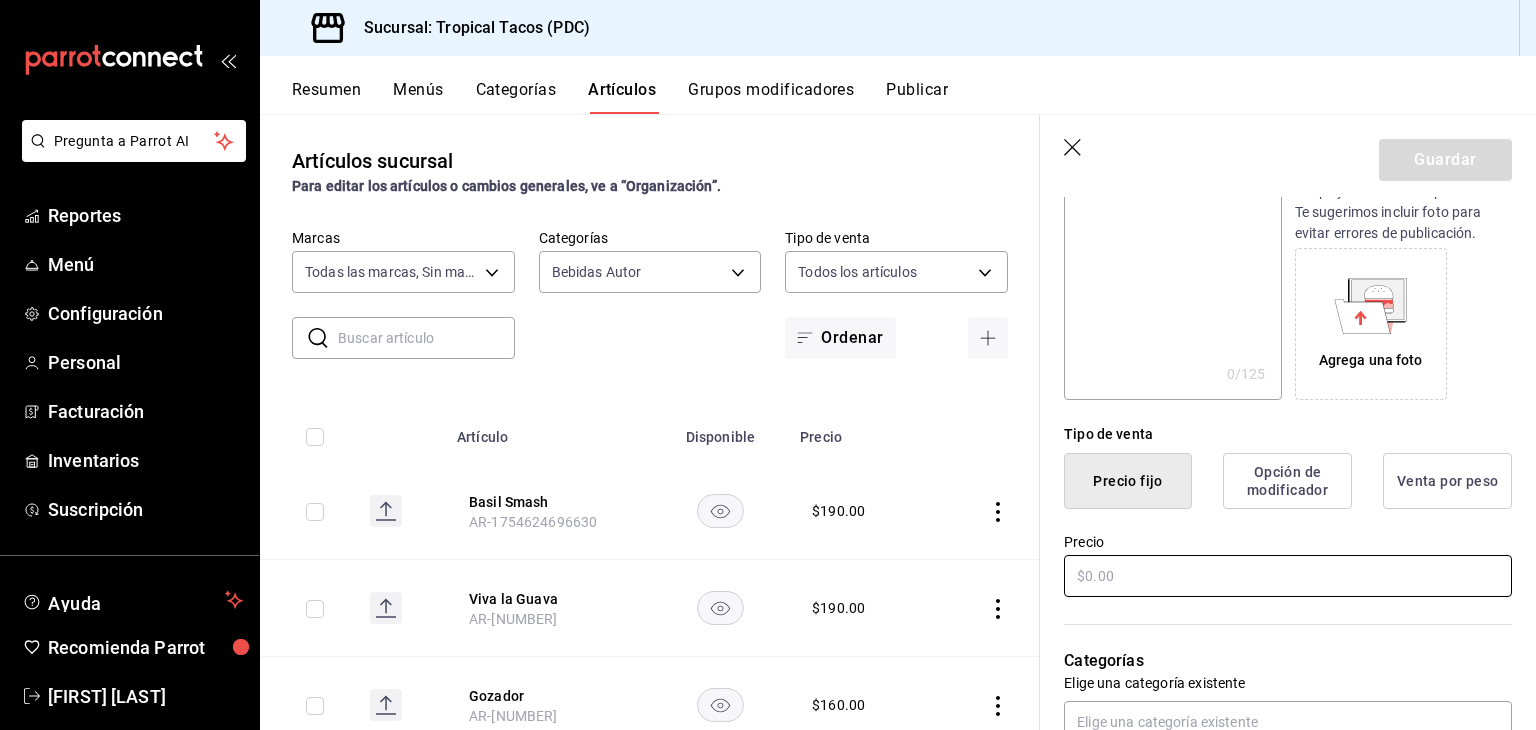type on "Jungle Bird" 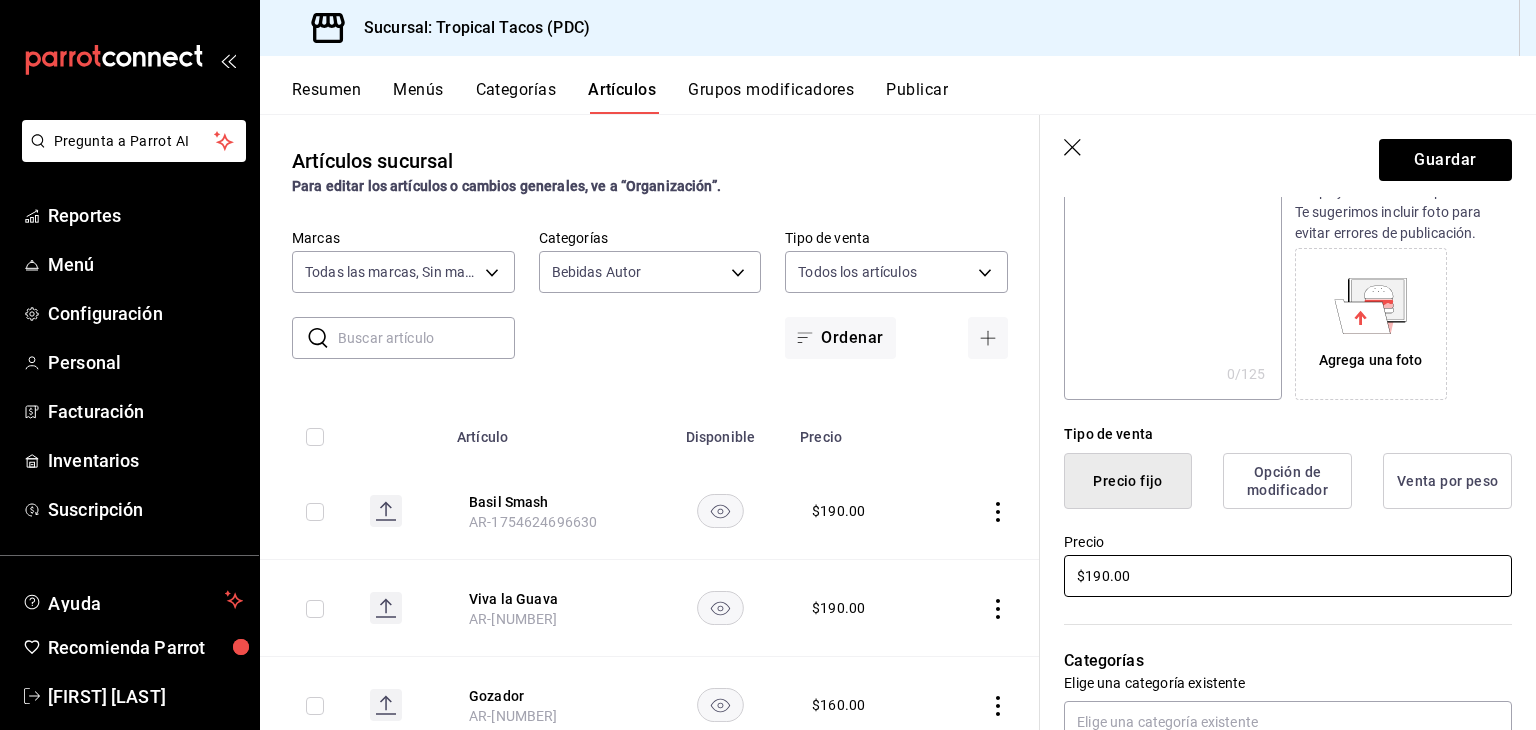 scroll, scrollTop: 608, scrollLeft: 0, axis: vertical 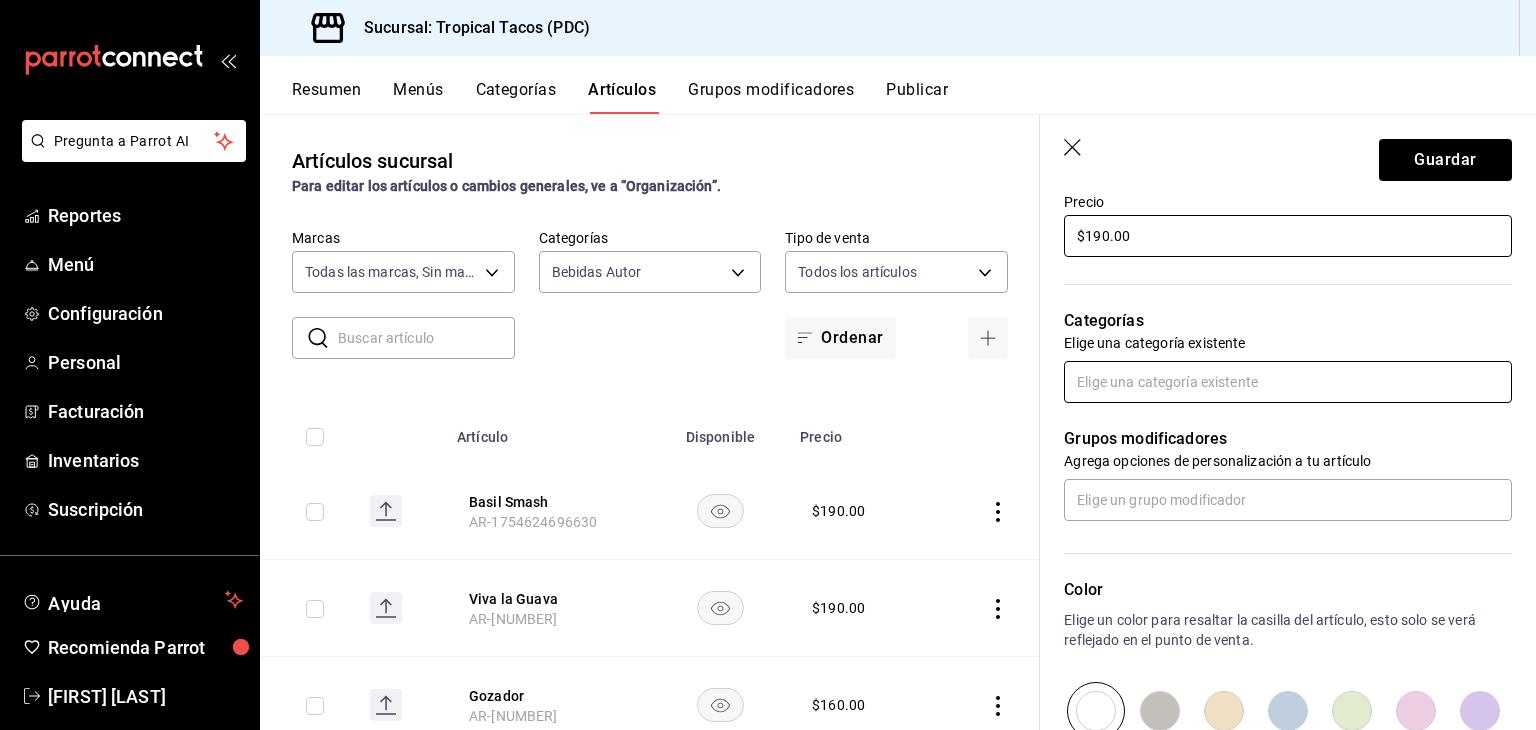 type on "$190.00" 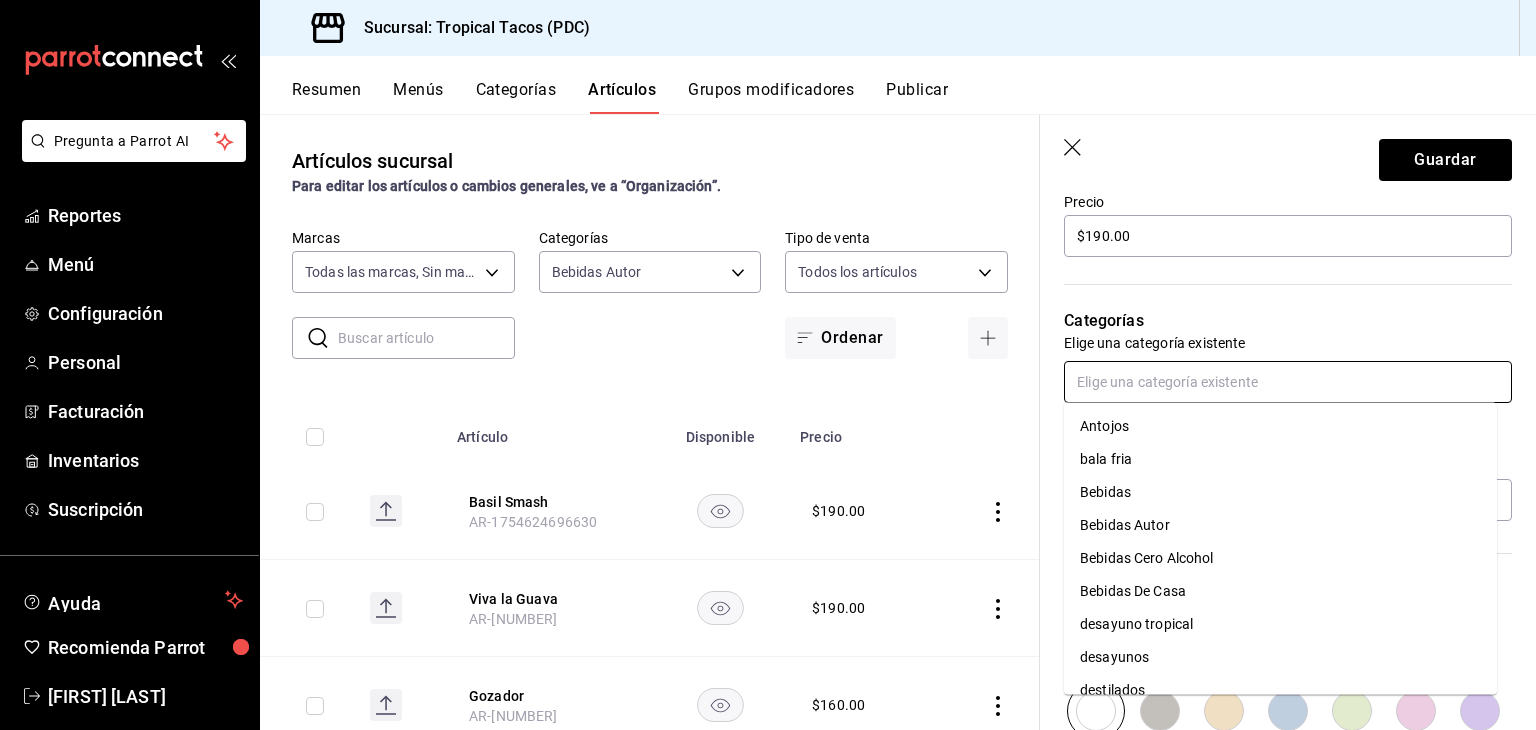 click at bounding box center (1288, 382) 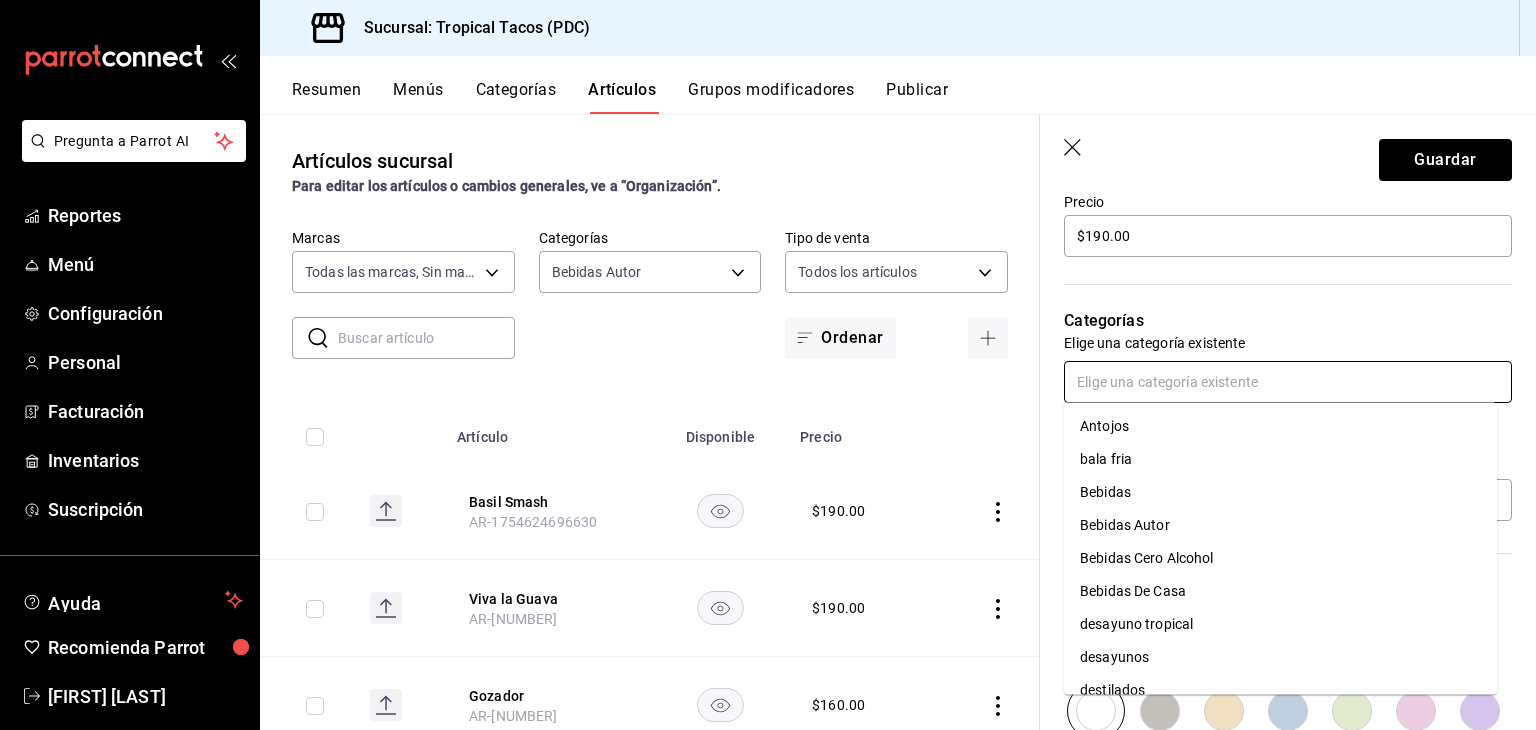click on "Bebidas Autor" at bounding box center (1280, 525) 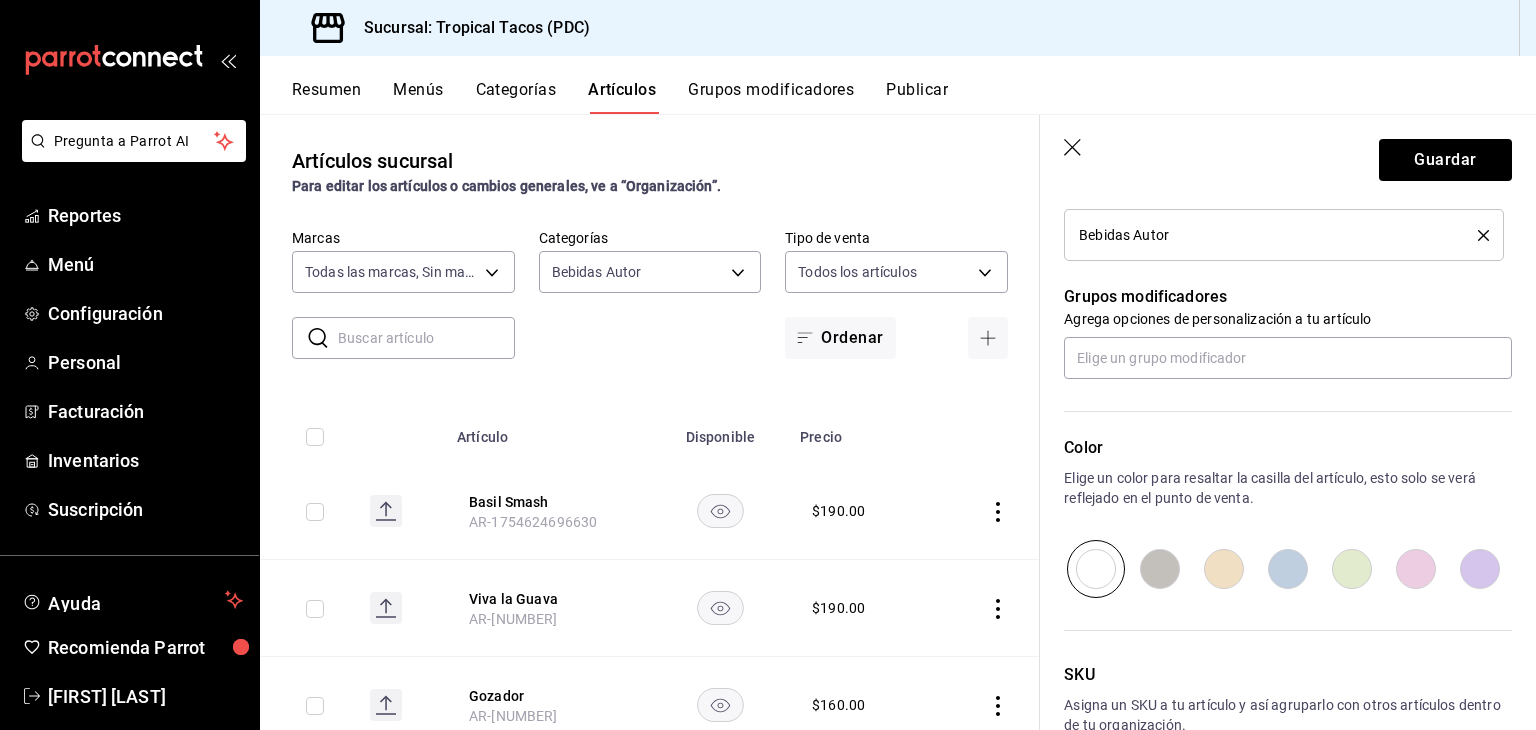scroll, scrollTop: 818, scrollLeft: 0, axis: vertical 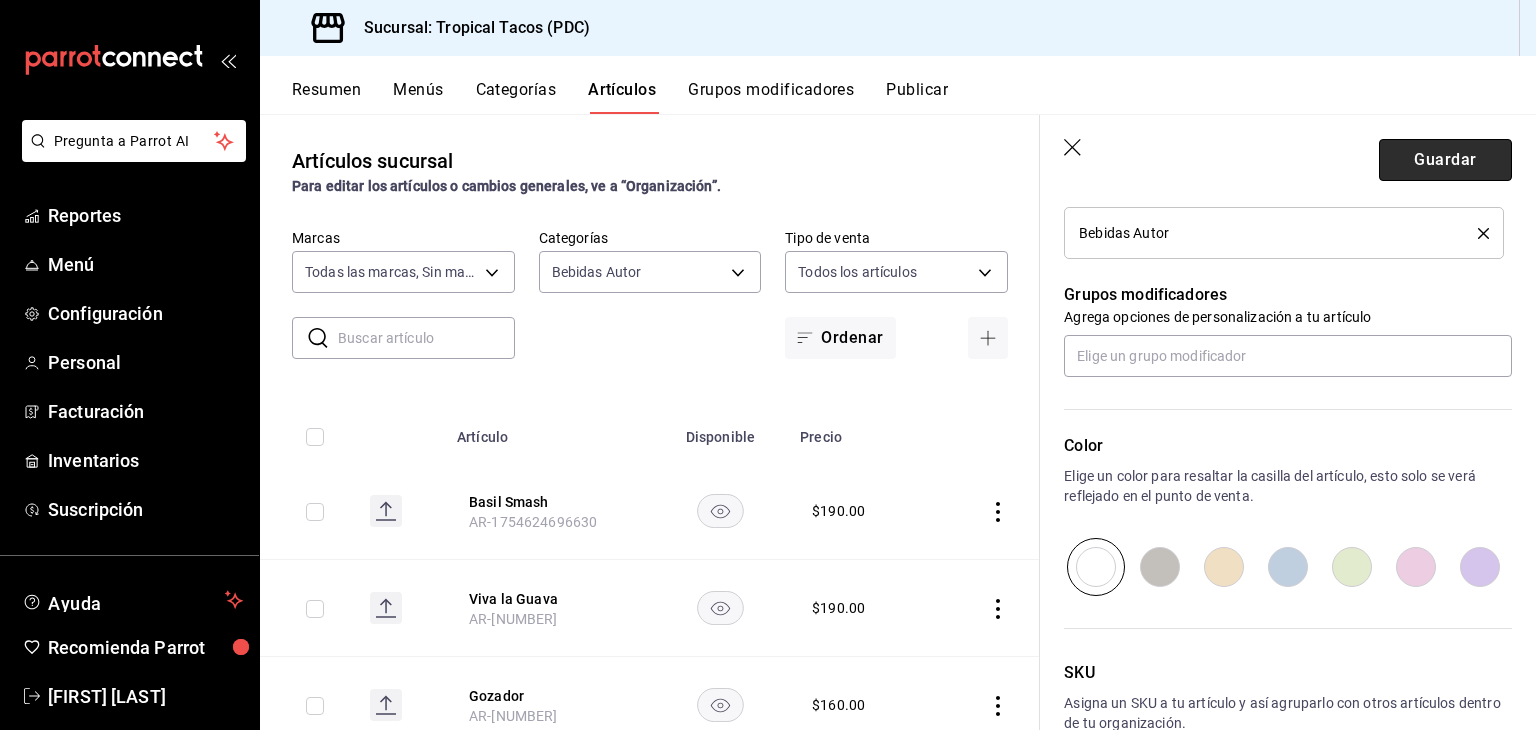 click on "Guardar" at bounding box center [1445, 160] 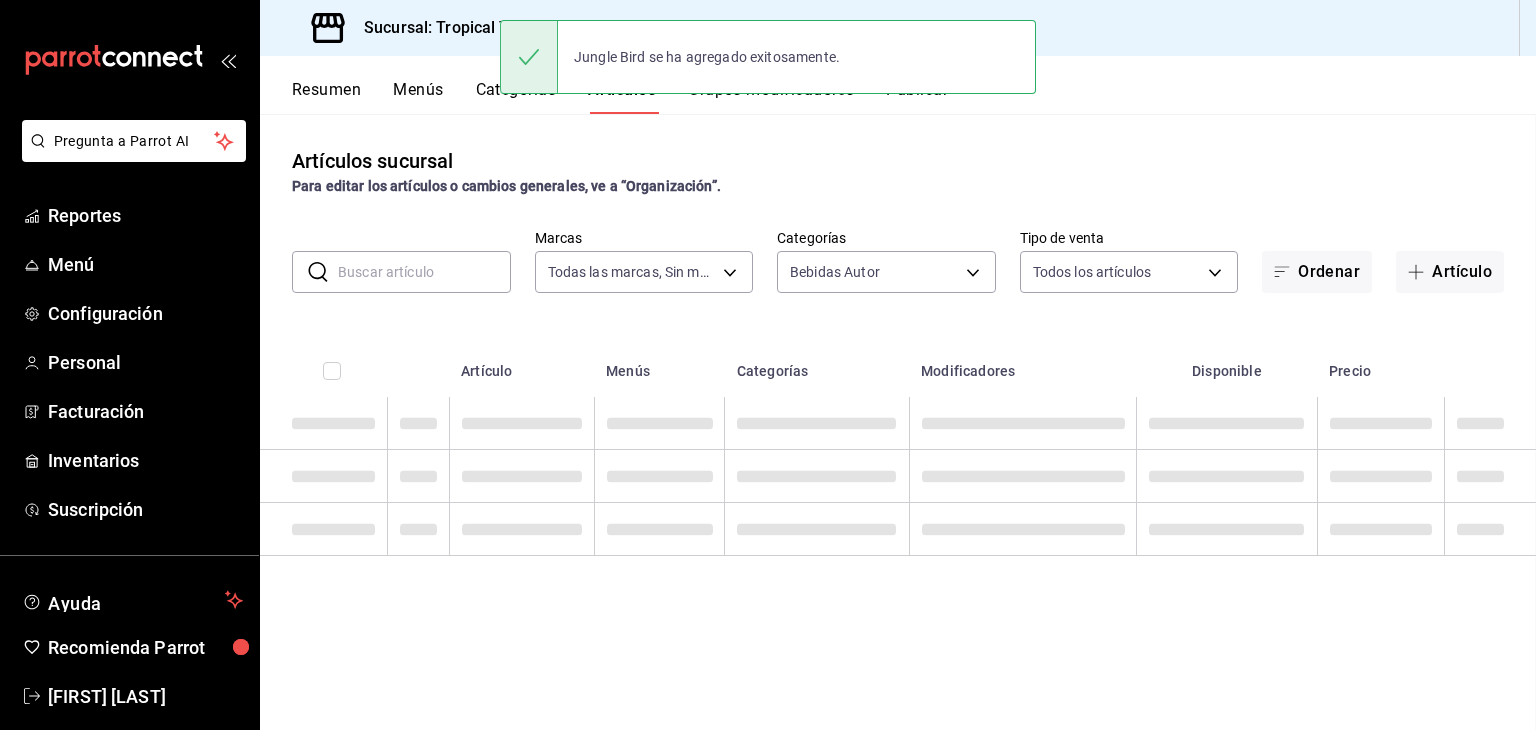 scroll, scrollTop: 0, scrollLeft: 0, axis: both 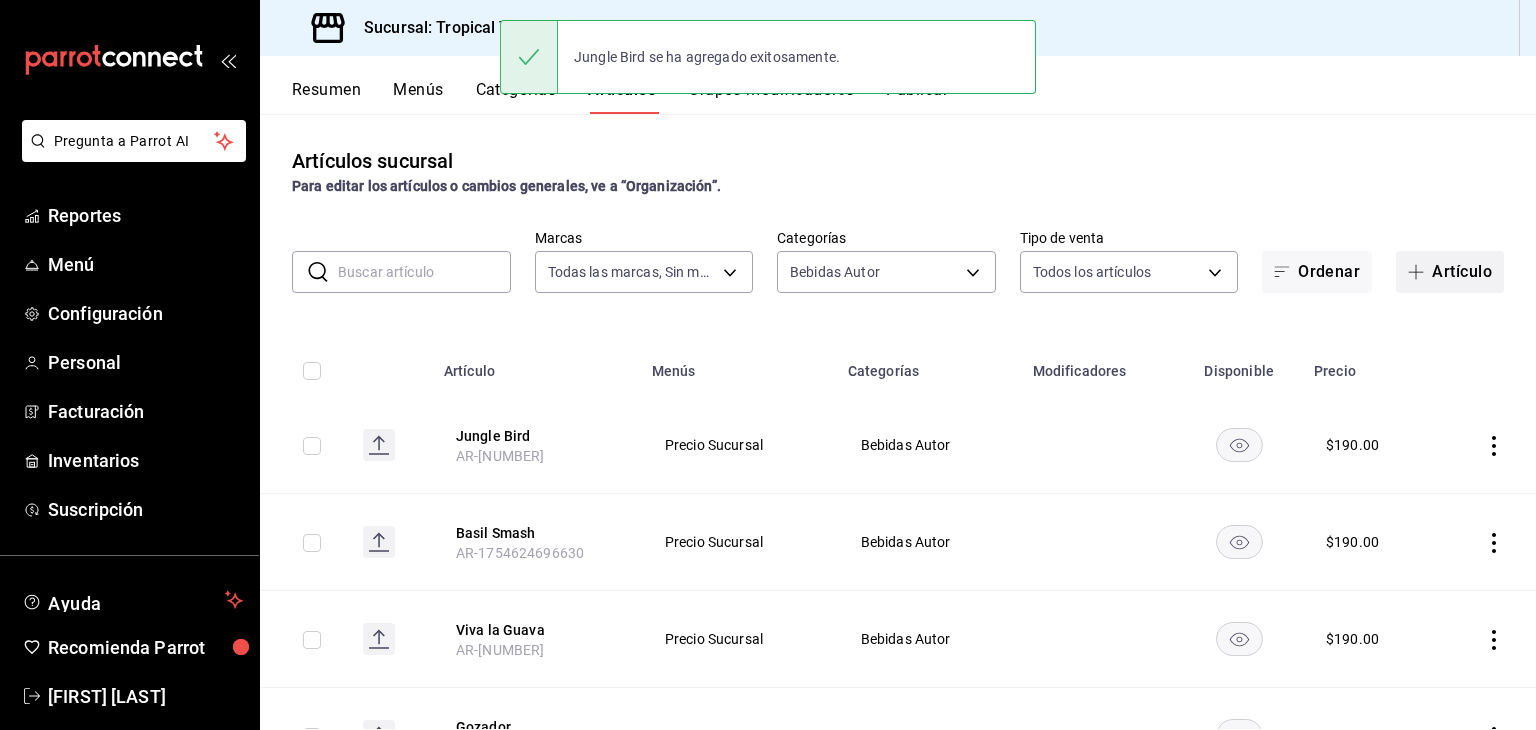 click on "Artículo" at bounding box center [1450, 272] 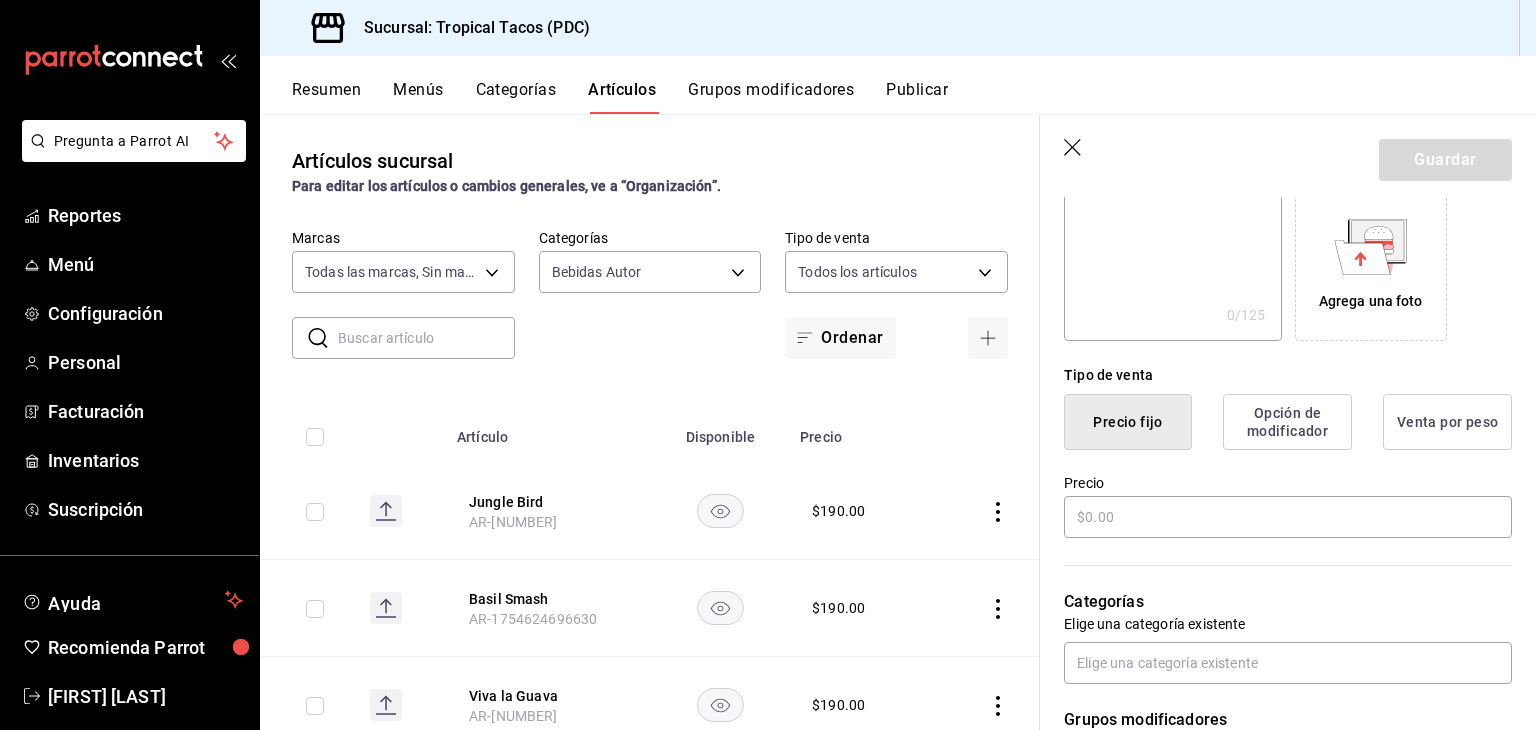 scroll, scrollTop: 332, scrollLeft: 0, axis: vertical 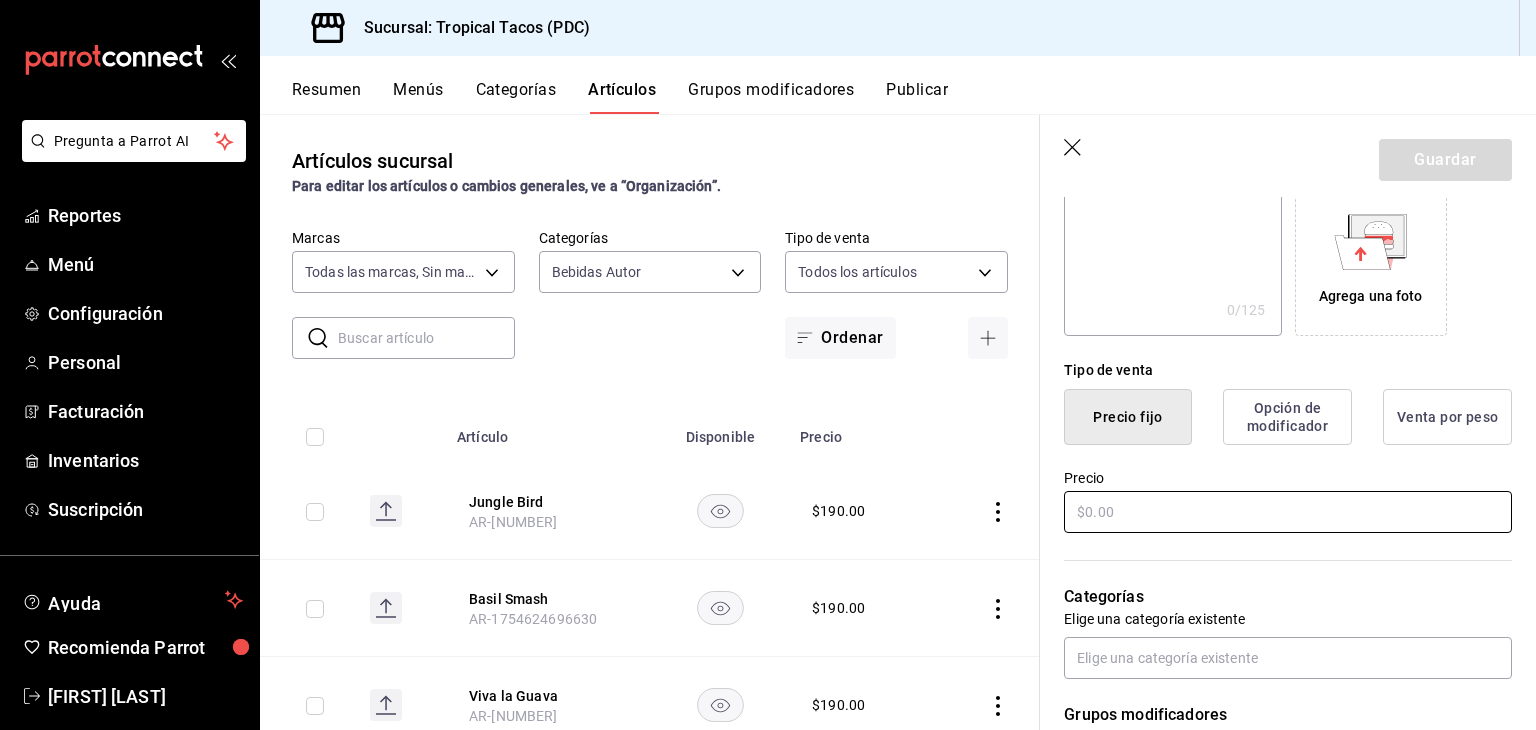 type on "Paky Jam" 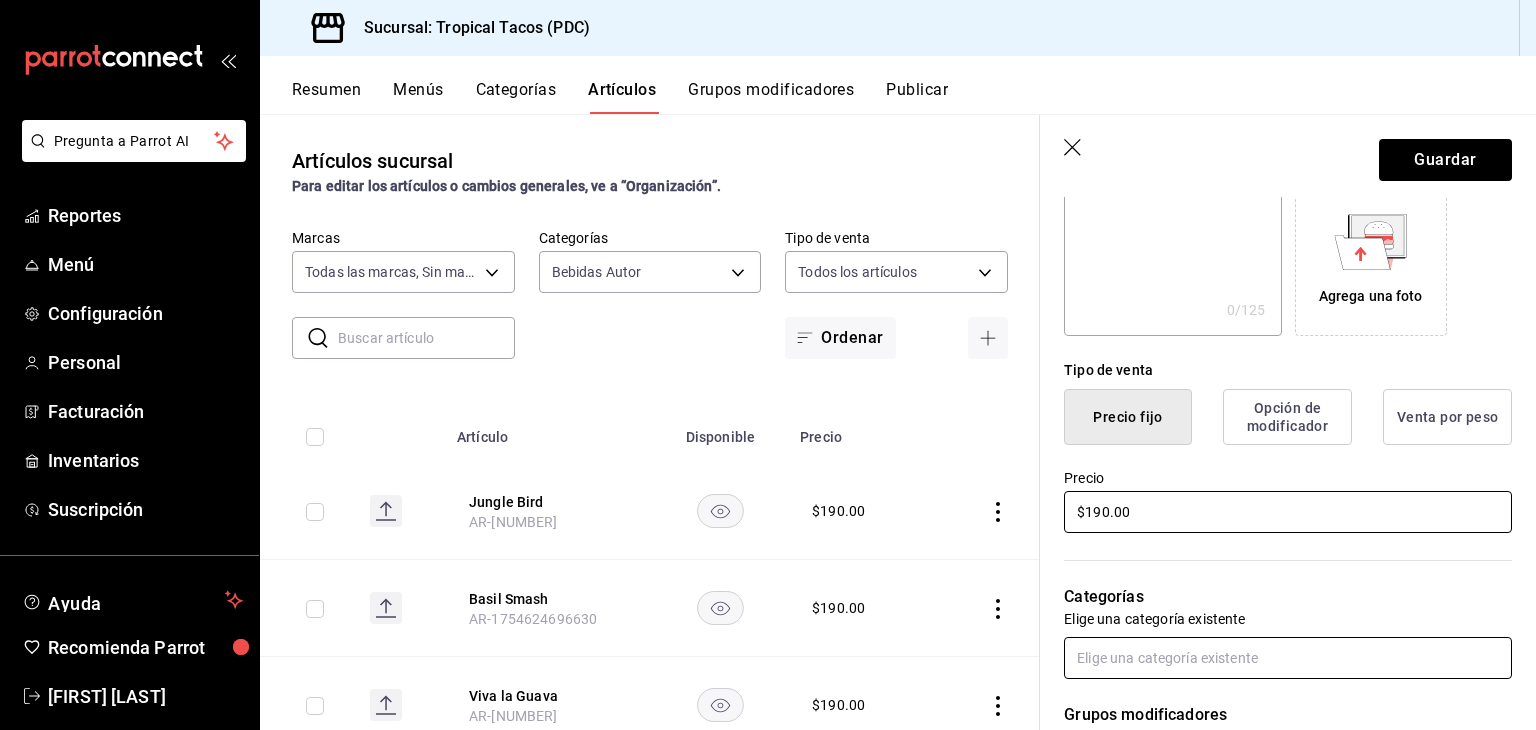 type on "$190.00" 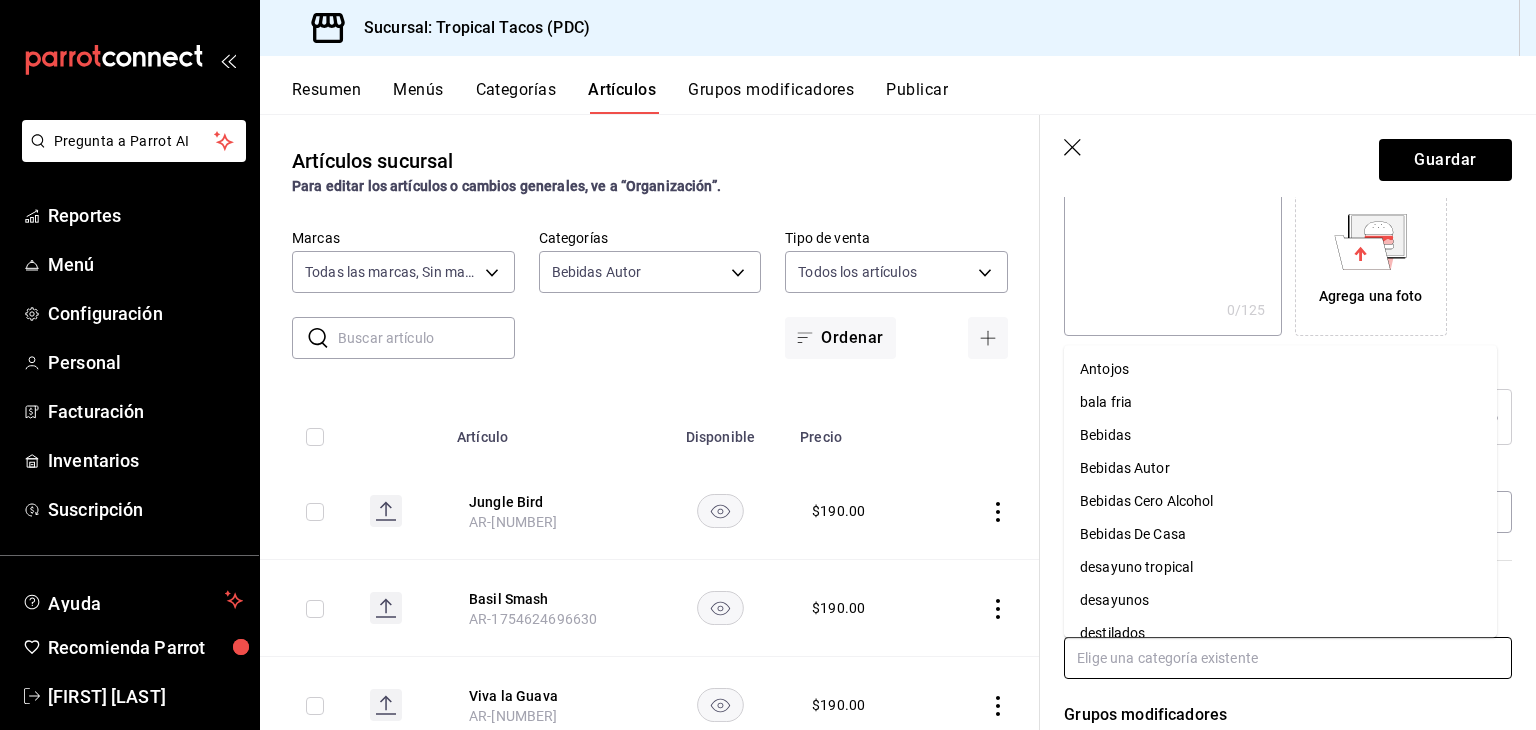 click at bounding box center [1288, 658] 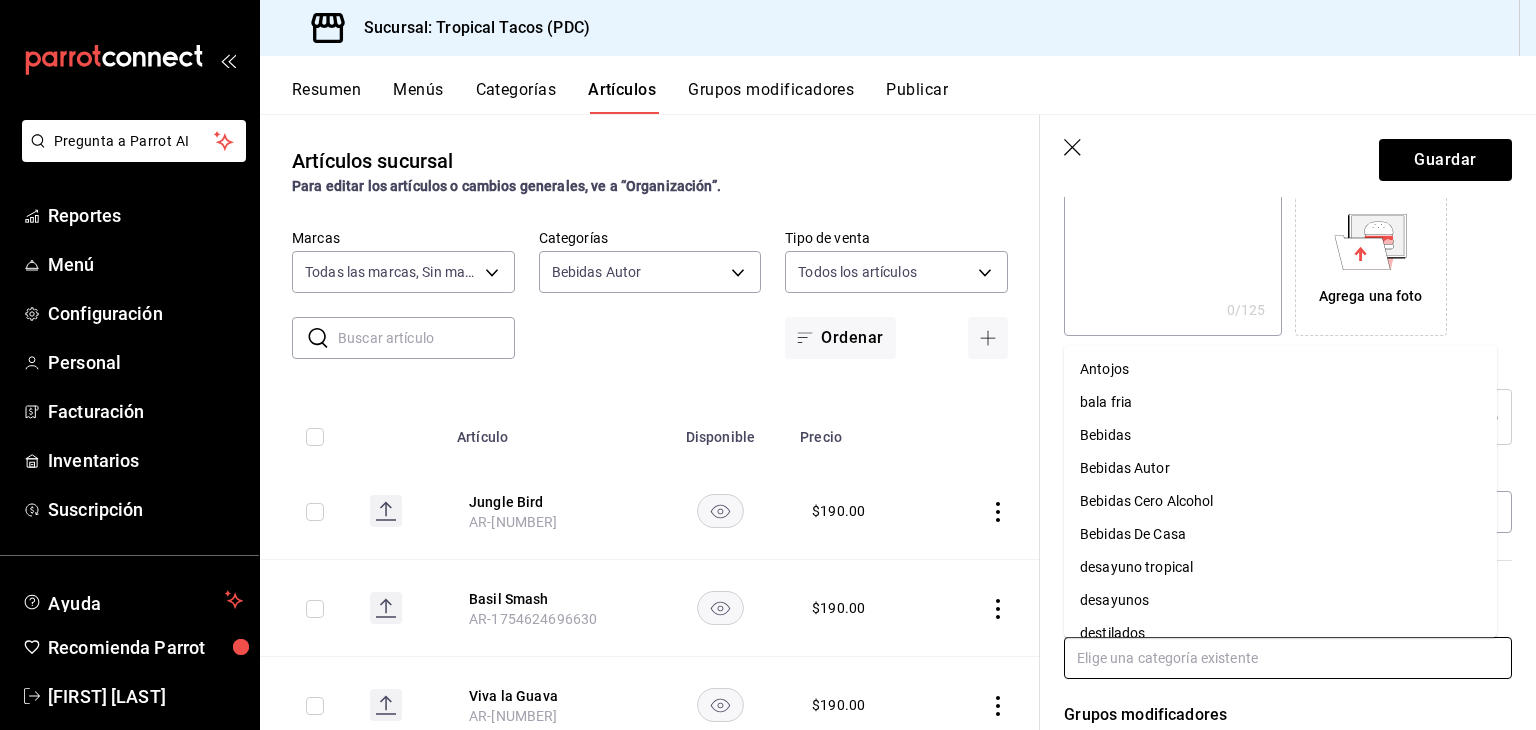 click on "Bebidas Autor" at bounding box center (1280, 468) 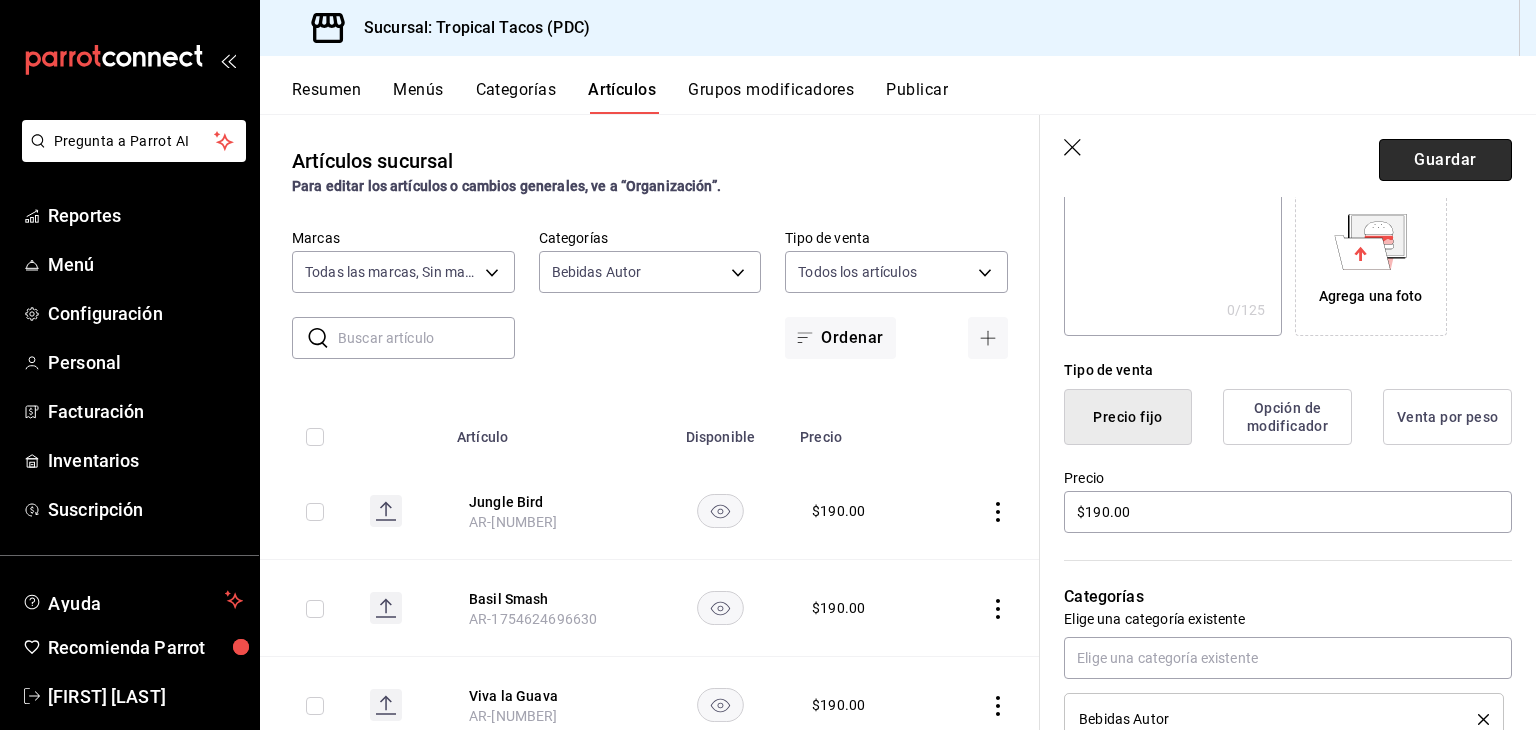 click on "Guardar" at bounding box center (1445, 160) 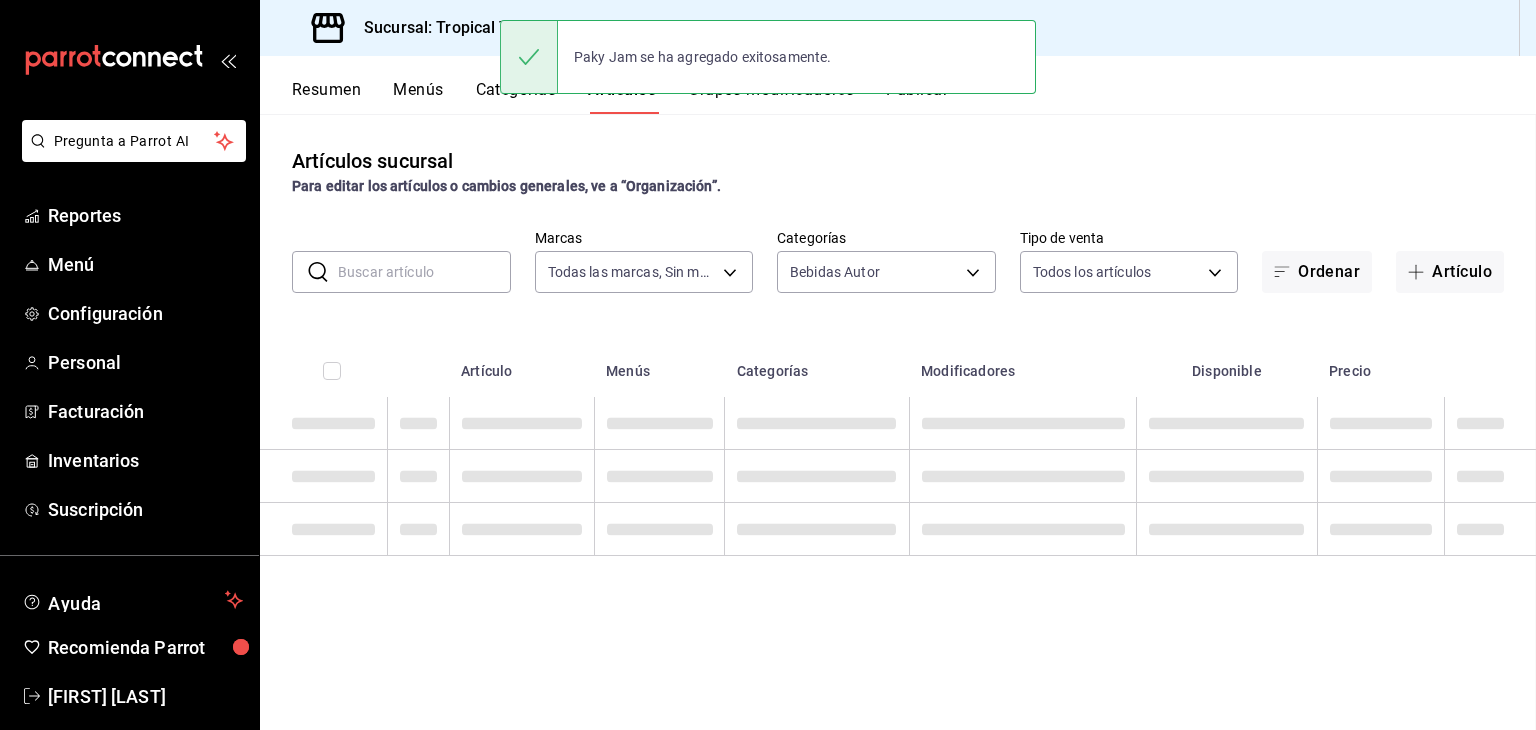 scroll, scrollTop: 0, scrollLeft: 0, axis: both 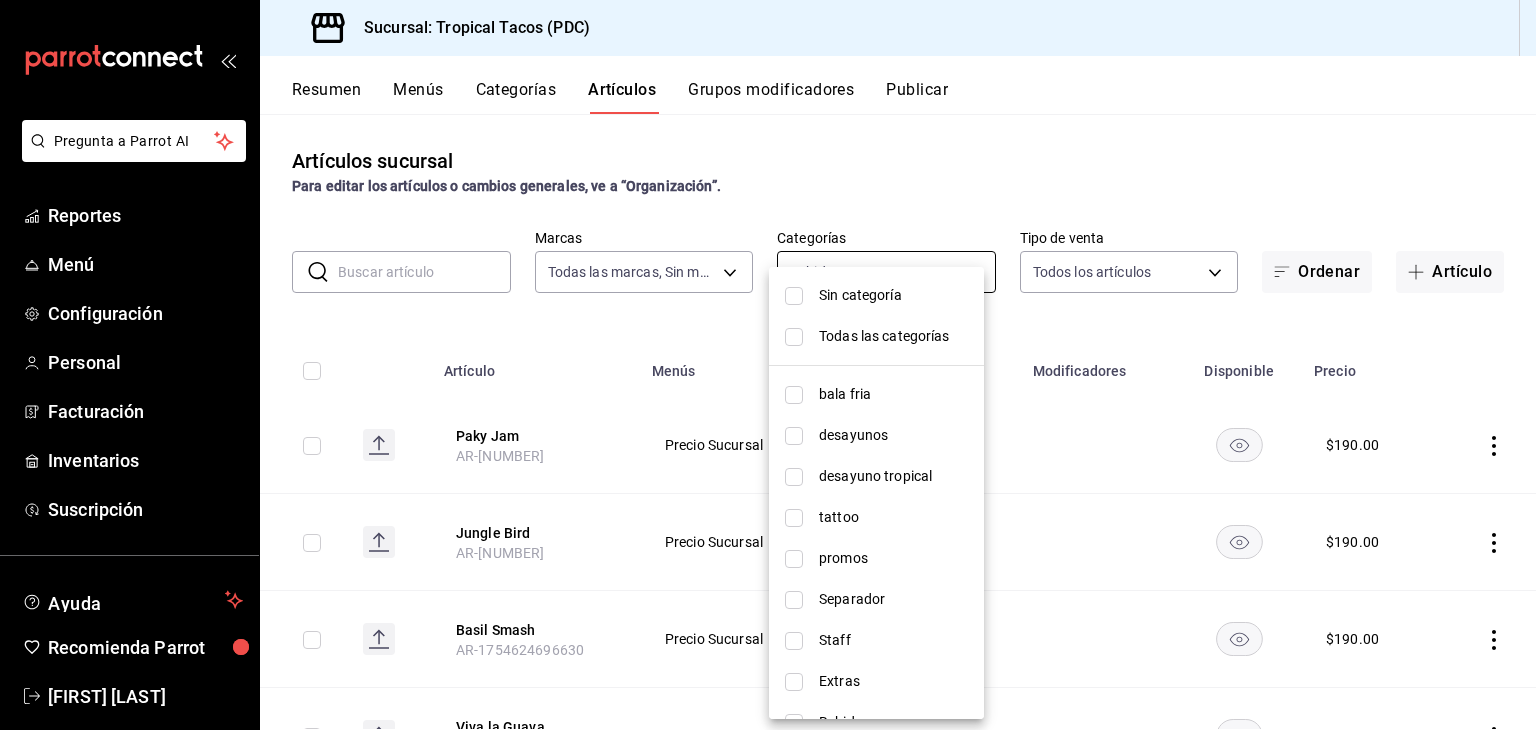 click on "Pregunta a Parrot AI Reportes   Menú   Configuración   Personal   Facturación   Inventarios   Suscripción   Ayuda Recomienda Parrot   [FIRST] [LAST]   Sugerir nueva función   Sucursal: Tropical Tacos (PDC) Resumen Menús Categorías Artículos Grupos modificadores Publicar Artículos sucursal Para editar los artículos o cambios generales, ve a “Organización”. ​ ​ Marcas Todas las marcas, Sin marca 06e83acf-70ba-4347-bcfd-7da5f33fd583 Categorías Bebidas Autor 1bd0aa04-38b9-49f7-b9e5-41567b45c098 Tipo de venta Todos los artículos ALL Ordenar Artículo Artículo Menús Categorías Modificadores Disponible Precio Paky Jam AR-1754249788190 Precio Sucursal Bebidas Autor $ 190.00 Jungle Bird AR-1754249729277 Precio Sucursal Bebidas Autor $ 190.00 Basil Smash AR-1754624696630 Precio Sucursal Bebidas Autor $ 190.00 Viva la Guava AR-1754624650455 Precio Sucursal Bebidas Autor $ 190.00 Gozador AR-1754269006708 Precio Sucursal Bebidas Autor $ 160.00 Salmoncito AR-1754268966022 Precio Sucursal $ 190.00 $" at bounding box center [768, 365] 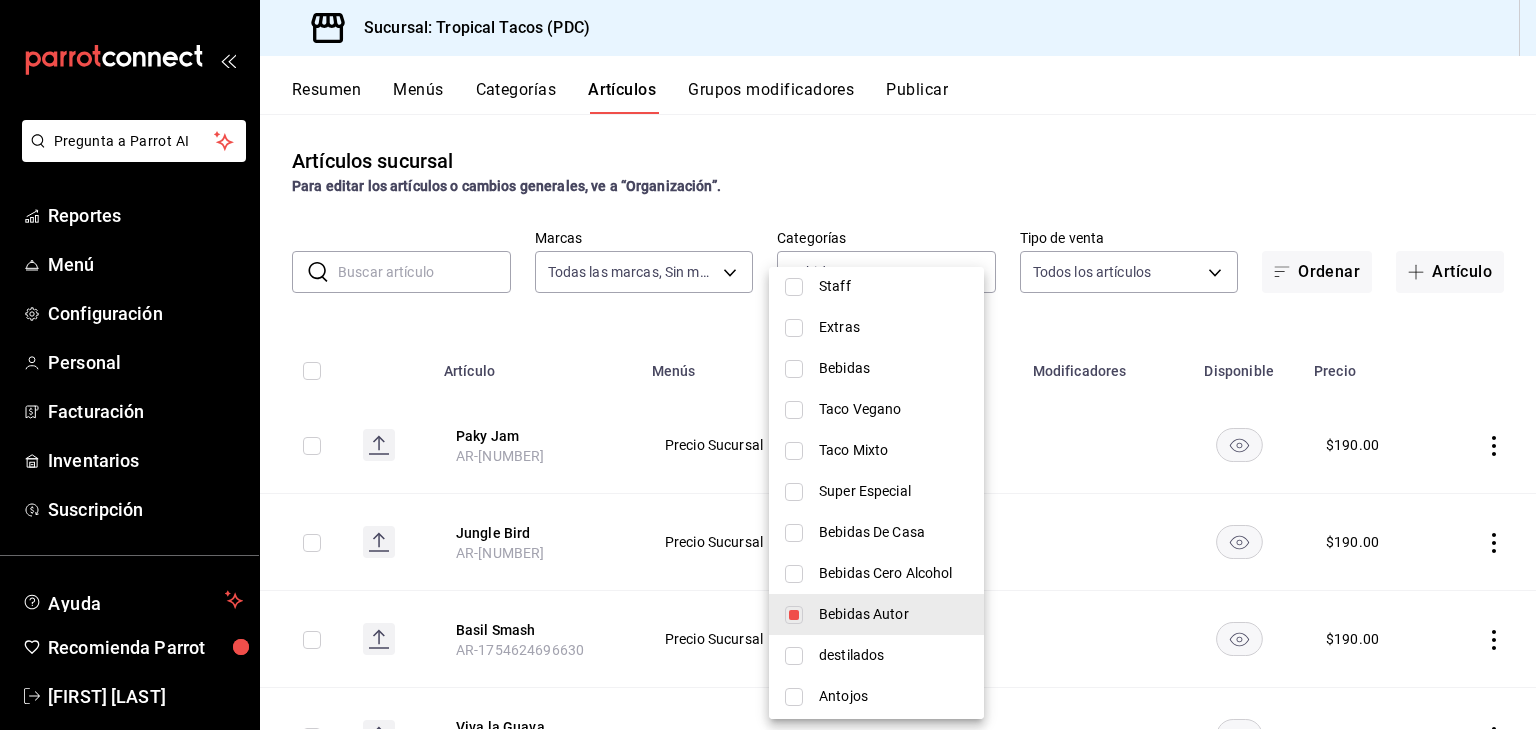 scroll, scrollTop: 355, scrollLeft: 0, axis: vertical 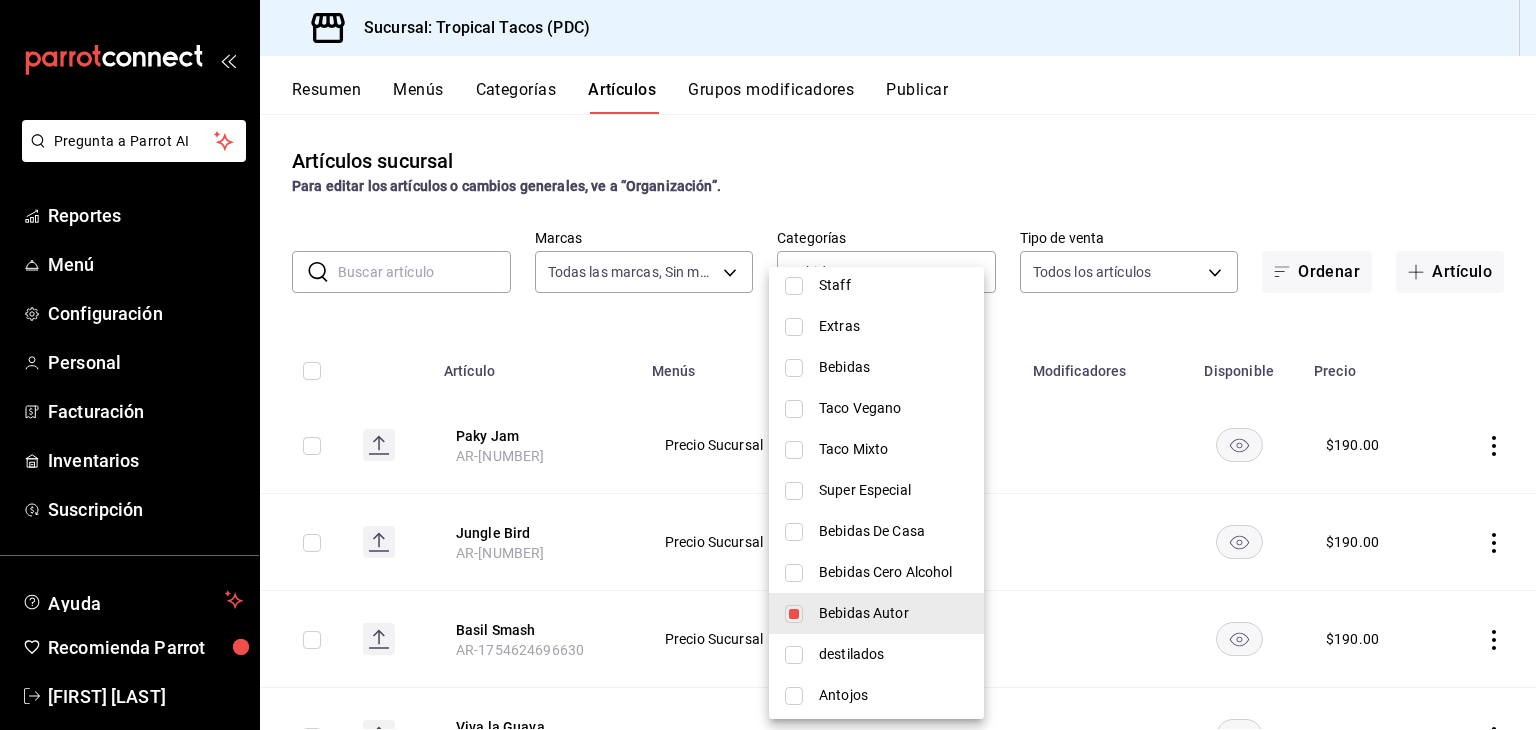 click at bounding box center (794, 614) 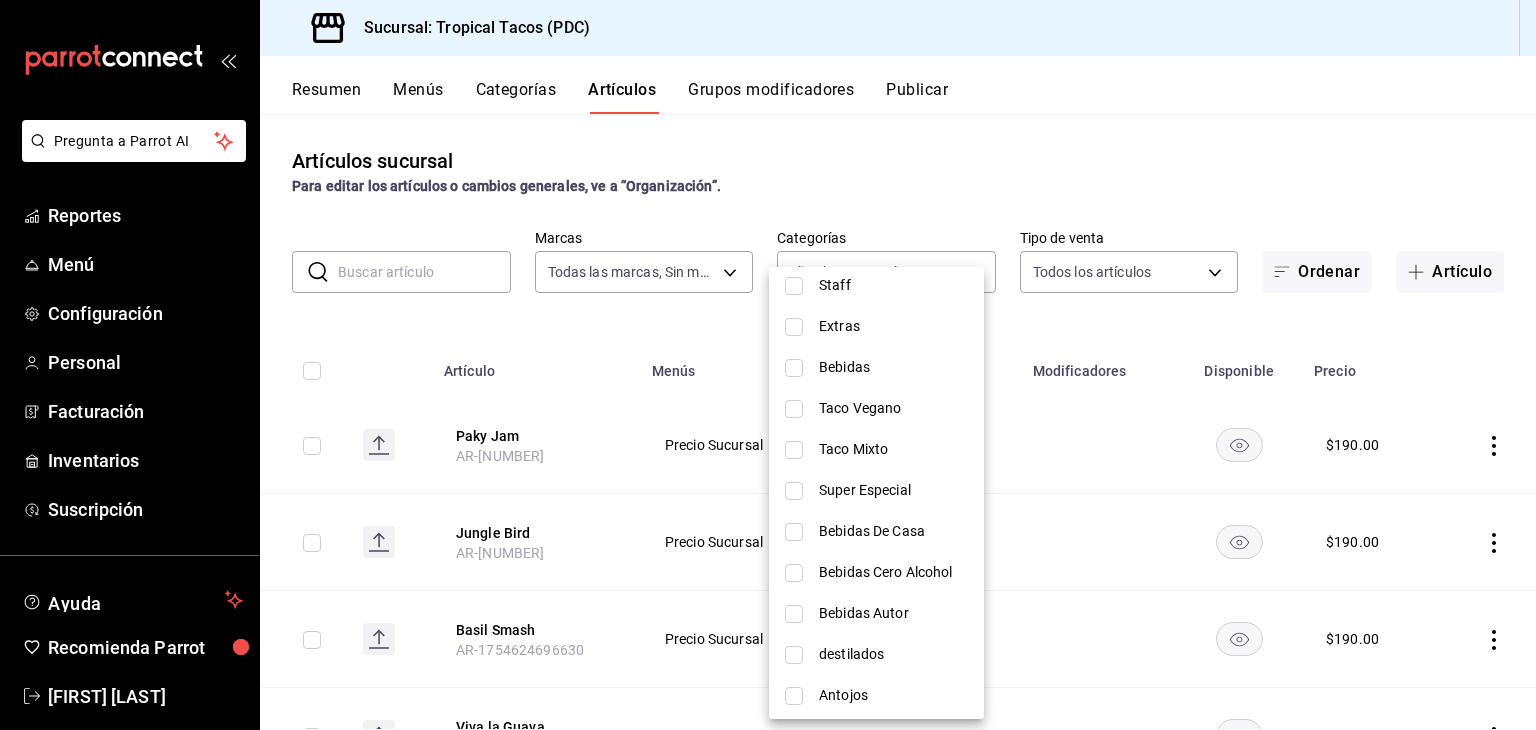 click at bounding box center (794, 532) 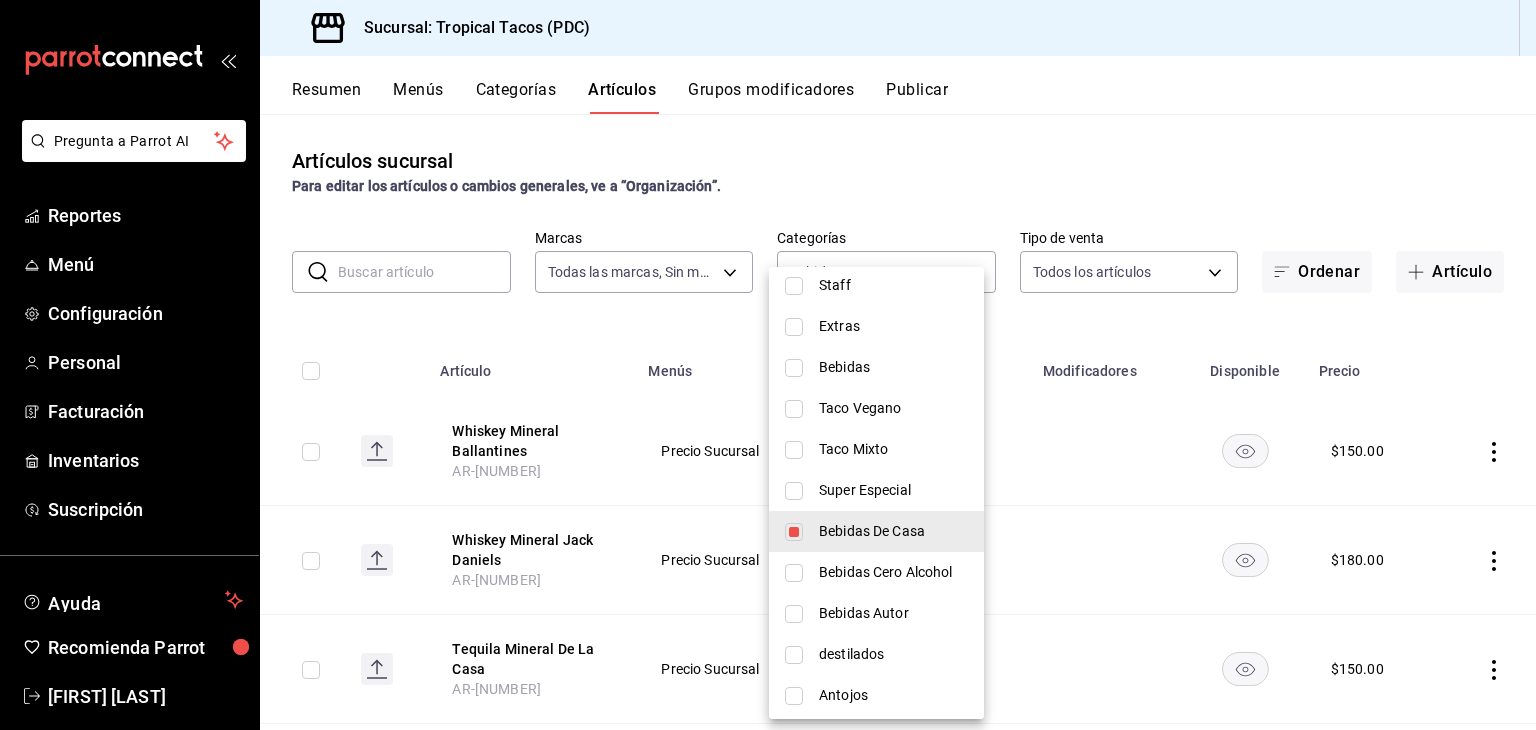 click at bounding box center [768, 365] 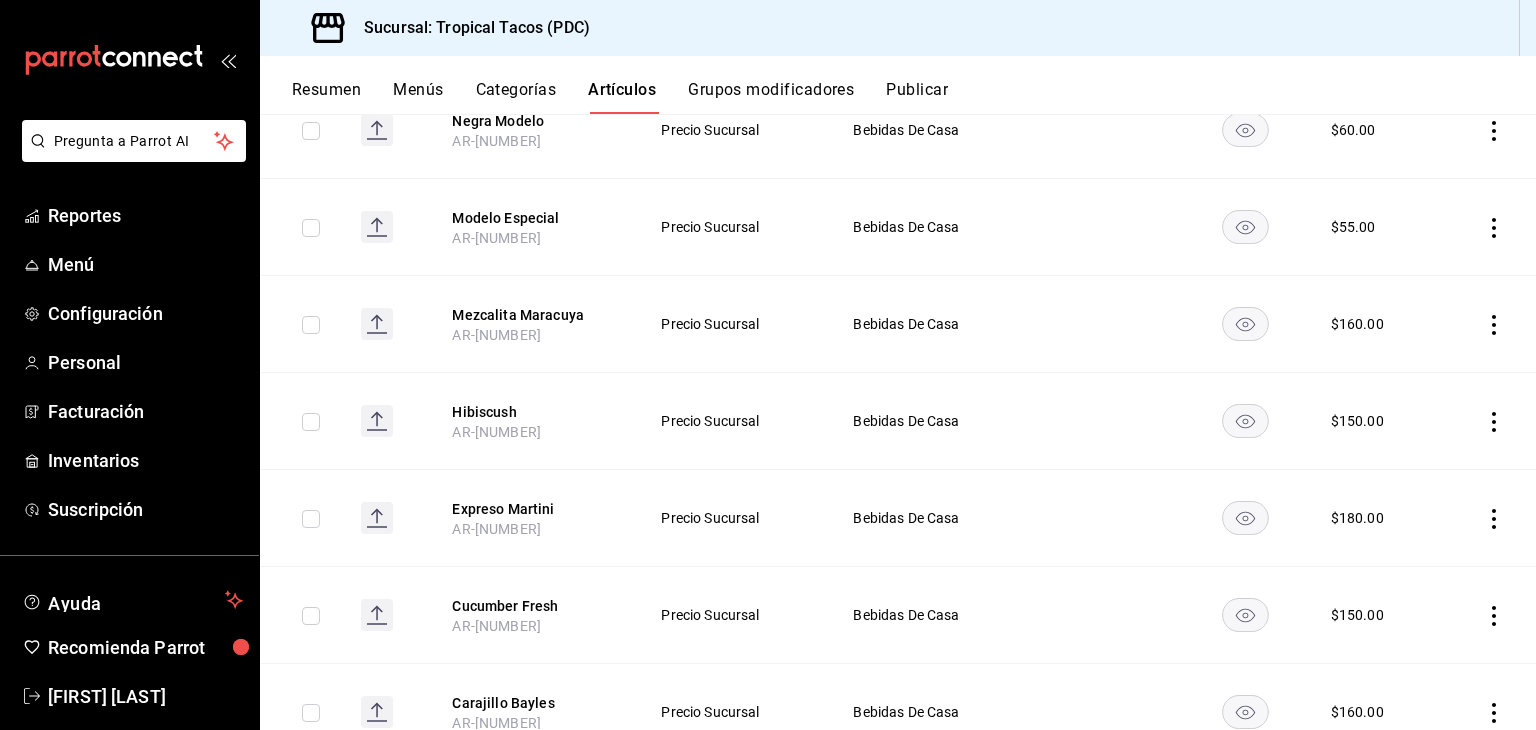 scroll, scrollTop: 4156, scrollLeft: 0, axis: vertical 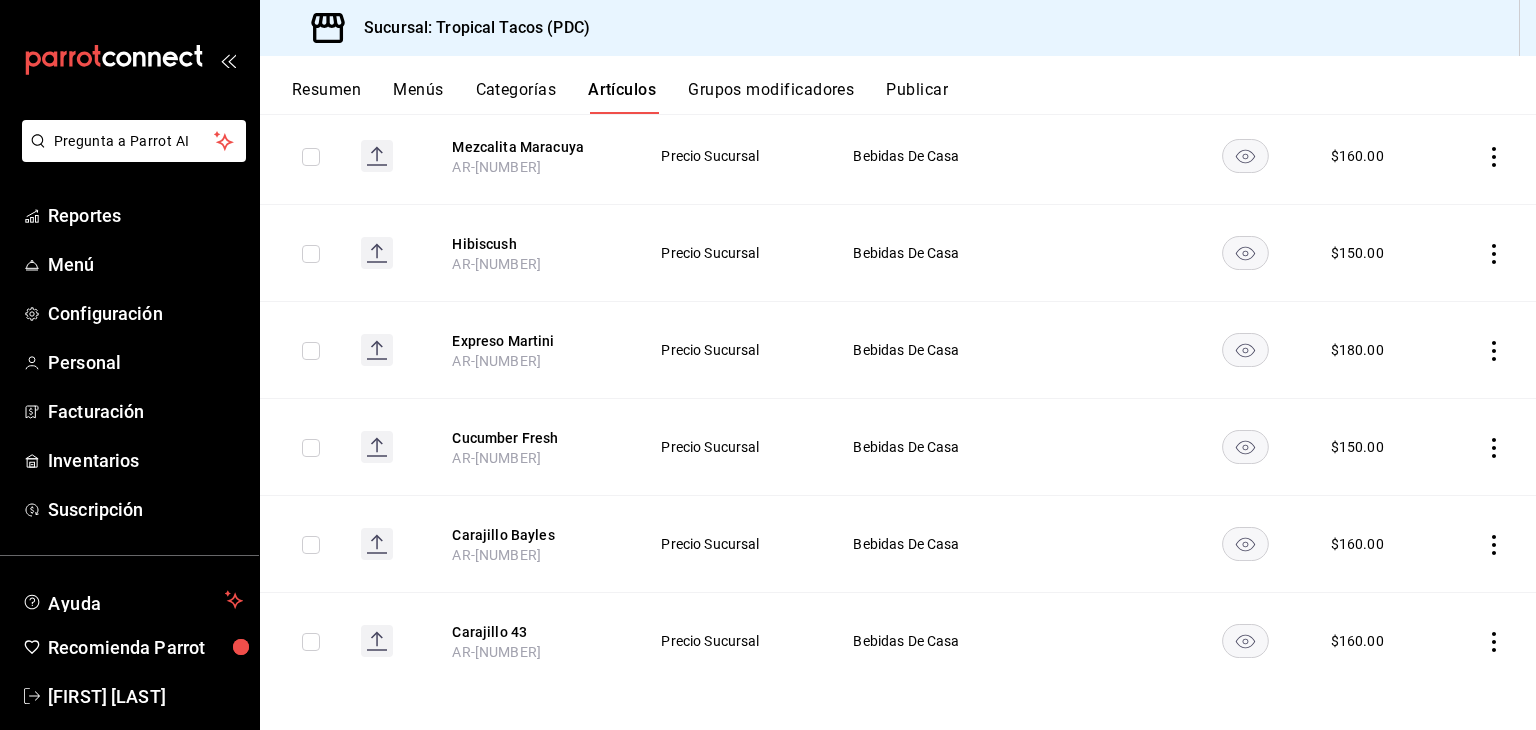 click 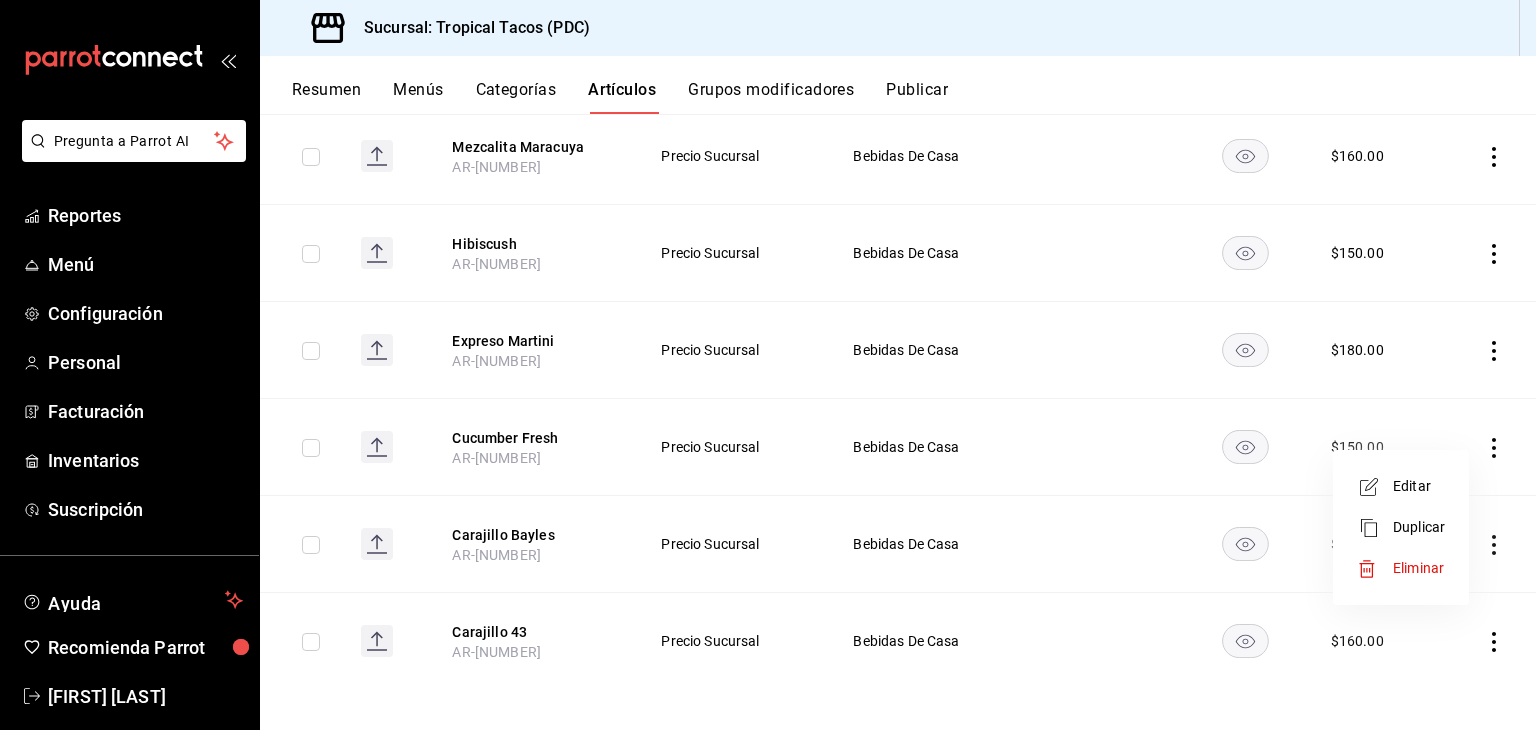 click on "Eliminar" at bounding box center [1419, 568] 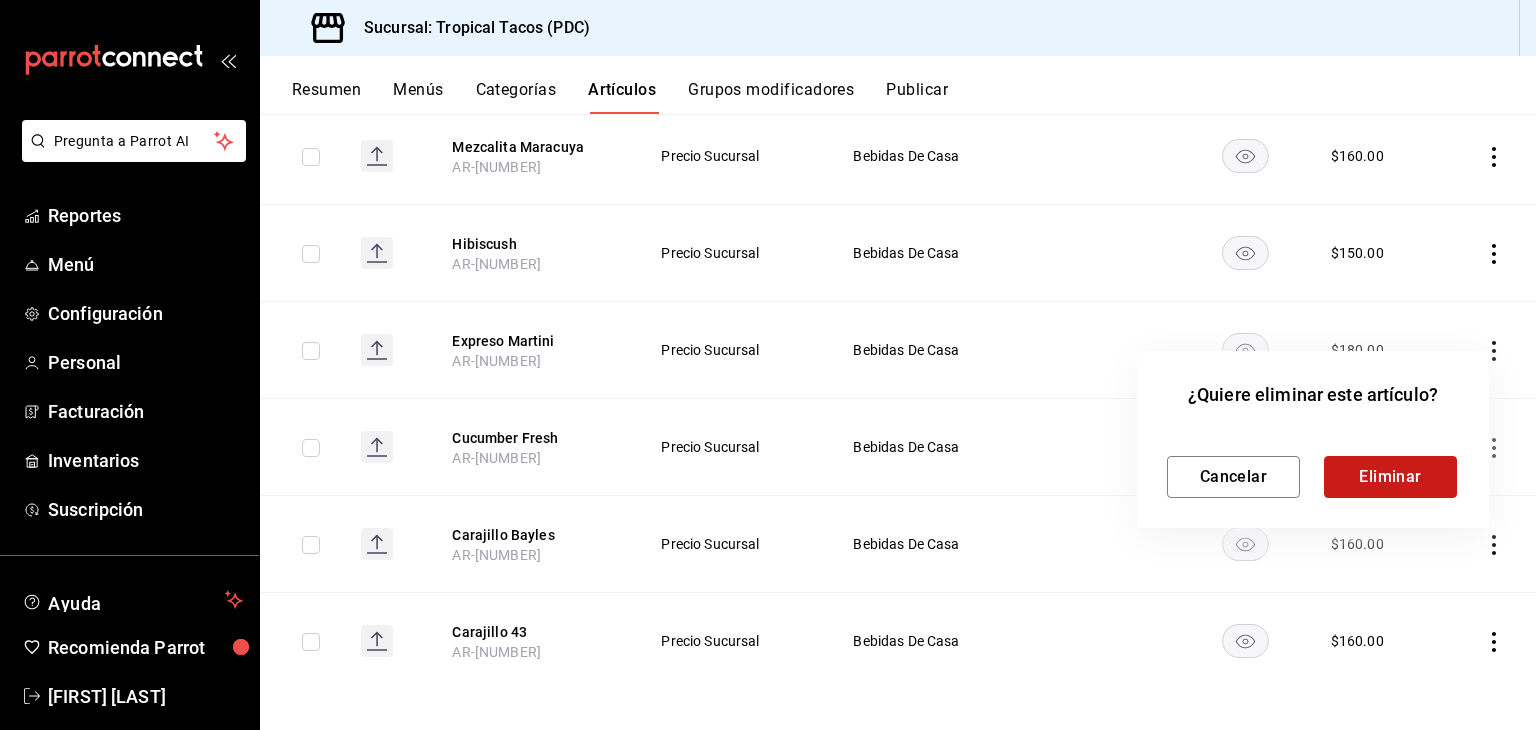 click on "Eliminar" at bounding box center [1390, 477] 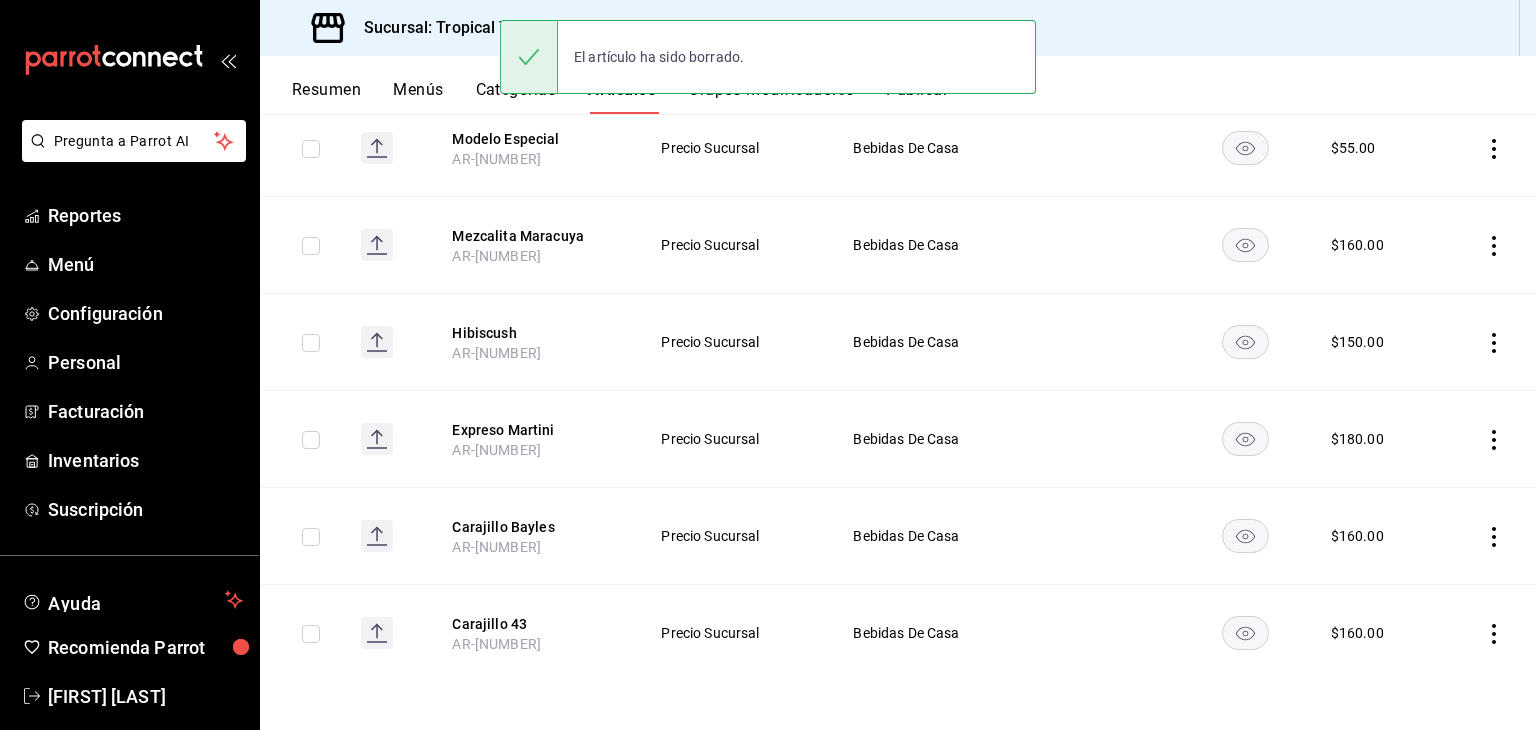 scroll, scrollTop: 4059, scrollLeft: 0, axis: vertical 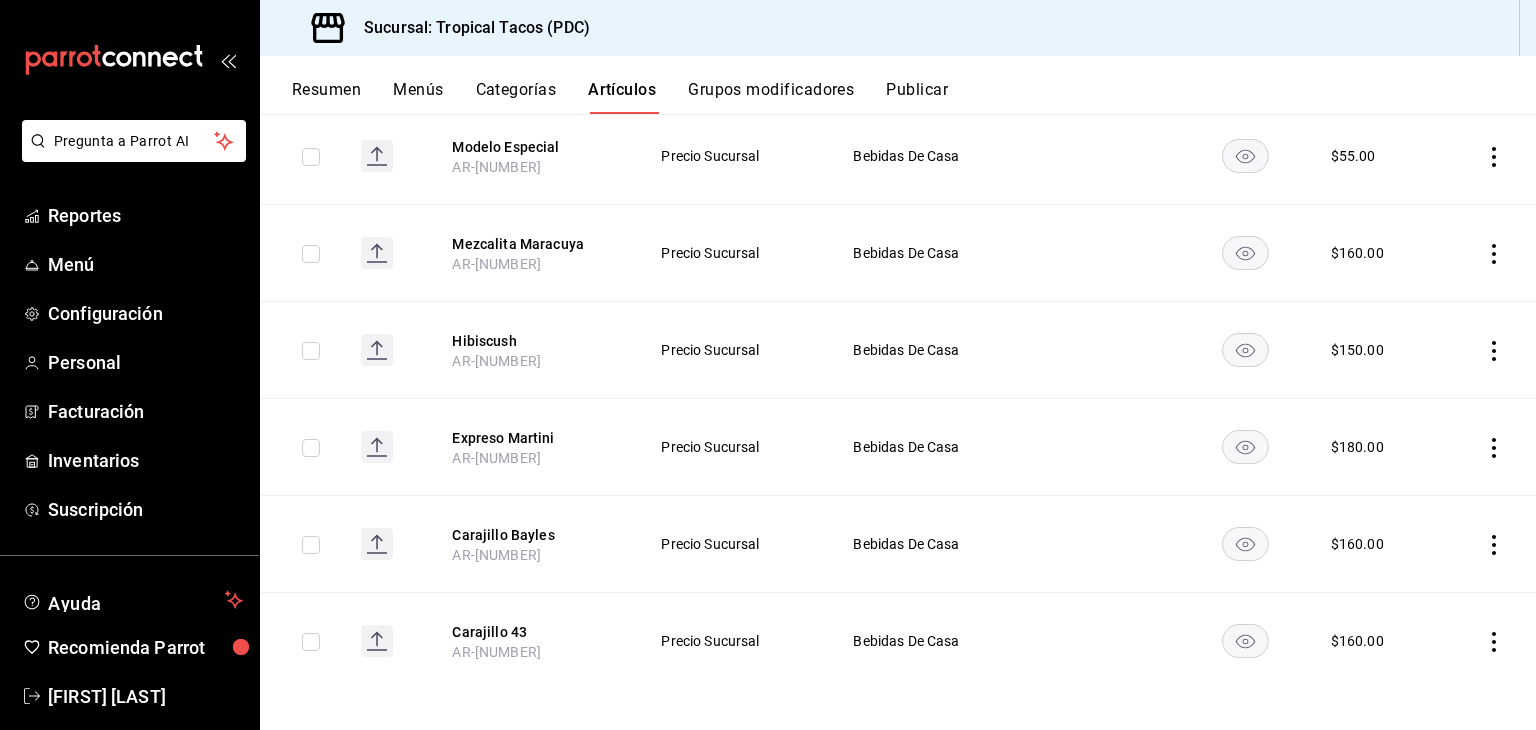 click 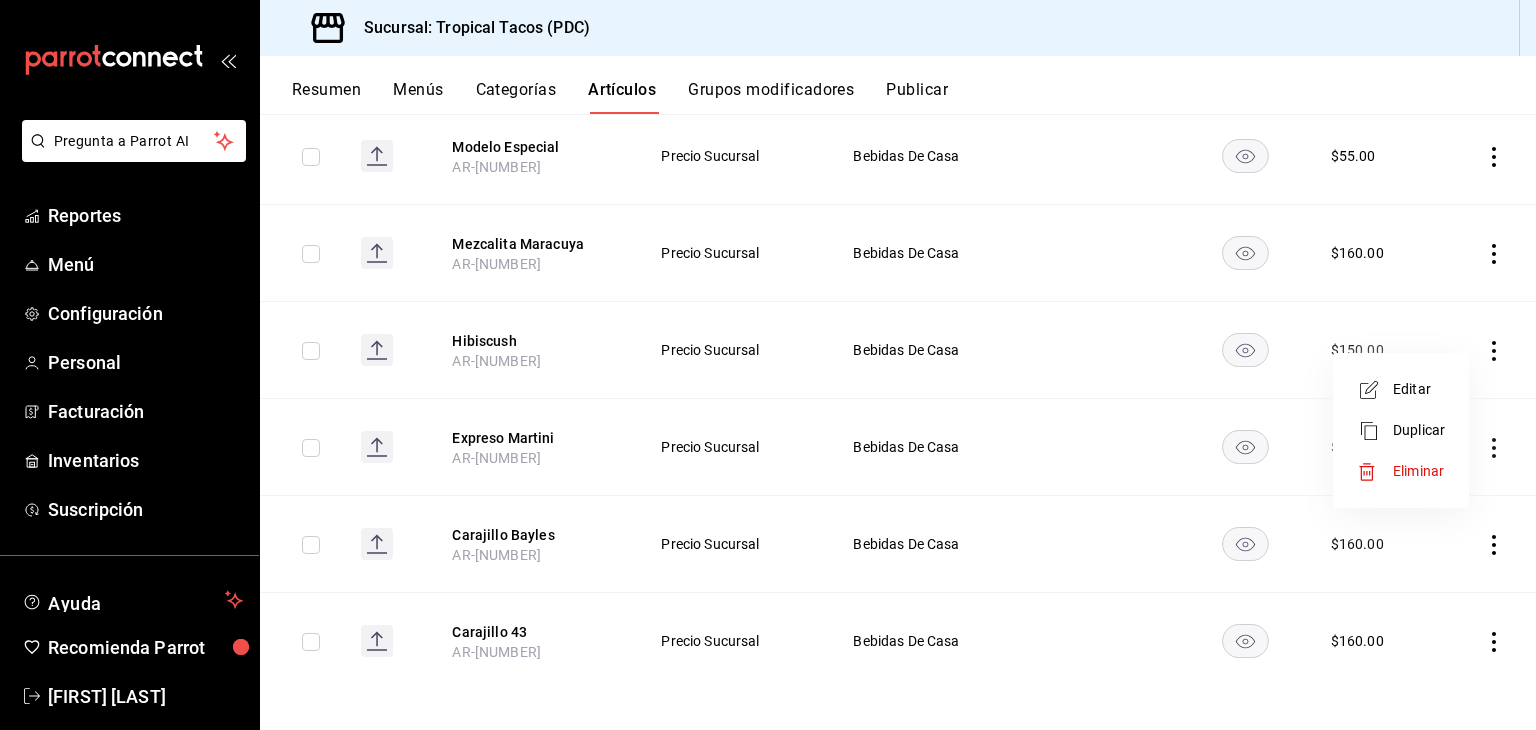 click on "Eliminar" at bounding box center (1401, 471) 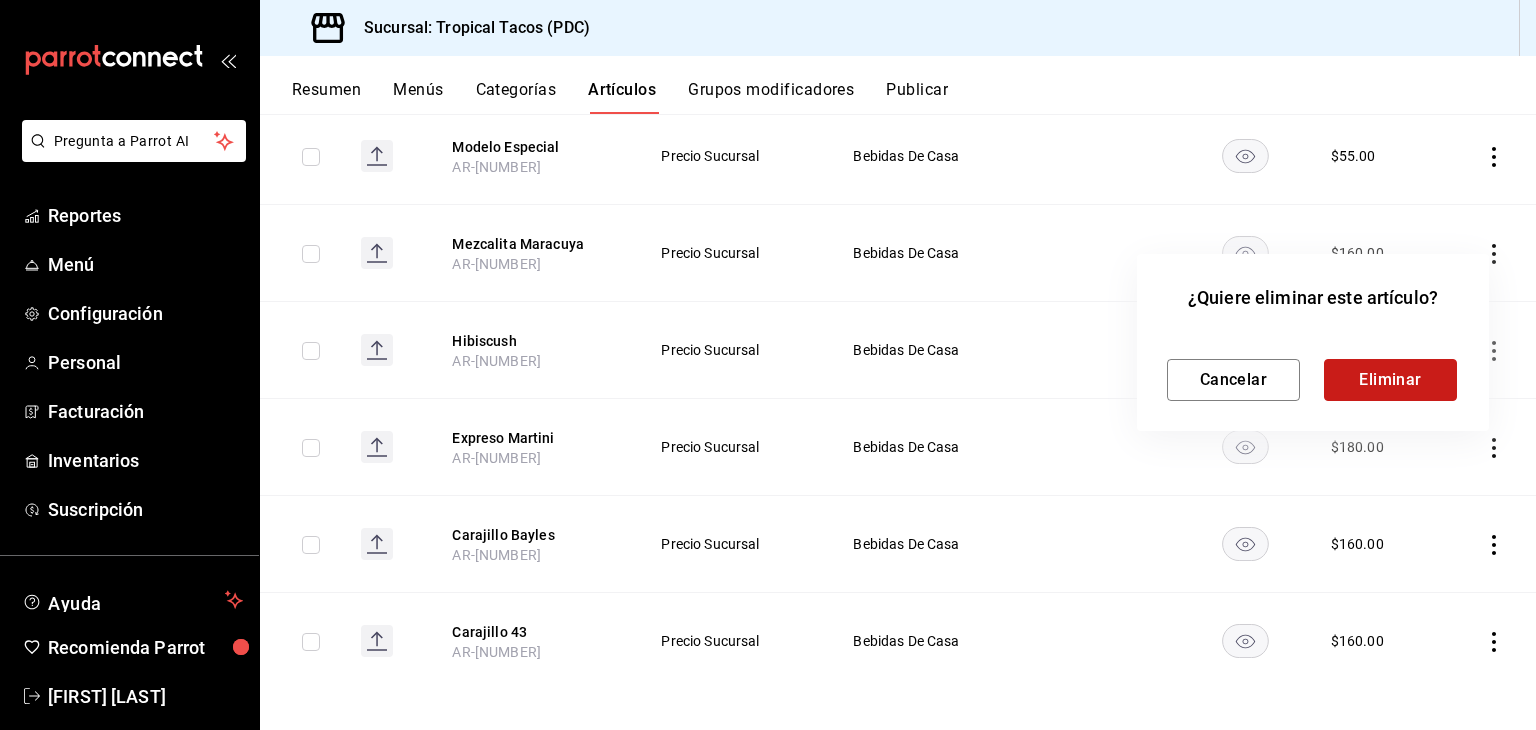 click on "Eliminar" at bounding box center (1390, 380) 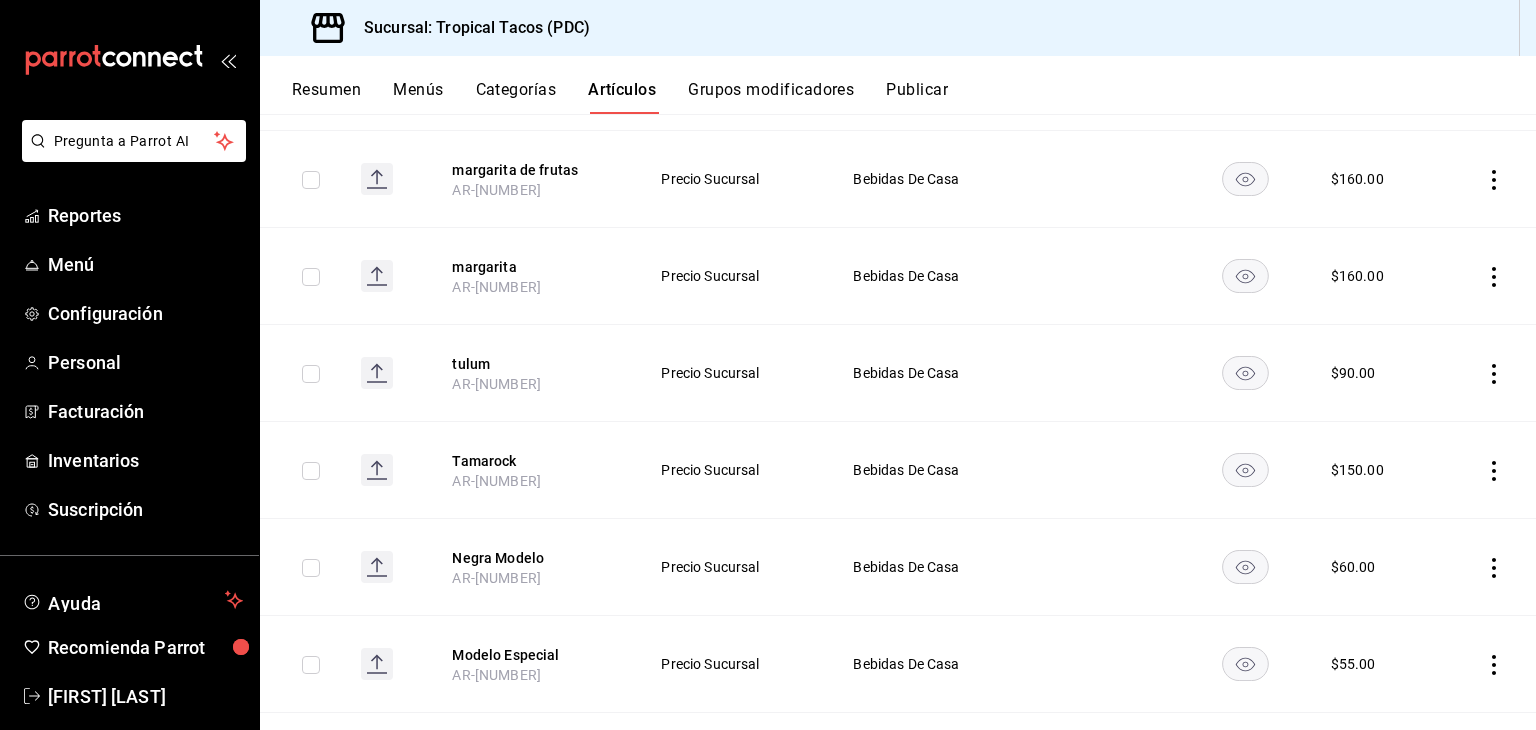 scroll, scrollTop: 3550, scrollLeft: 0, axis: vertical 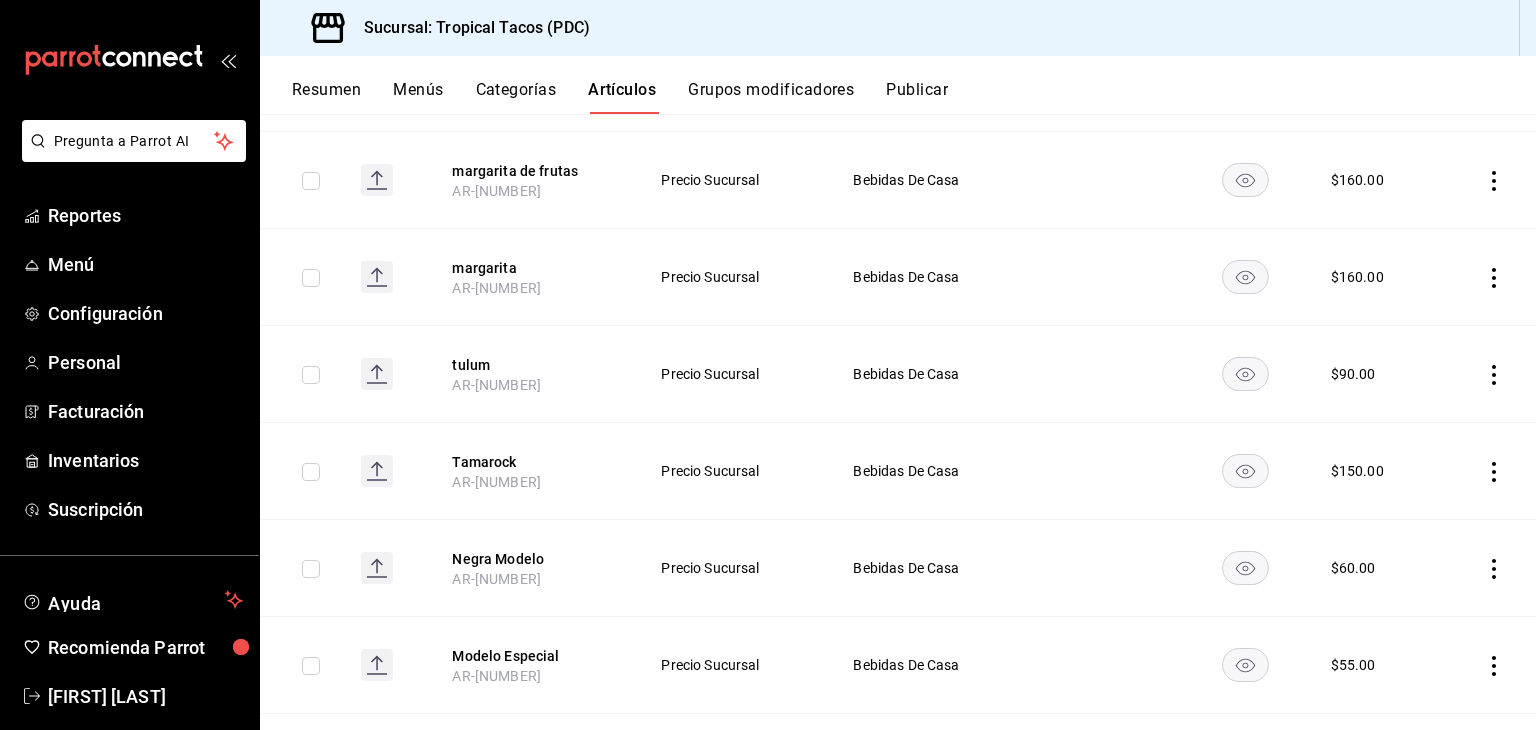 click 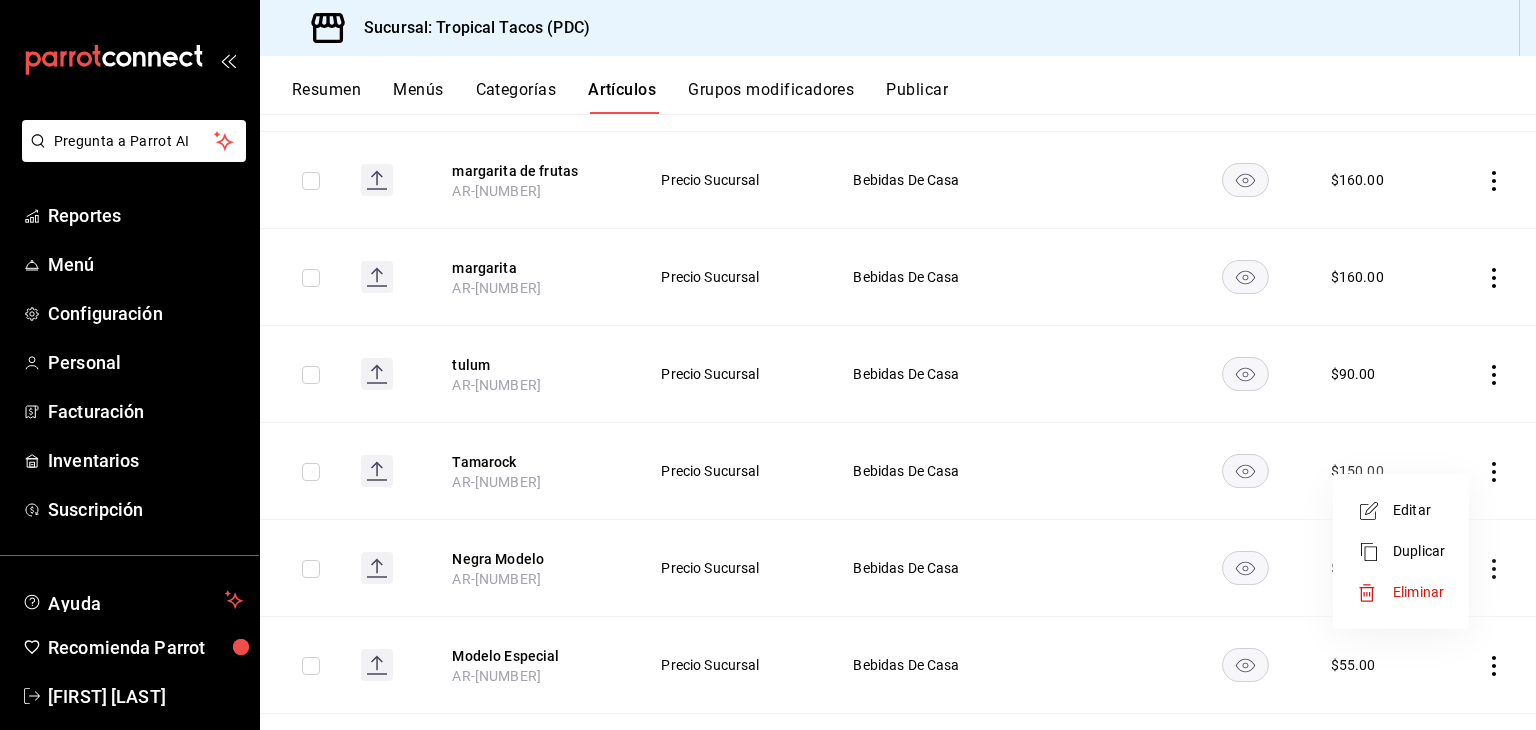 click on "Eliminar" at bounding box center [1418, 592] 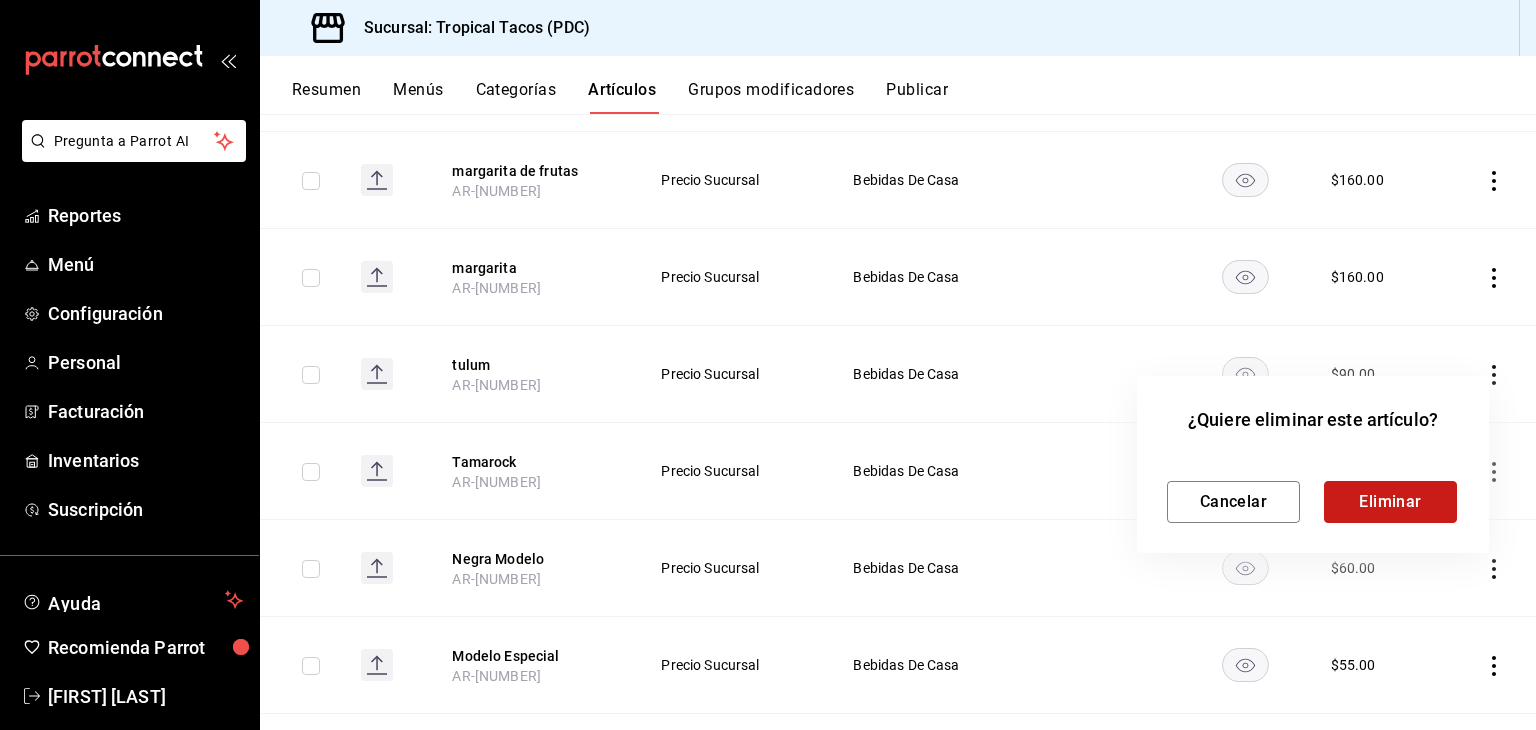 click on "Eliminar" at bounding box center [1390, 502] 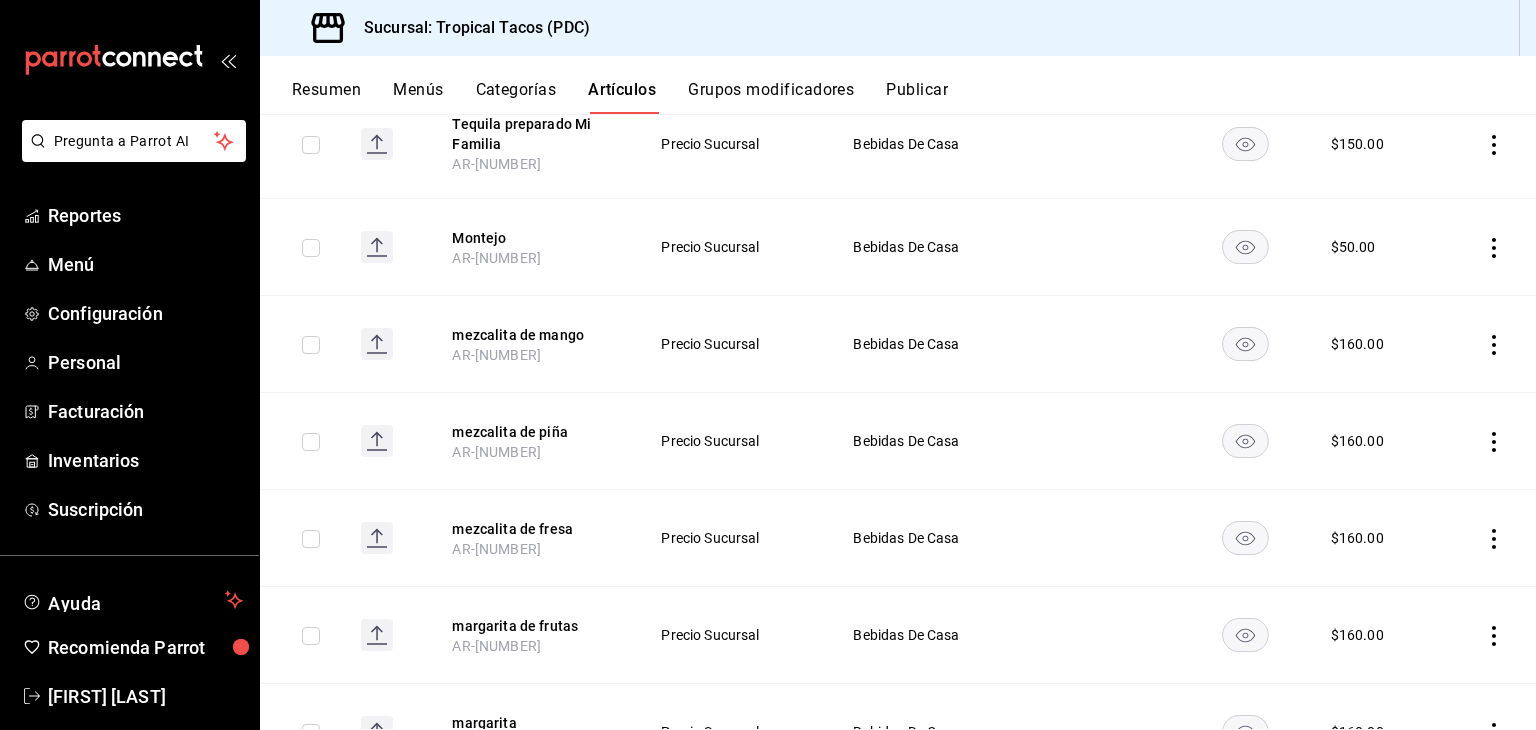 scroll, scrollTop: 3094, scrollLeft: 0, axis: vertical 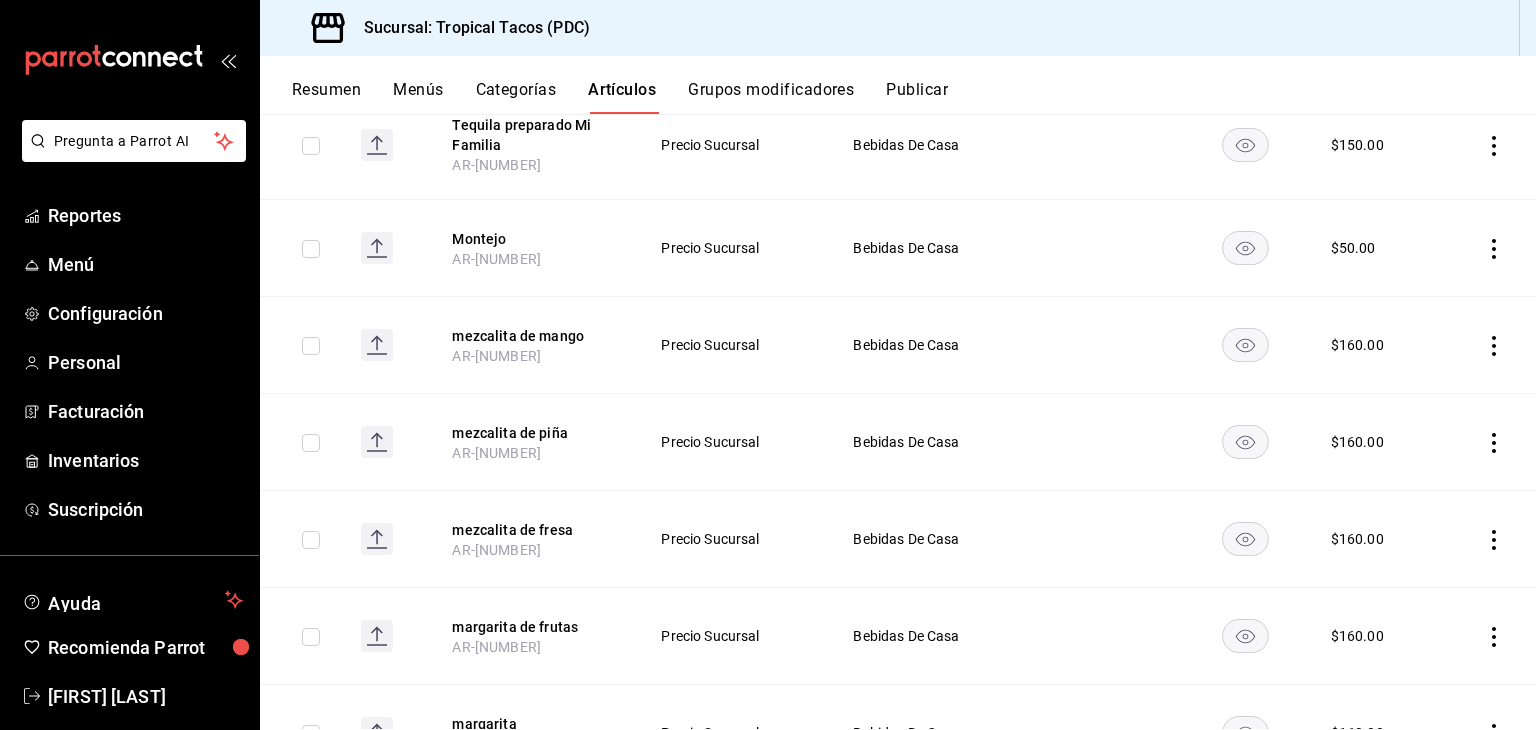 click 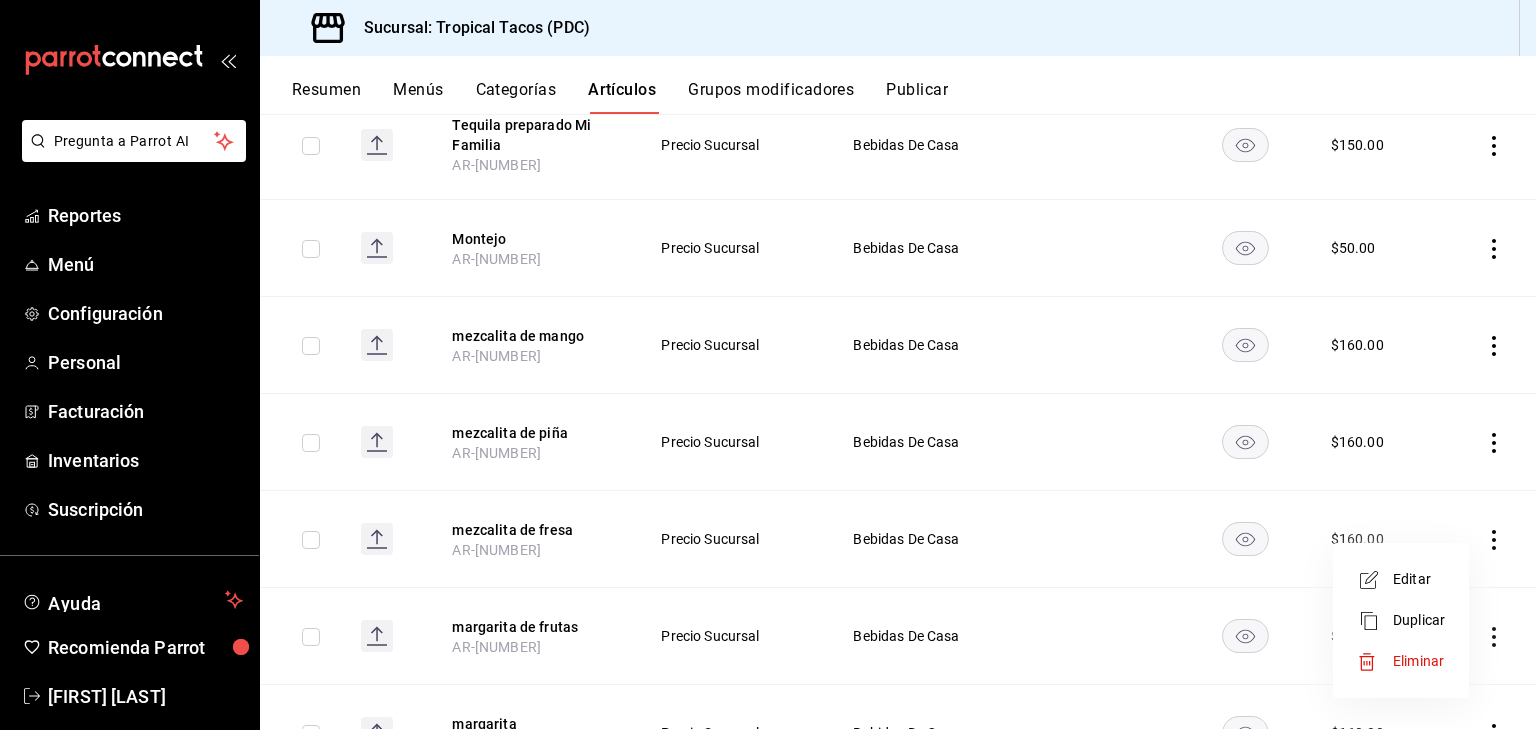 click on "Eliminar" at bounding box center [1418, 661] 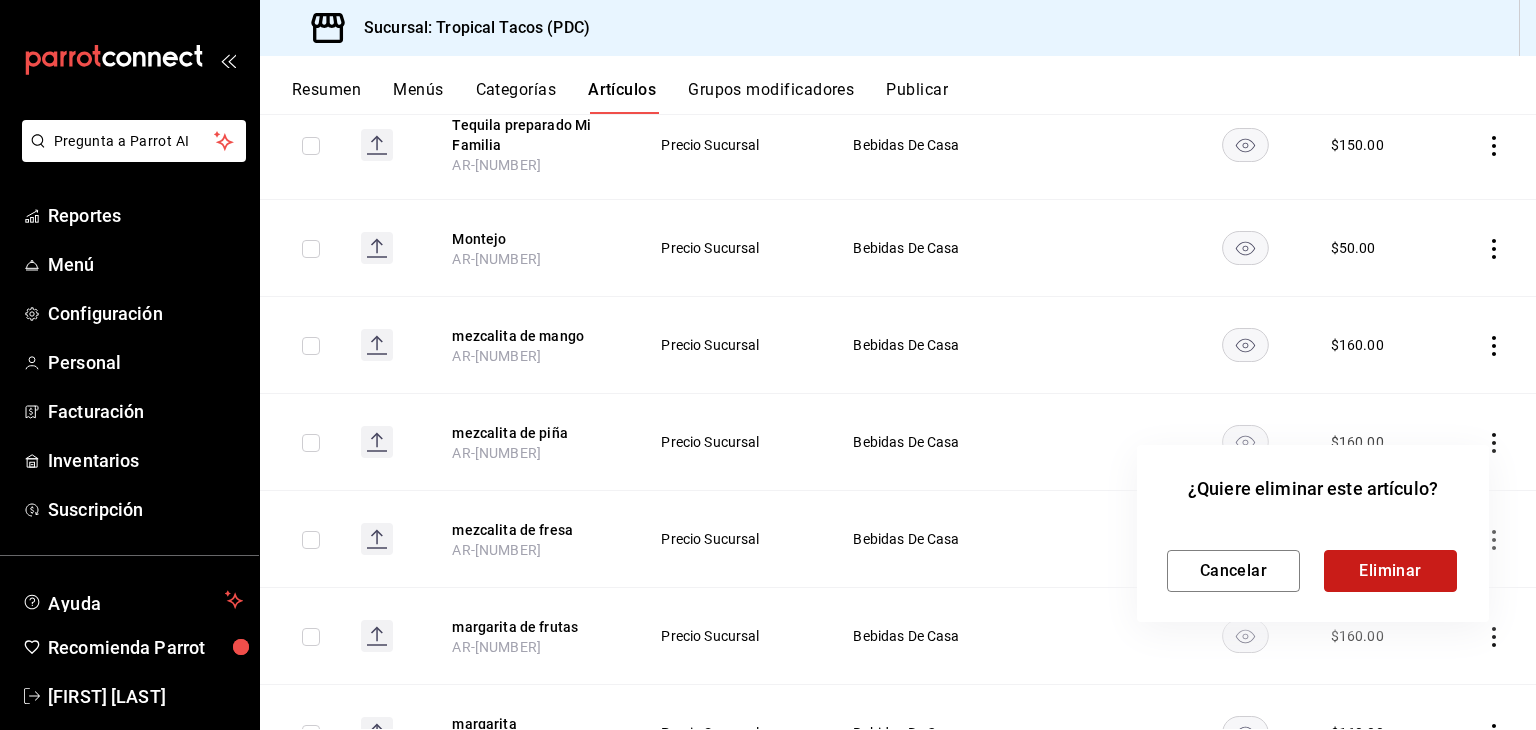 click on "Eliminar" at bounding box center (1390, 571) 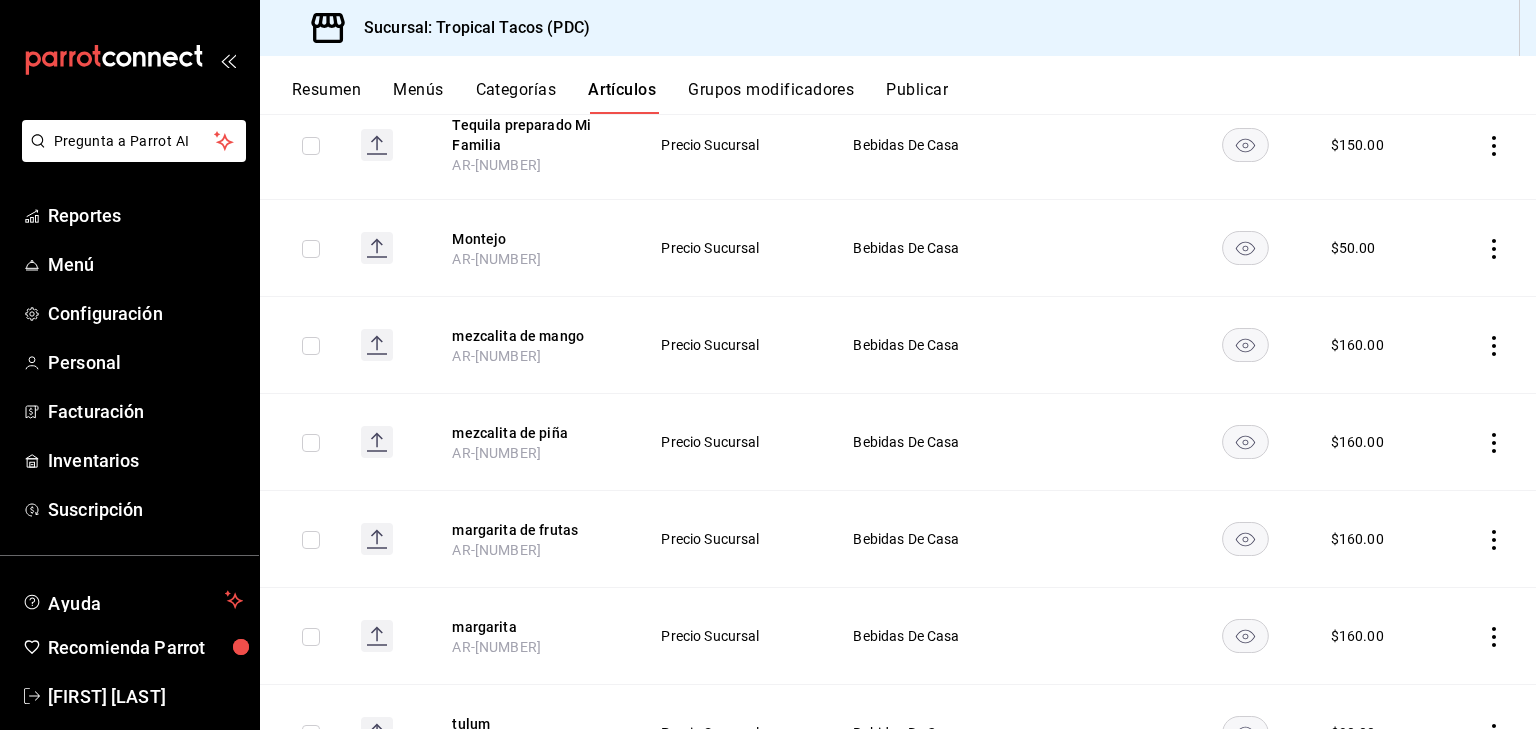 click 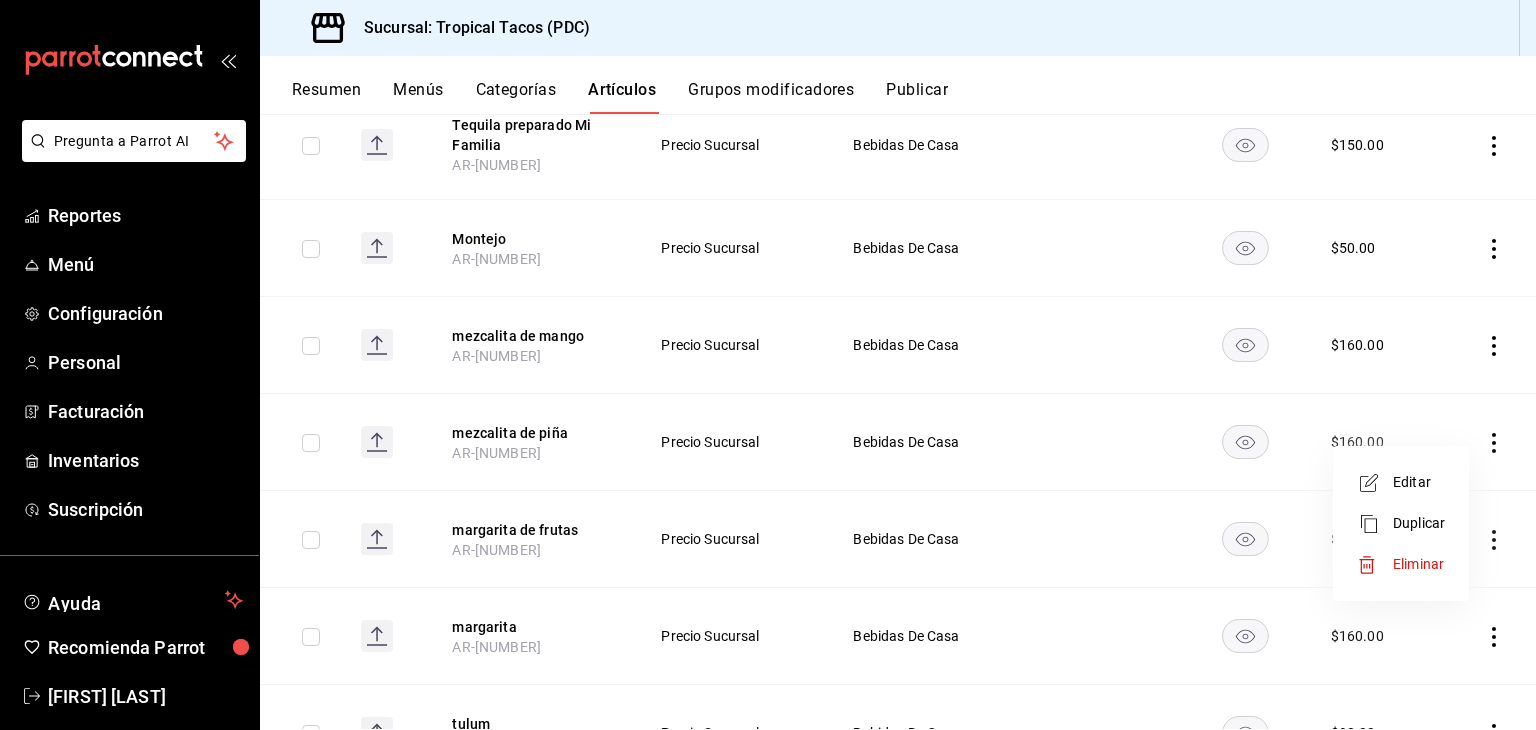 click on "Eliminar" at bounding box center (1418, 564) 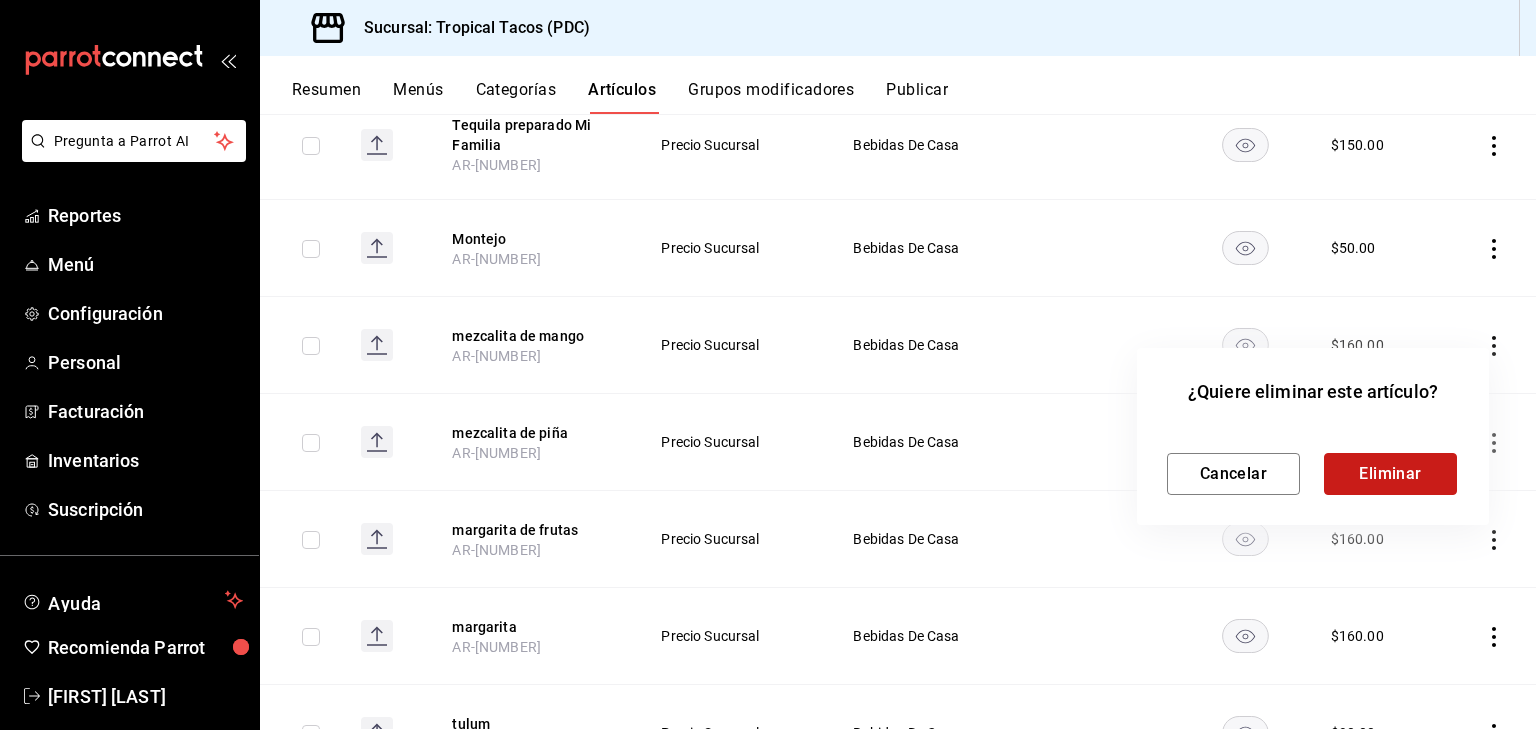 click on "Eliminar" at bounding box center [1390, 474] 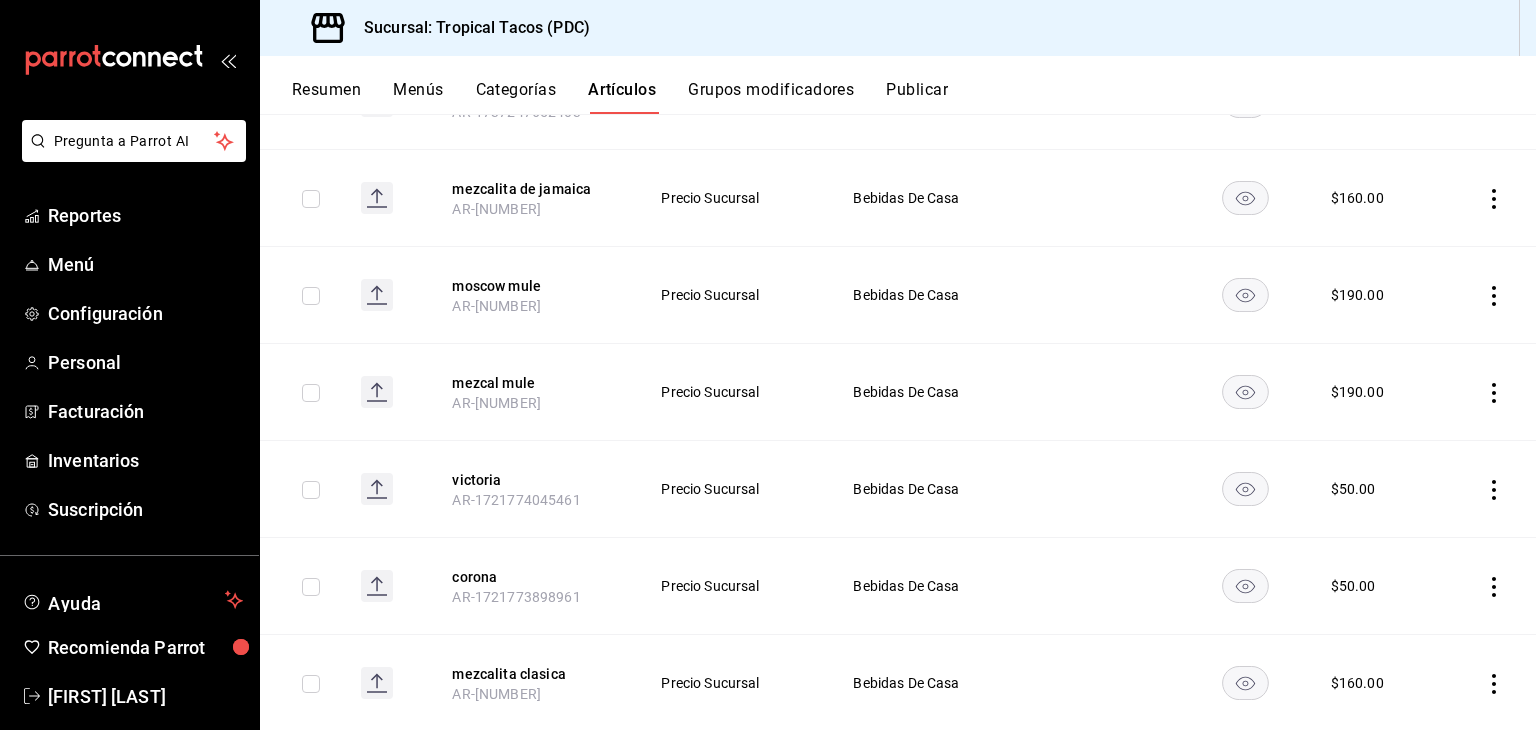 scroll, scrollTop: 1955, scrollLeft: 0, axis: vertical 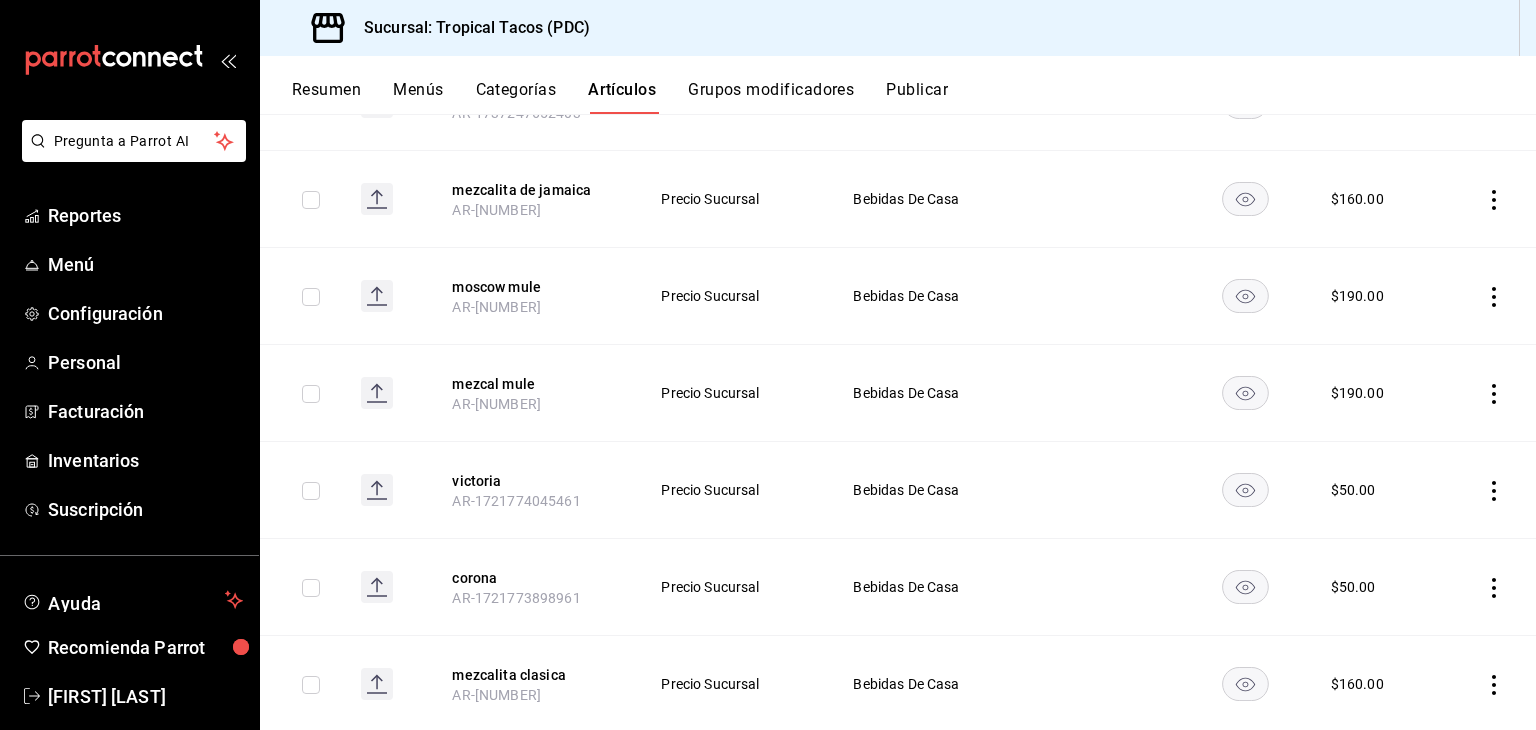 click 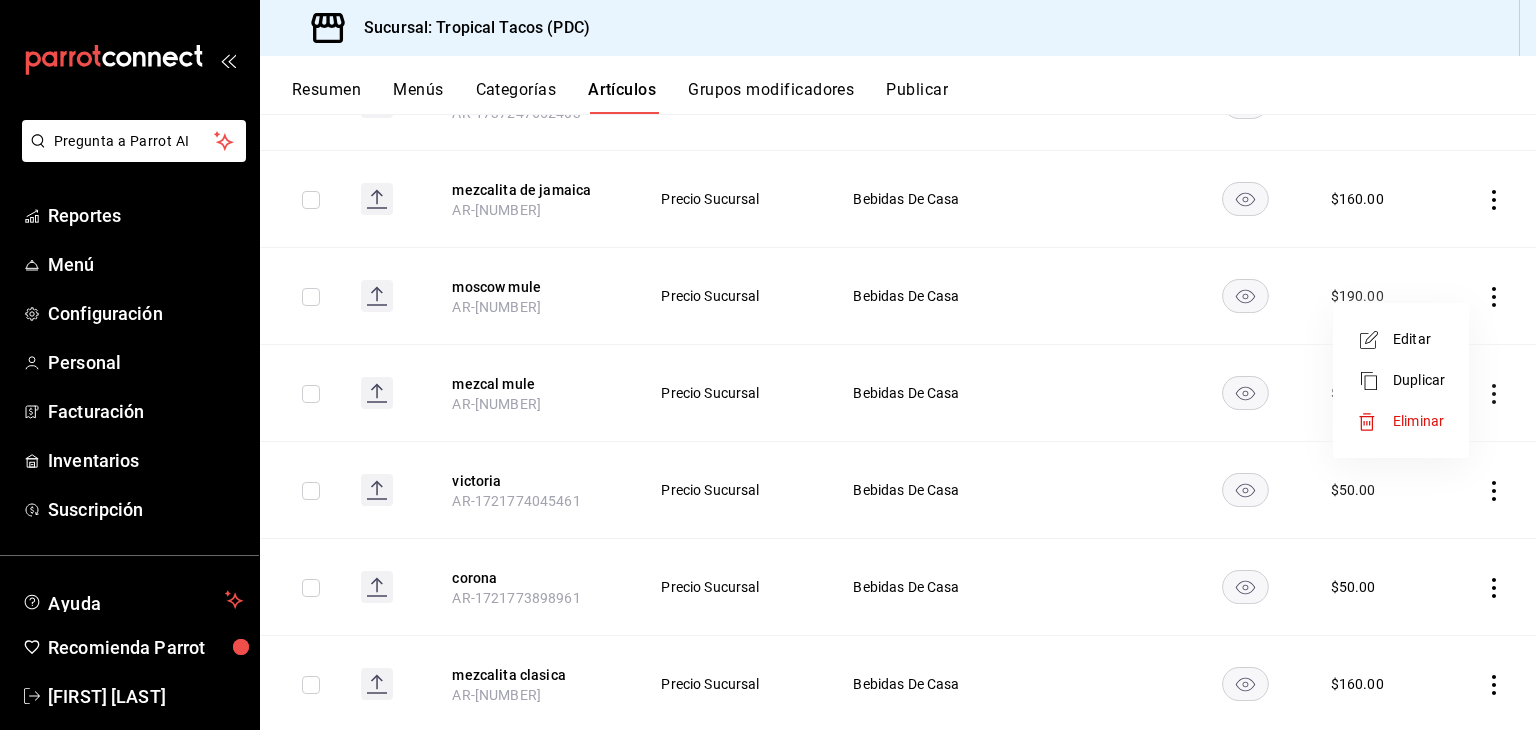 click on "Editar" at bounding box center [1419, 339] 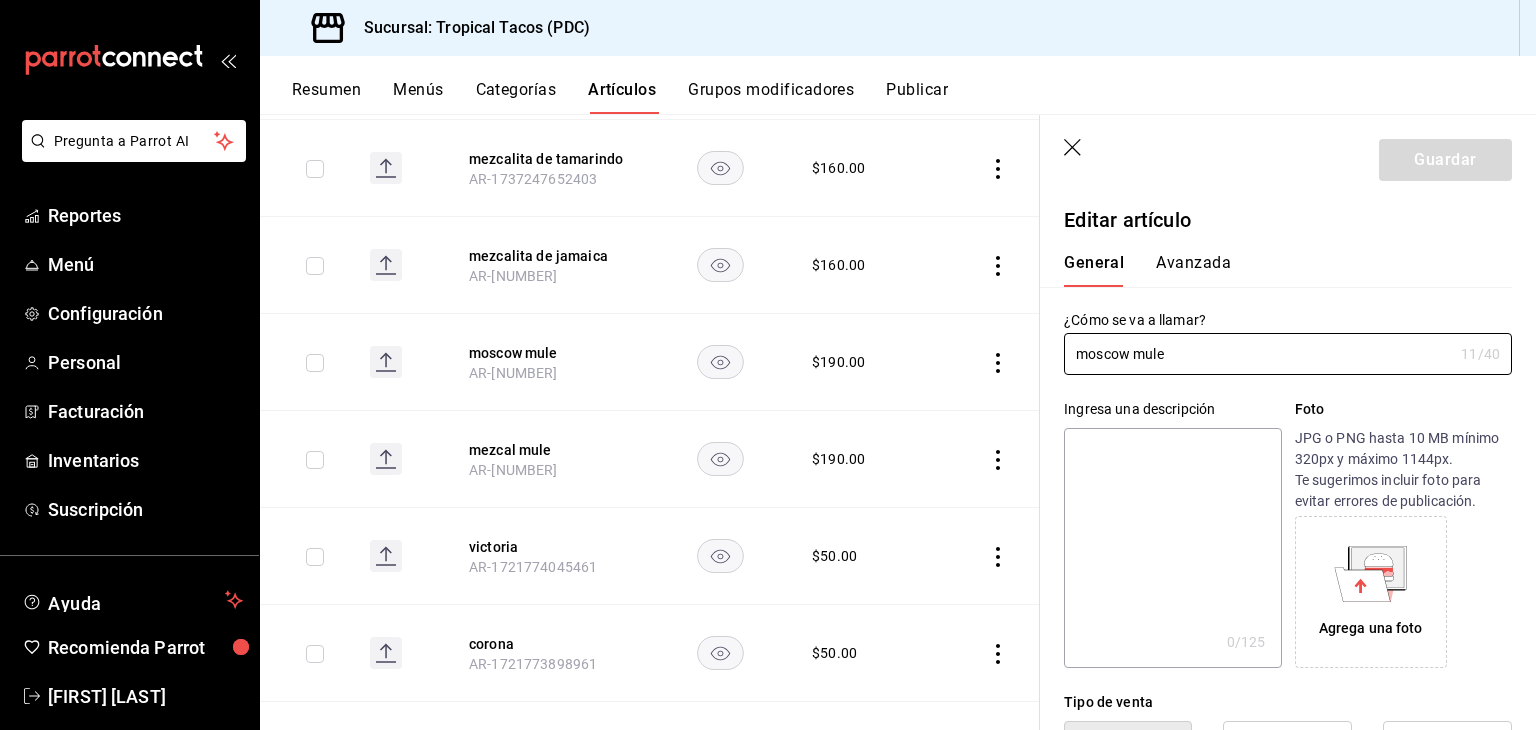 type on "$190.00" 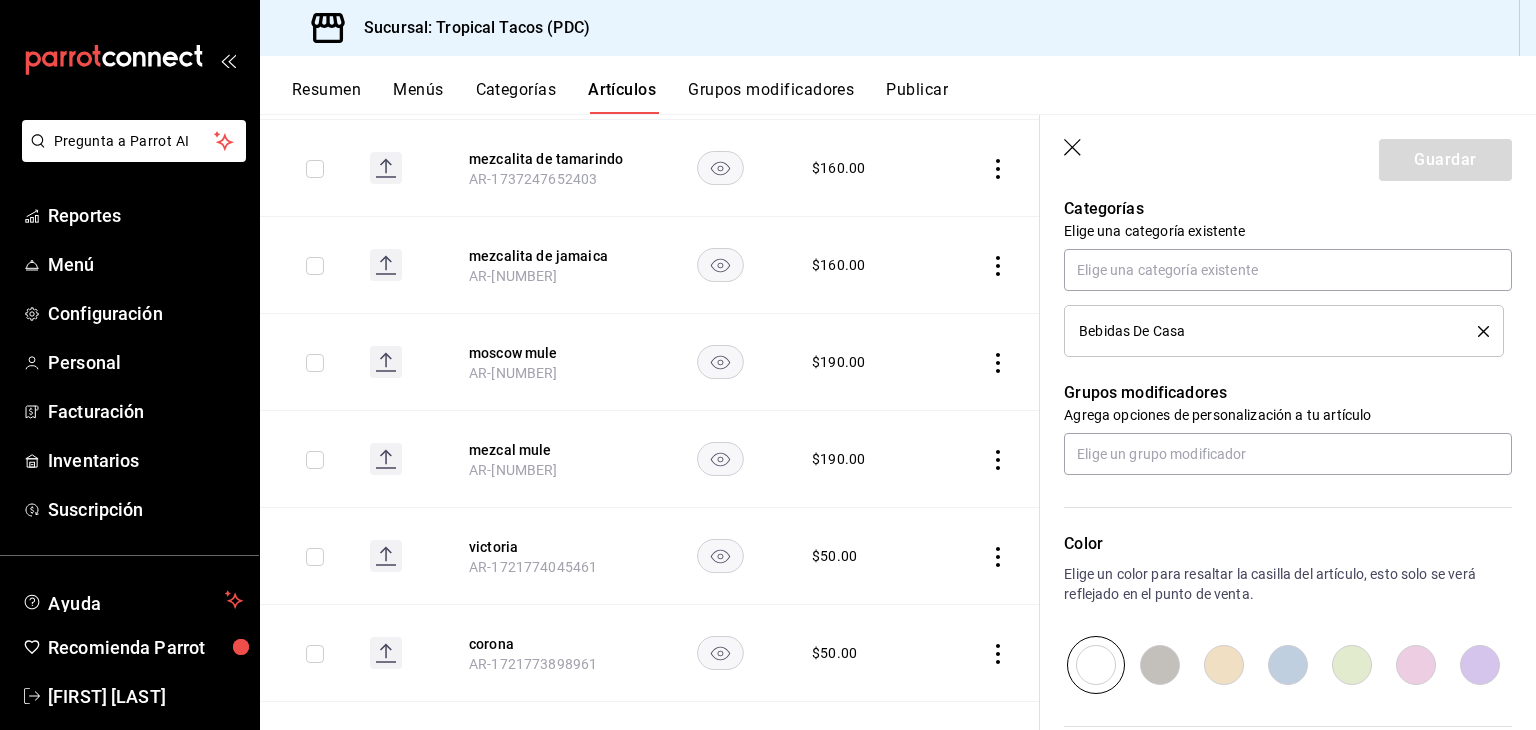 scroll, scrollTop: 720, scrollLeft: 0, axis: vertical 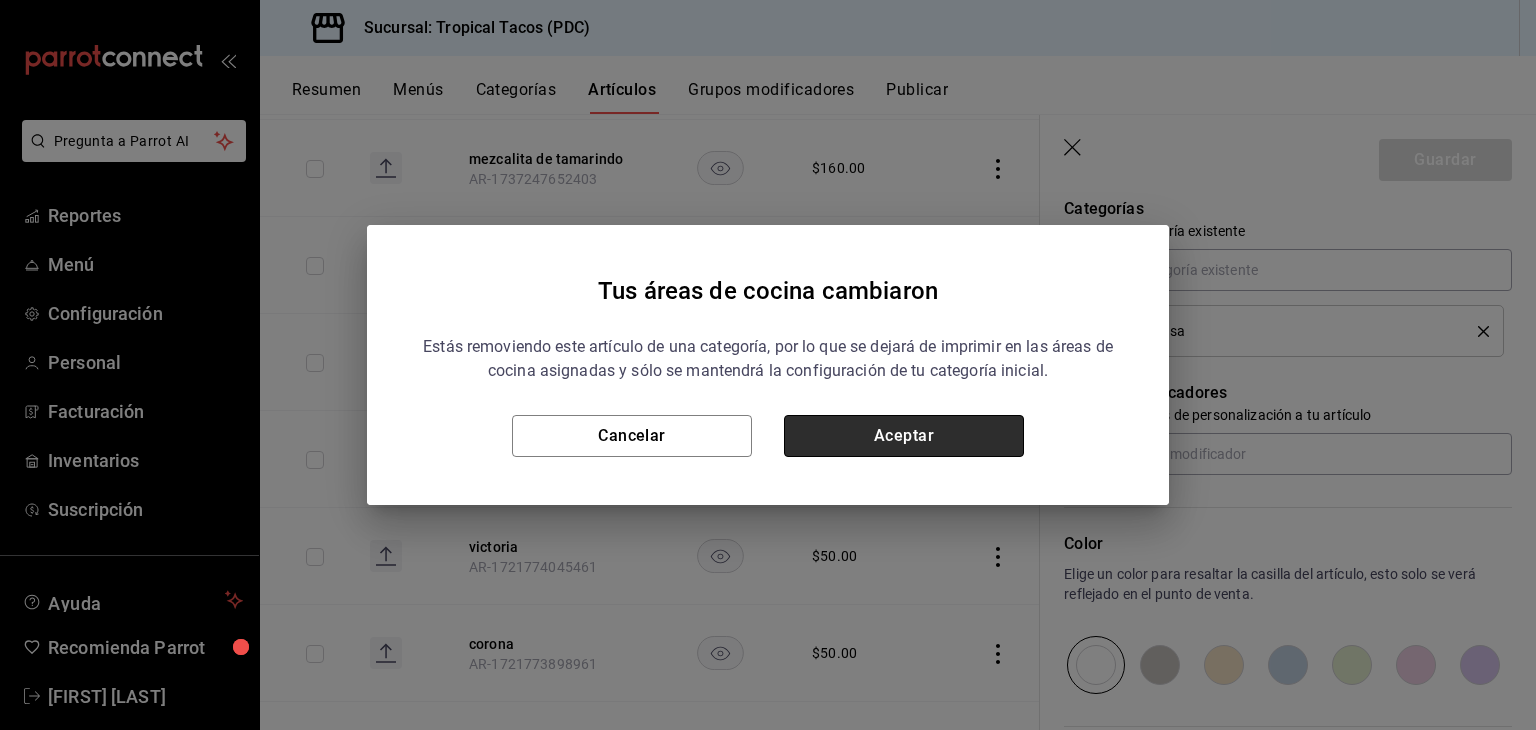 click on "Aceptar" at bounding box center [904, 436] 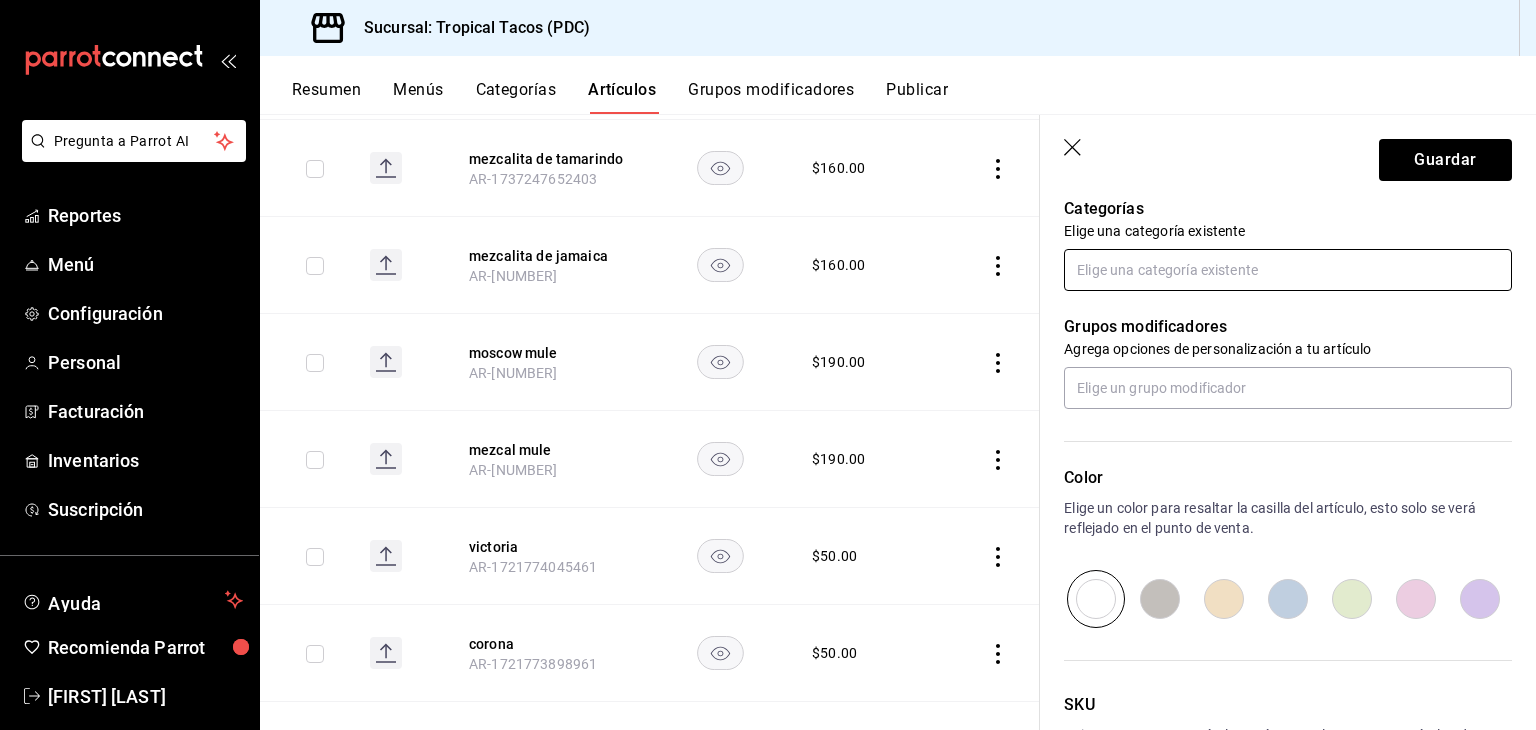click at bounding box center (1288, 270) 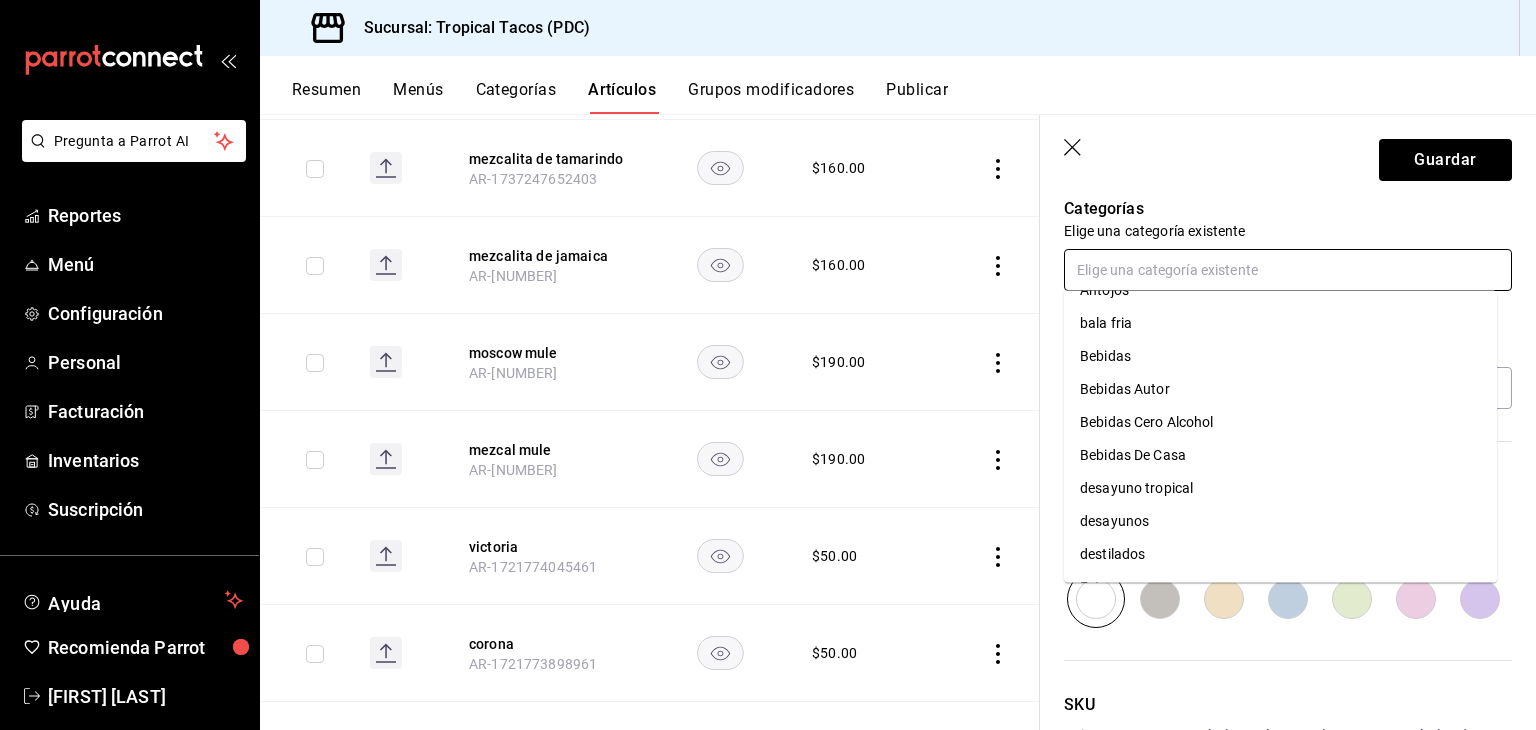 scroll, scrollTop: 0, scrollLeft: 0, axis: both 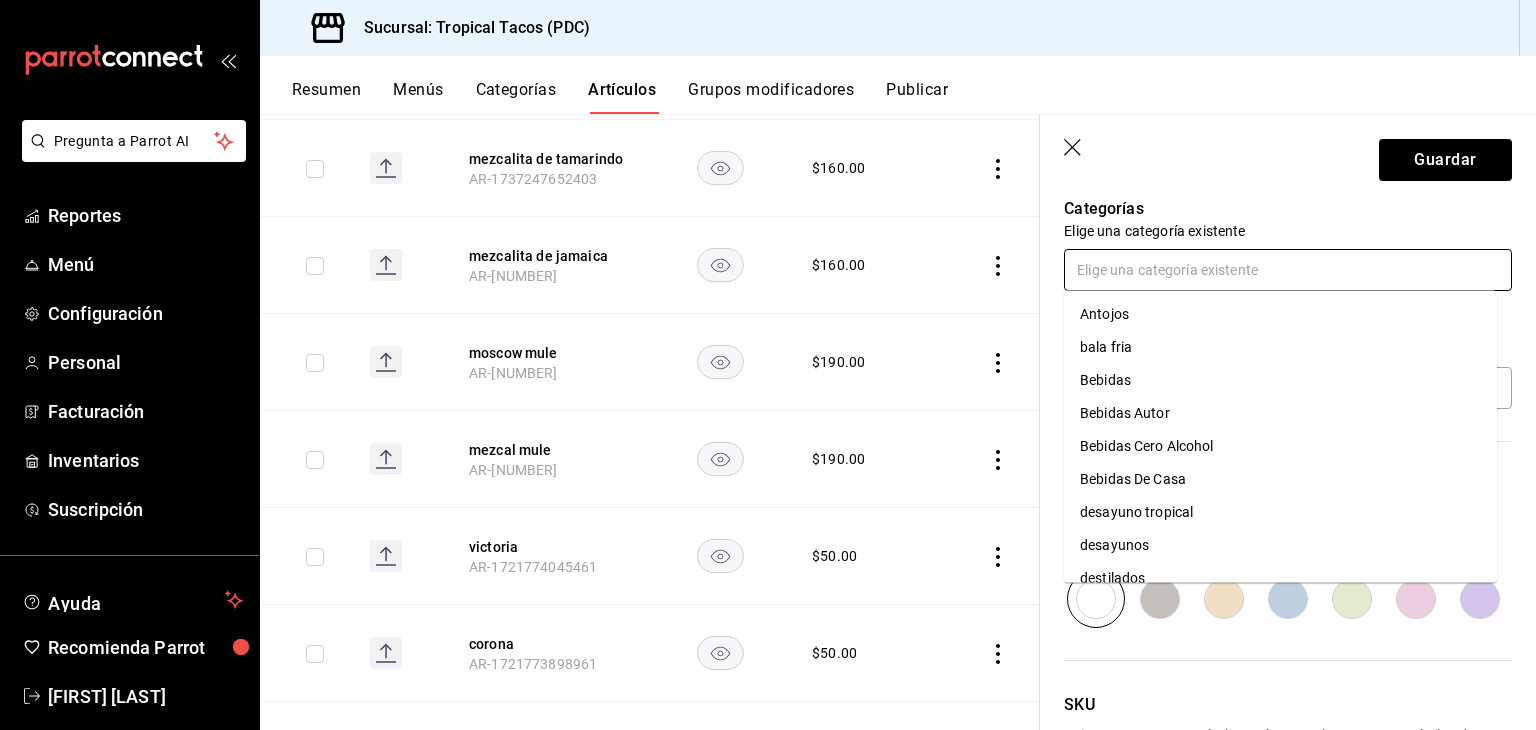 click on "Bebidas Autor" at bounding box center (1280, 413) 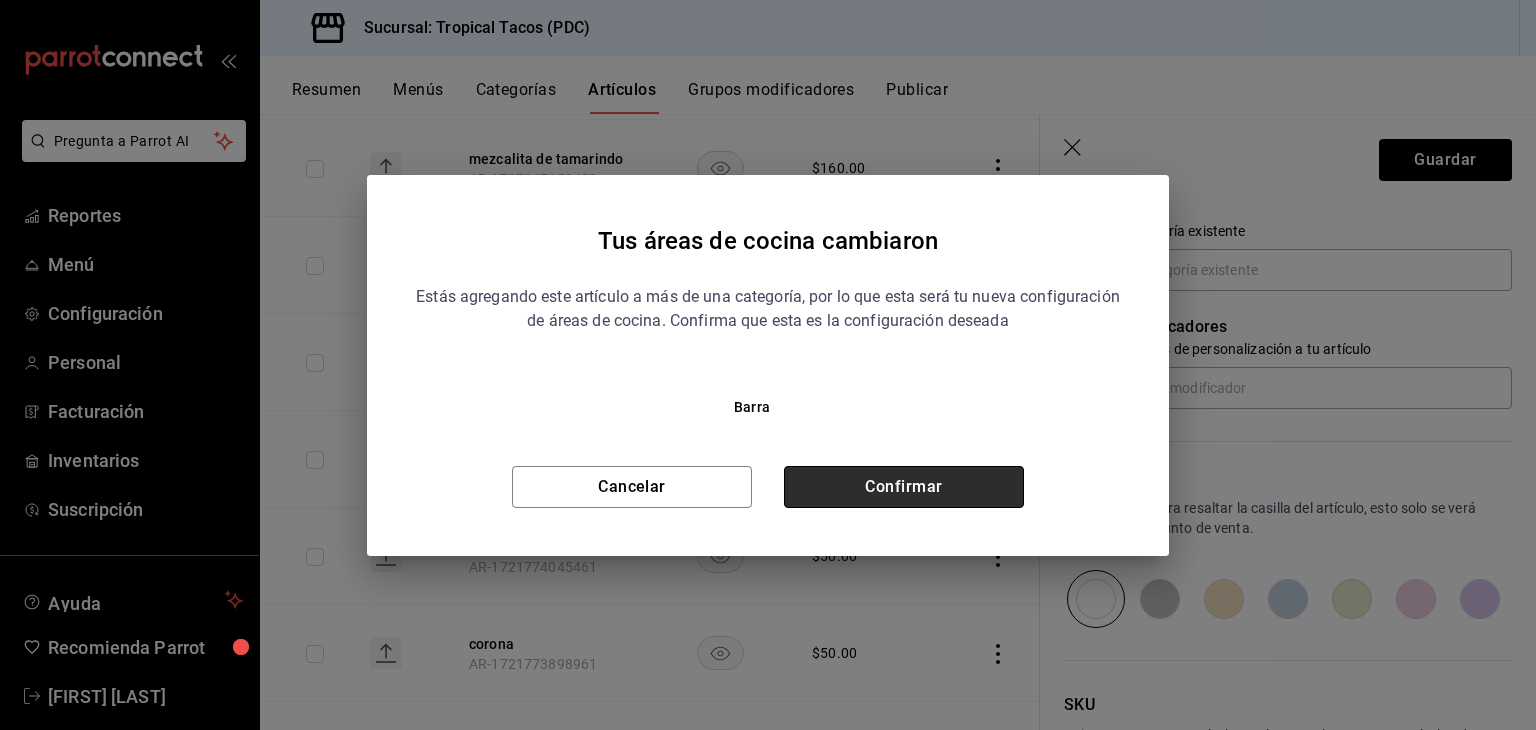 click on "Confirmar" at bounding box center [904, 487] 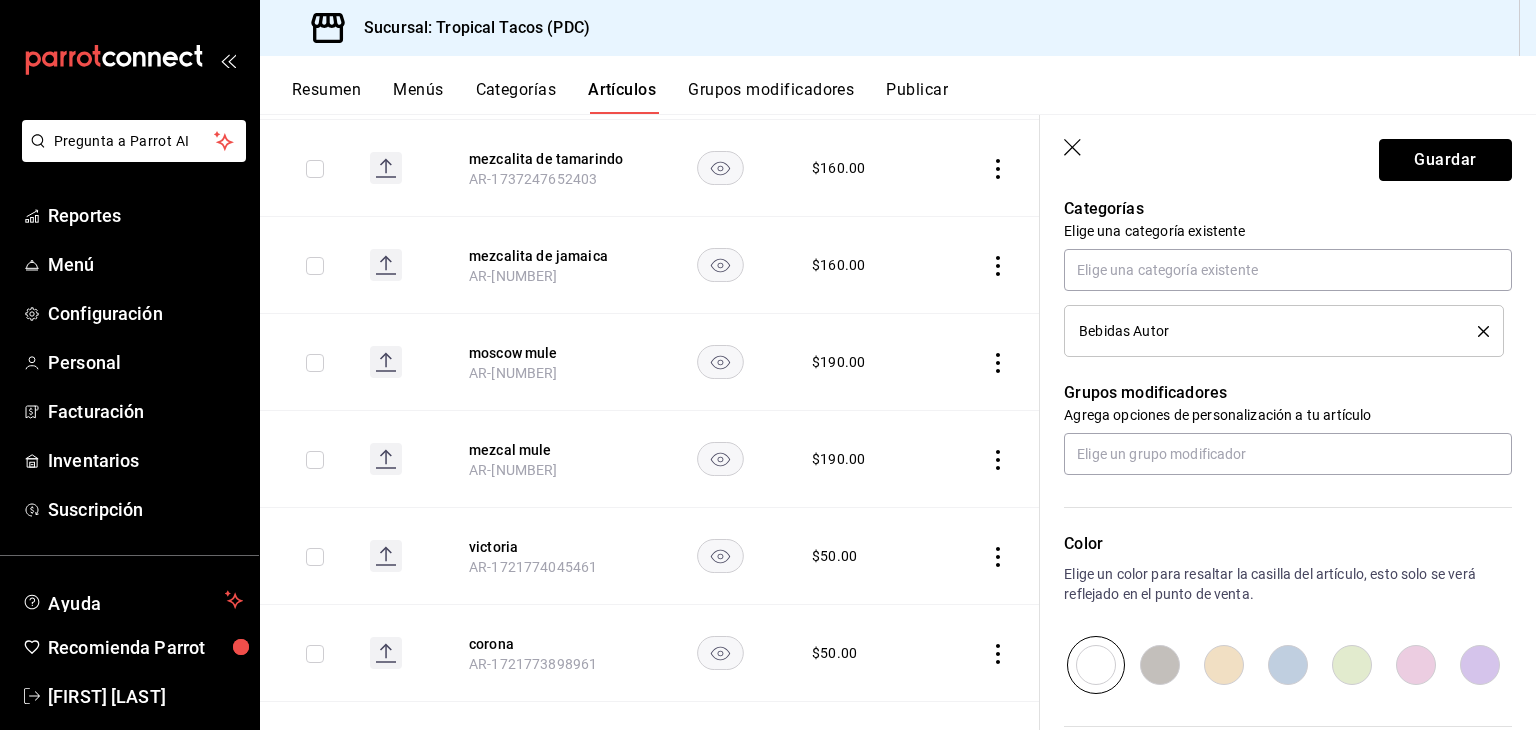click on "Guardar" at bounding box center (1445, 160) 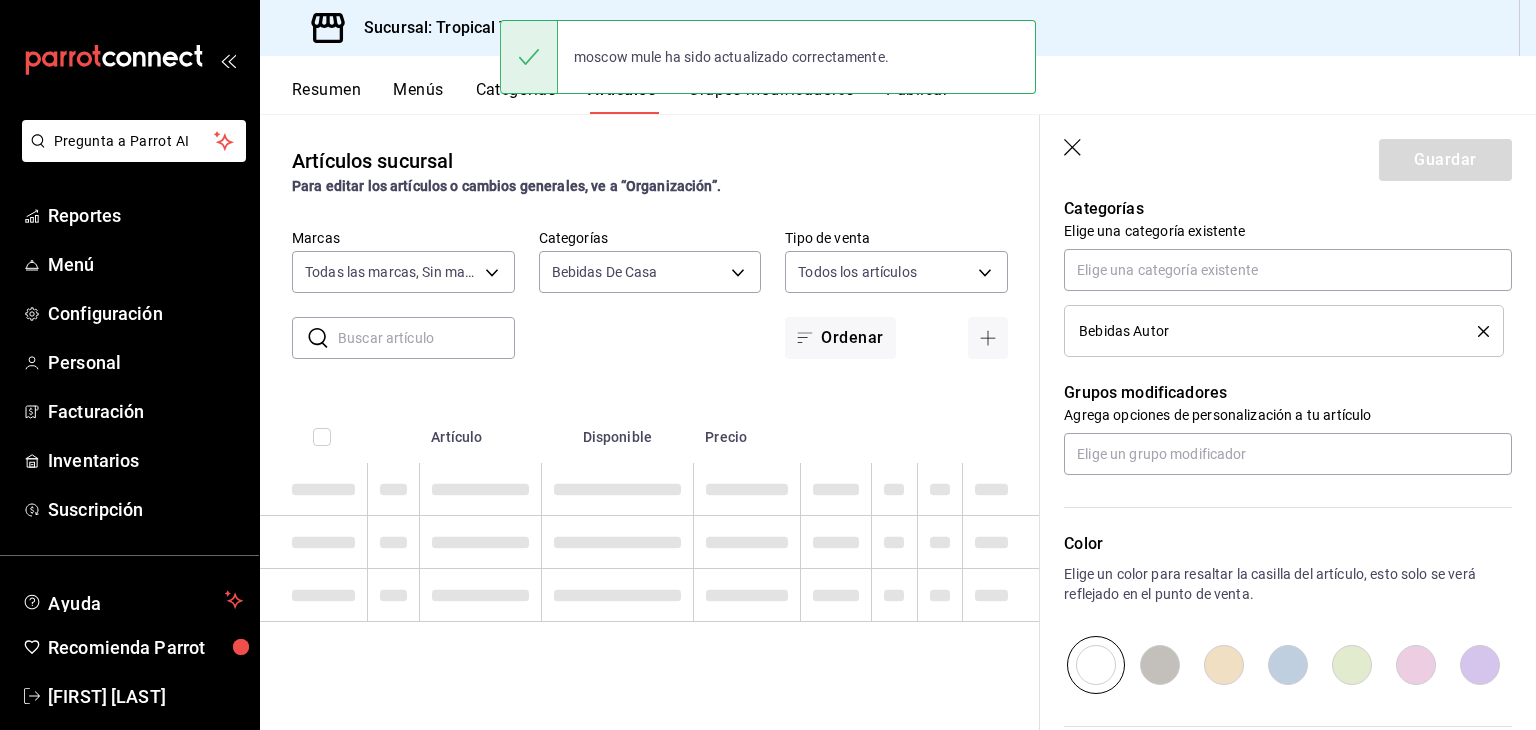 scroll, scrollTop: 0, scrollLeft: 0, axis: both 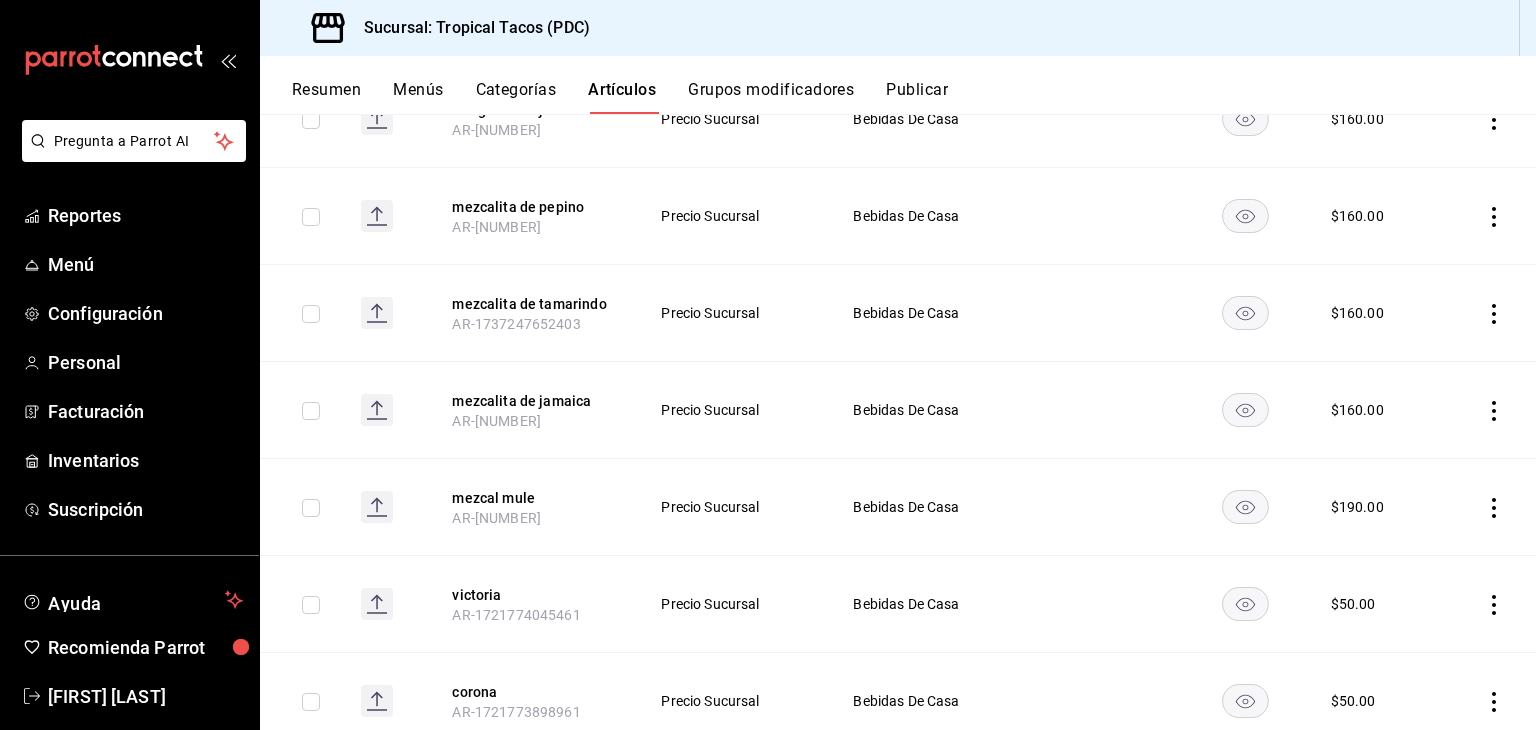 click 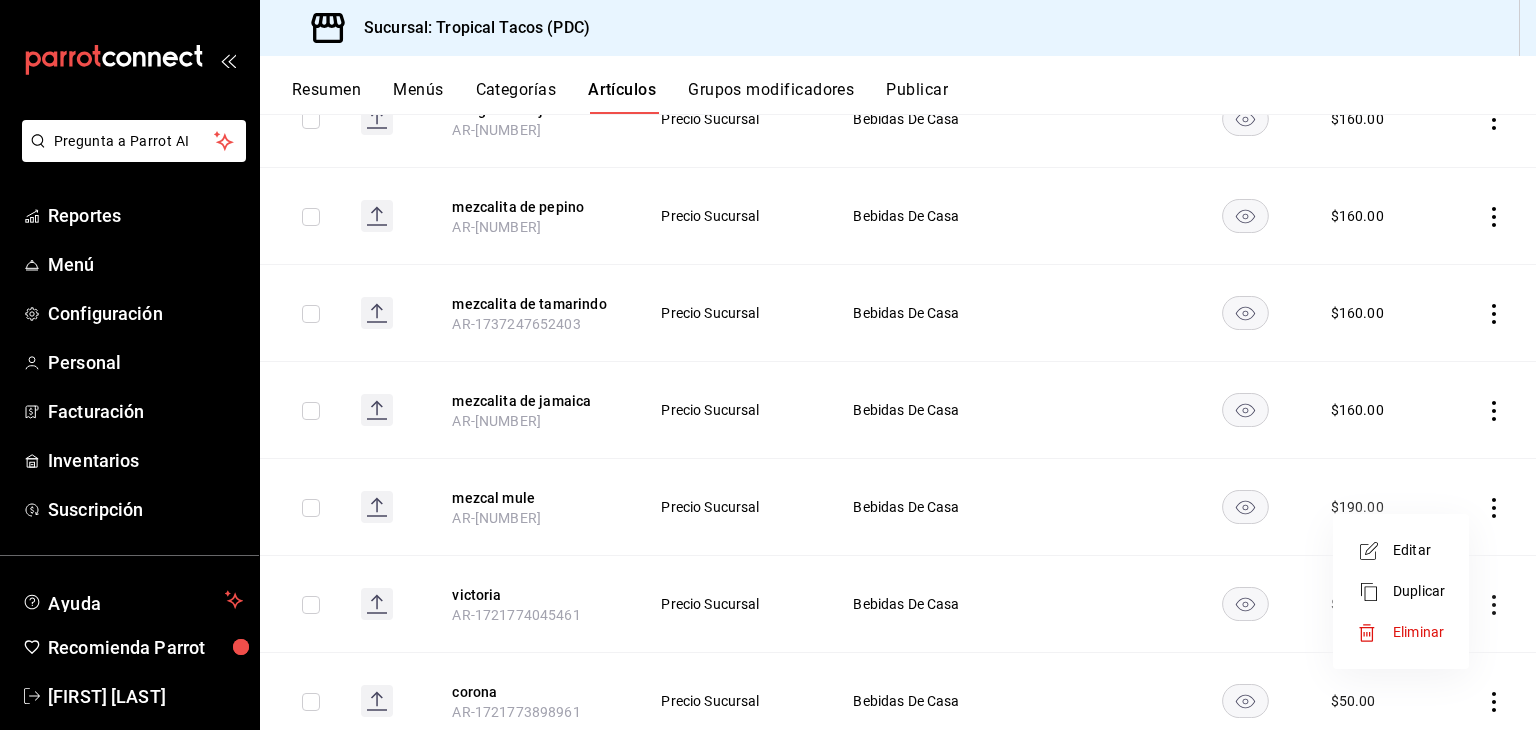 click on "Editar" at bounding box center (1419, 550) 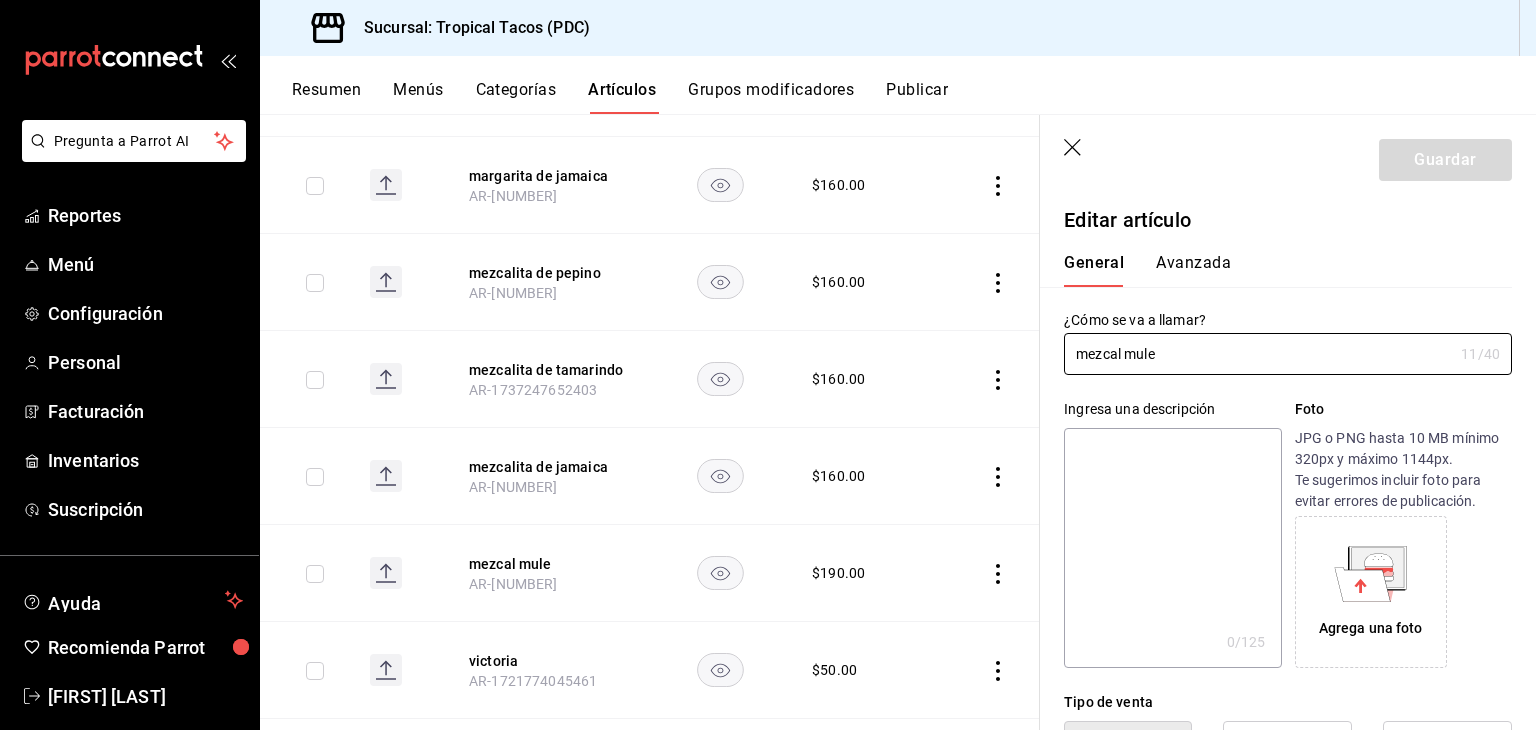 type on "$190.00" 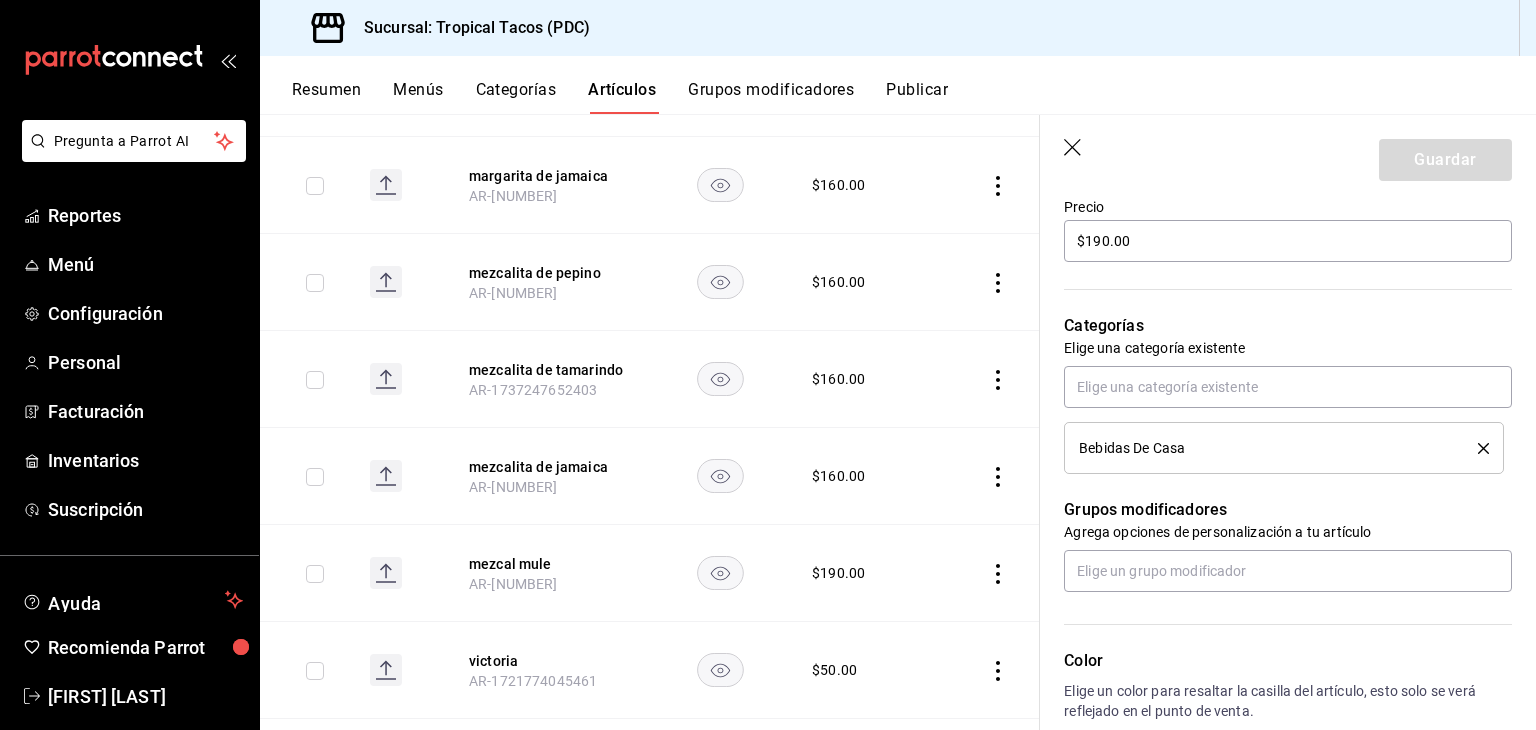 scroll, scrollTop: 632, scrollLeft: 0, axis: vertical 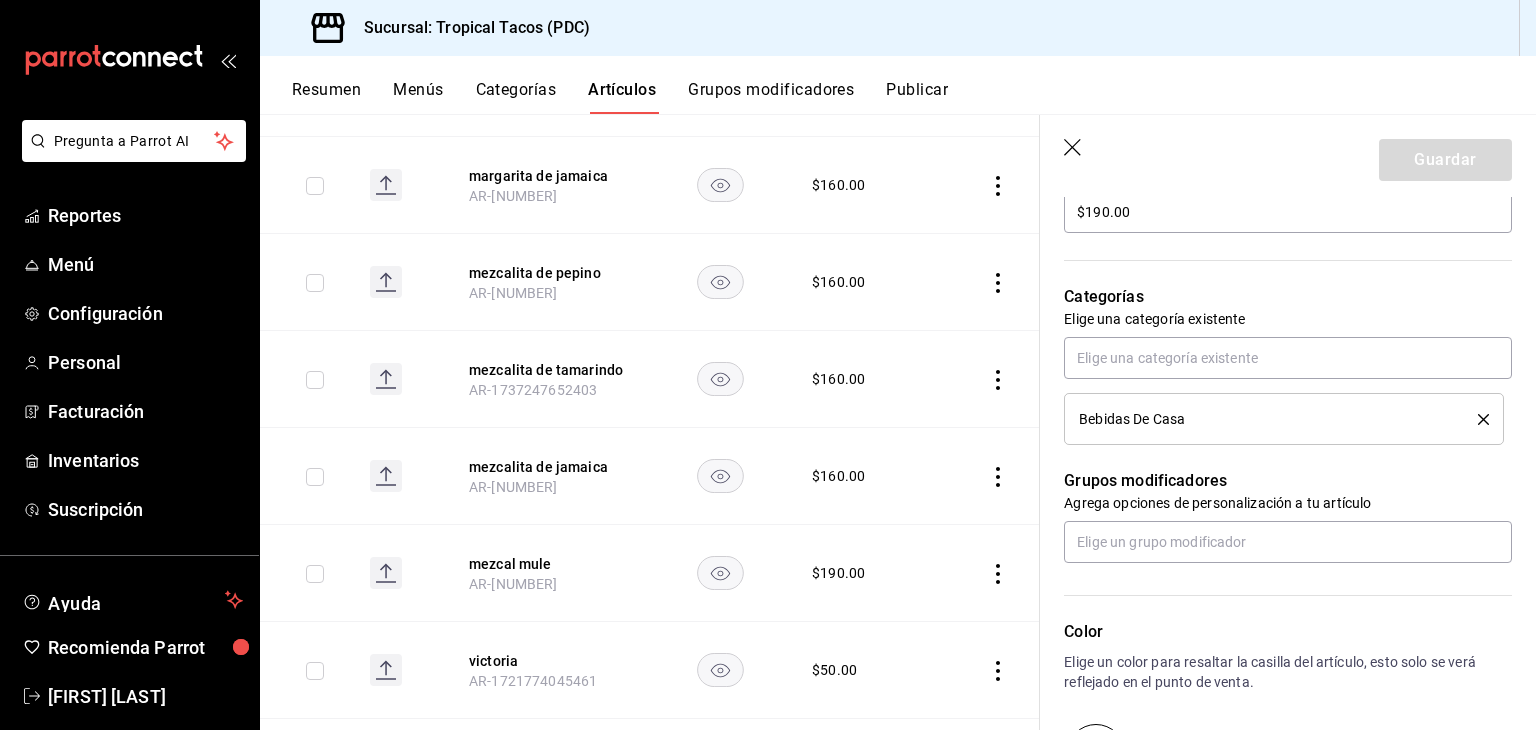 click 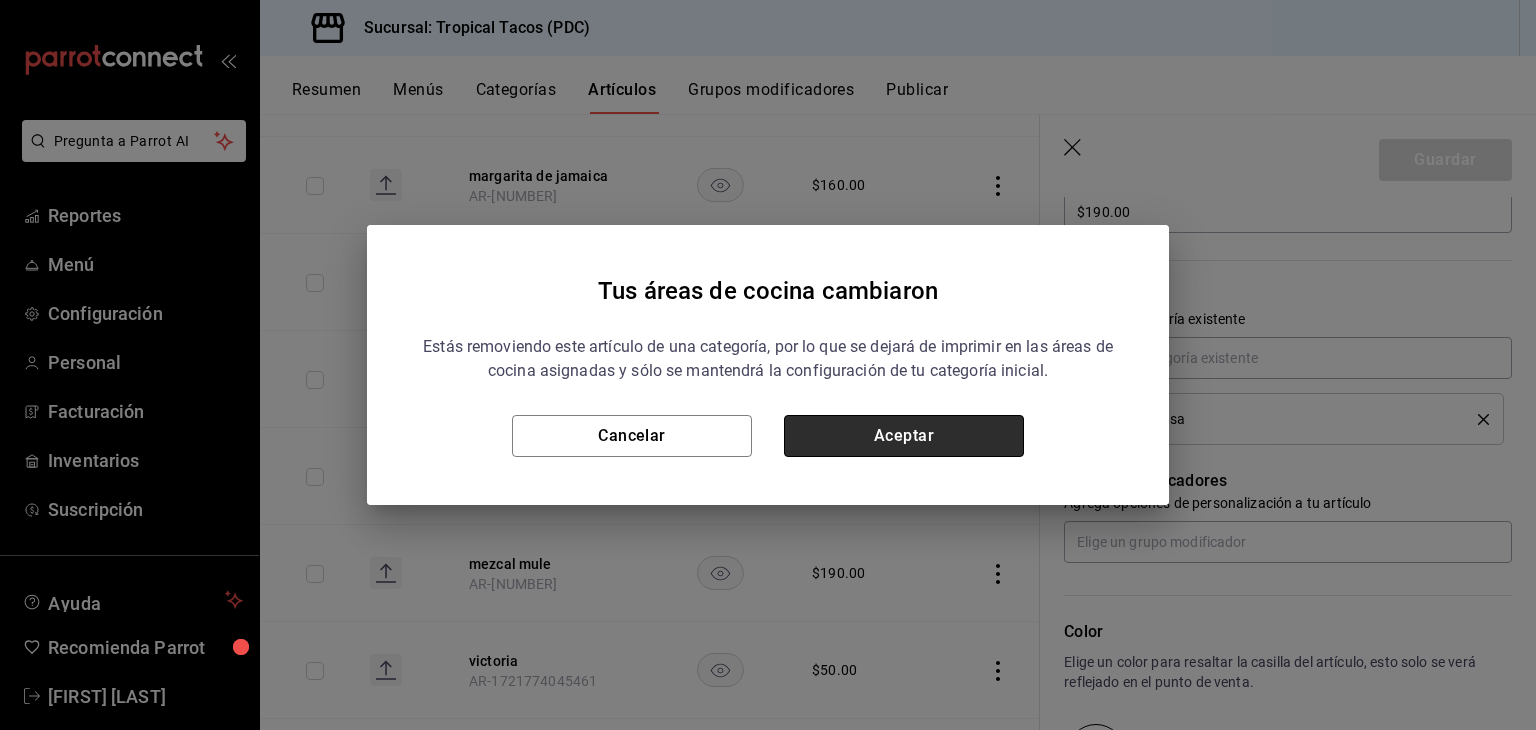 click on "Aceptar" at bounding box center [904, 436] 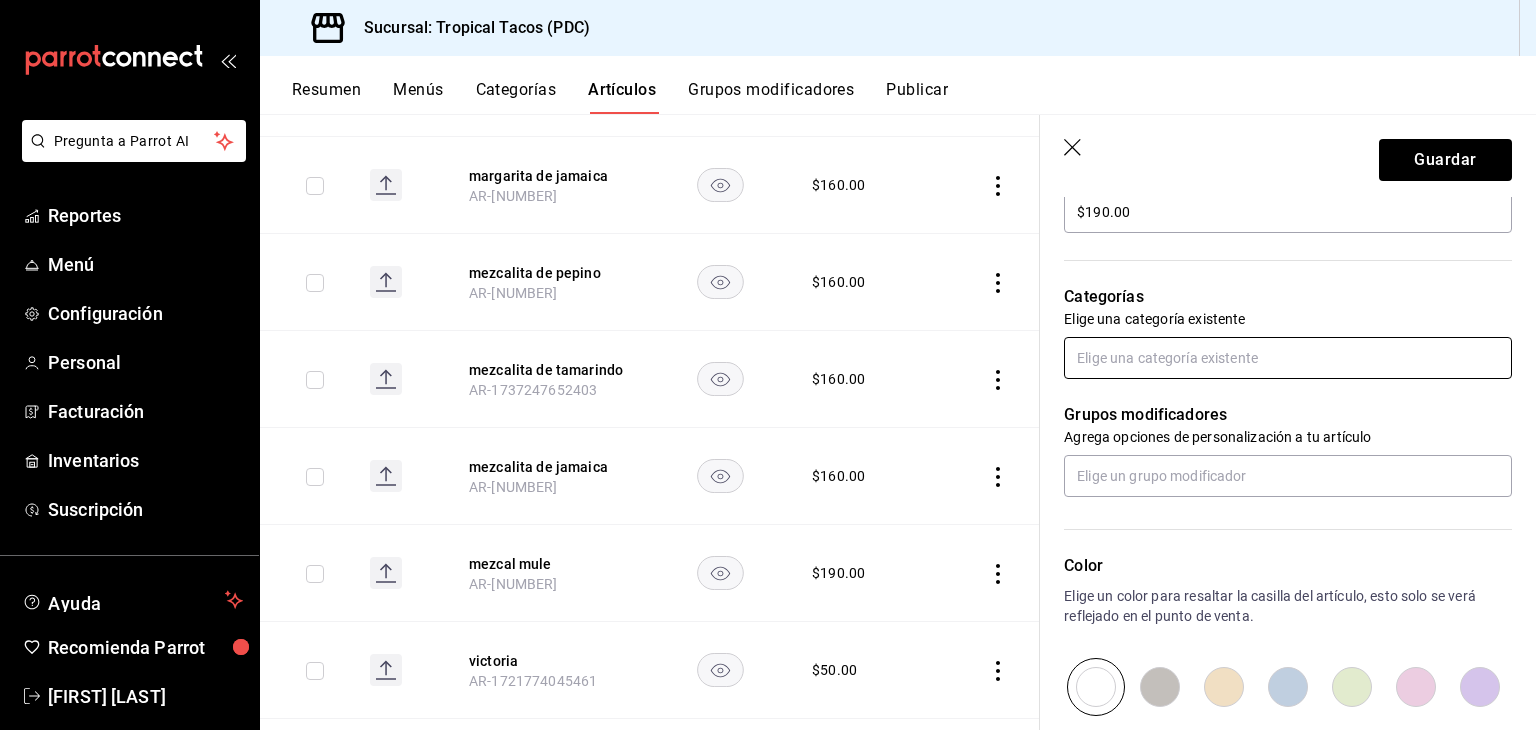 click at bounding box center (1288, 358) 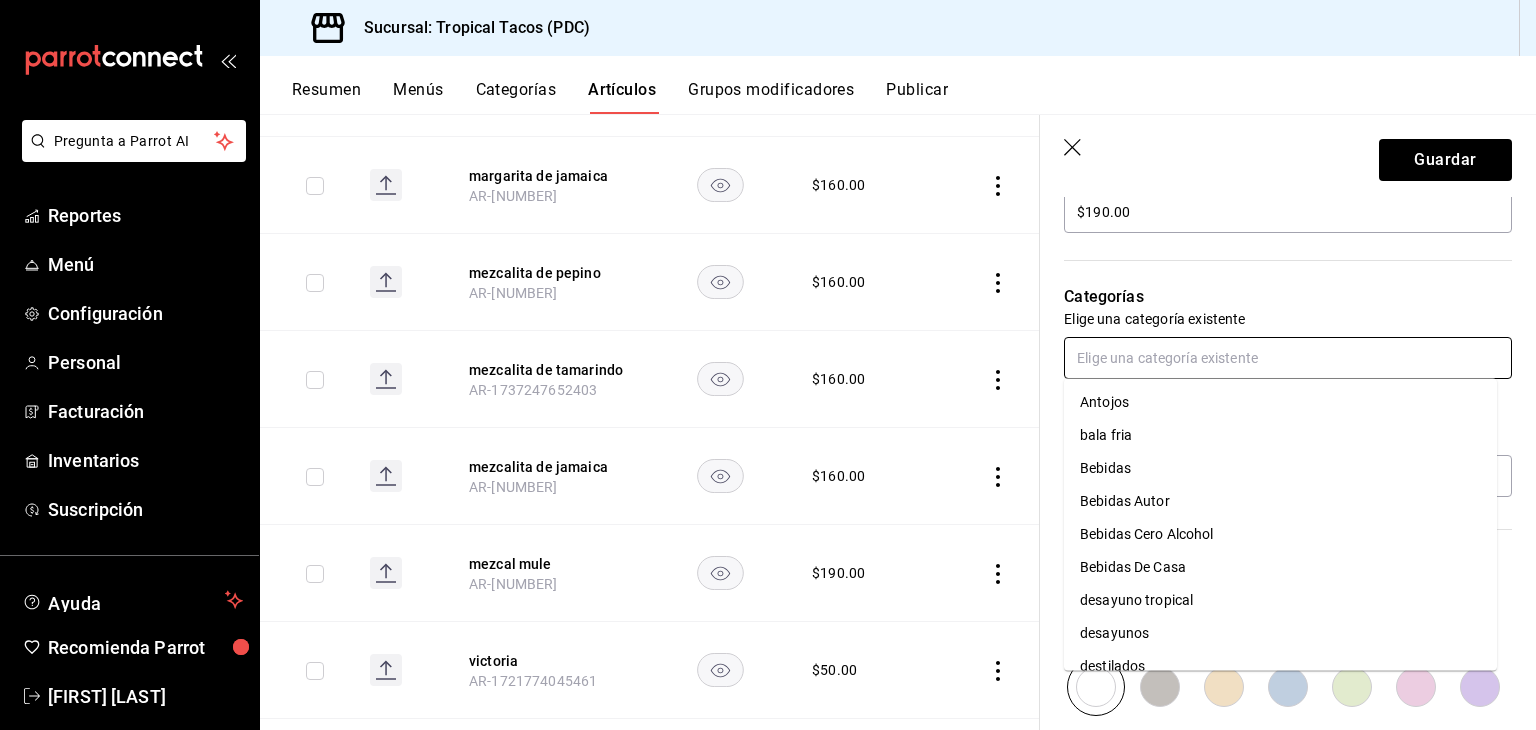 click on "Bebidas Autor" at bounding box center [1280, 501] 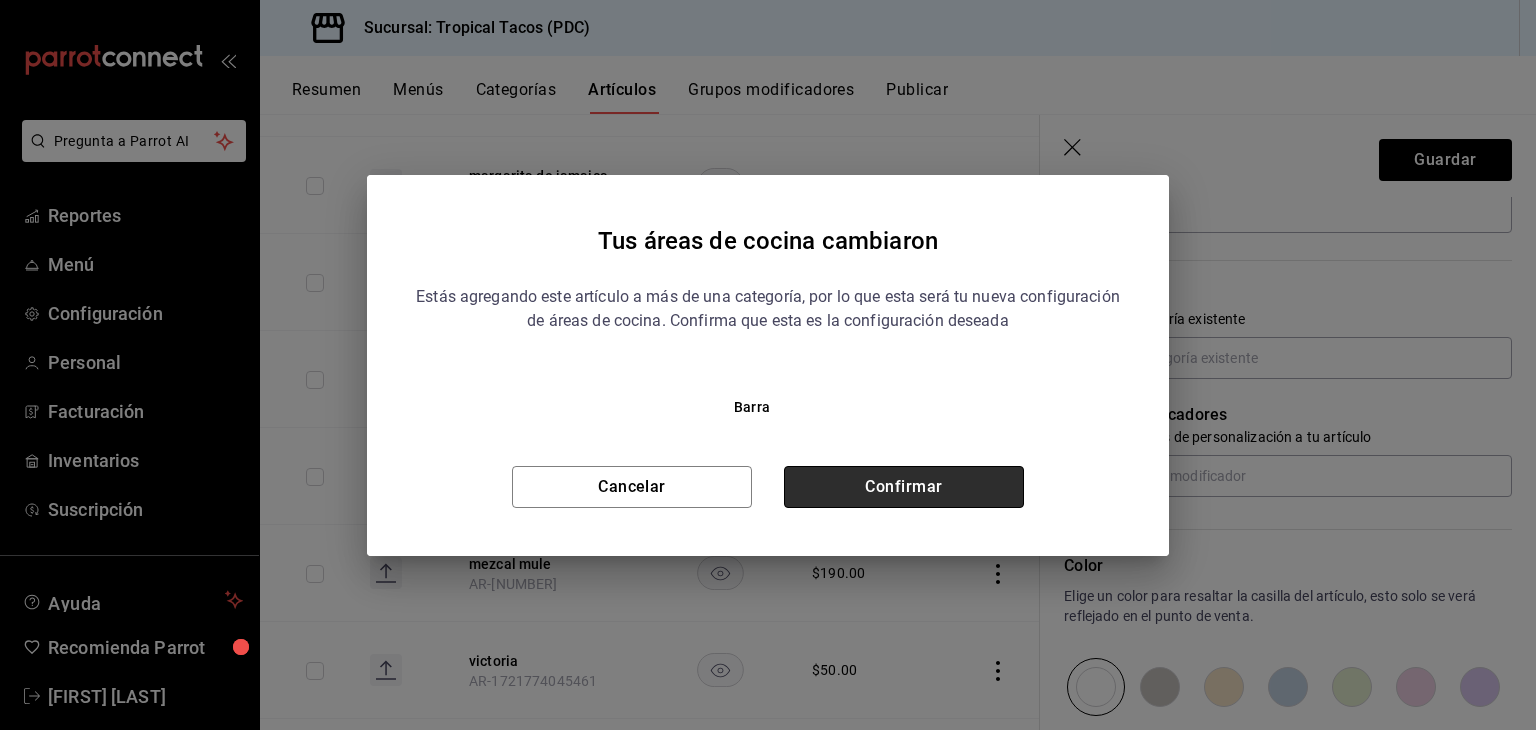 click on "Confirmar" at bounding box center [904, 487] 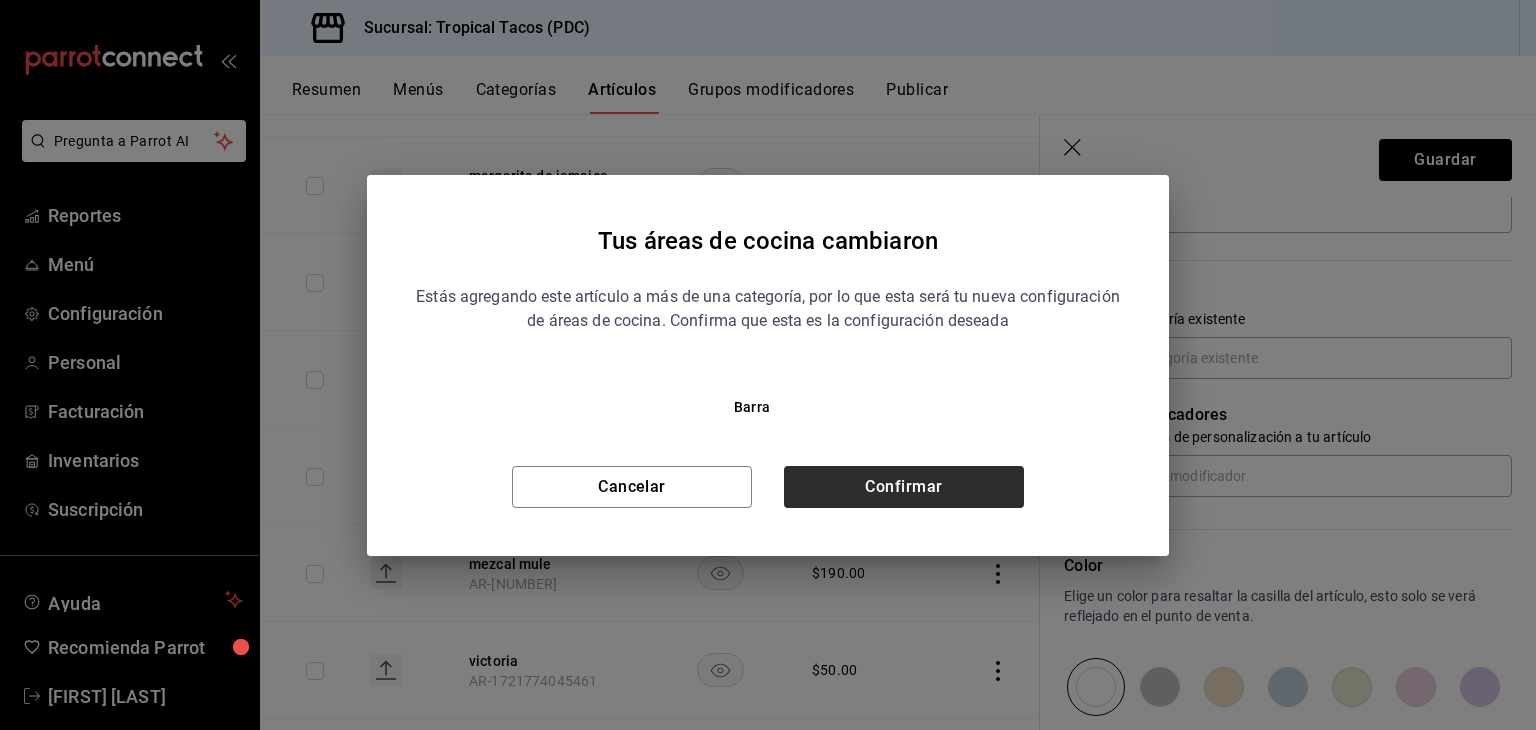 click on "$ 160.00" at bounding box center [860, 476] 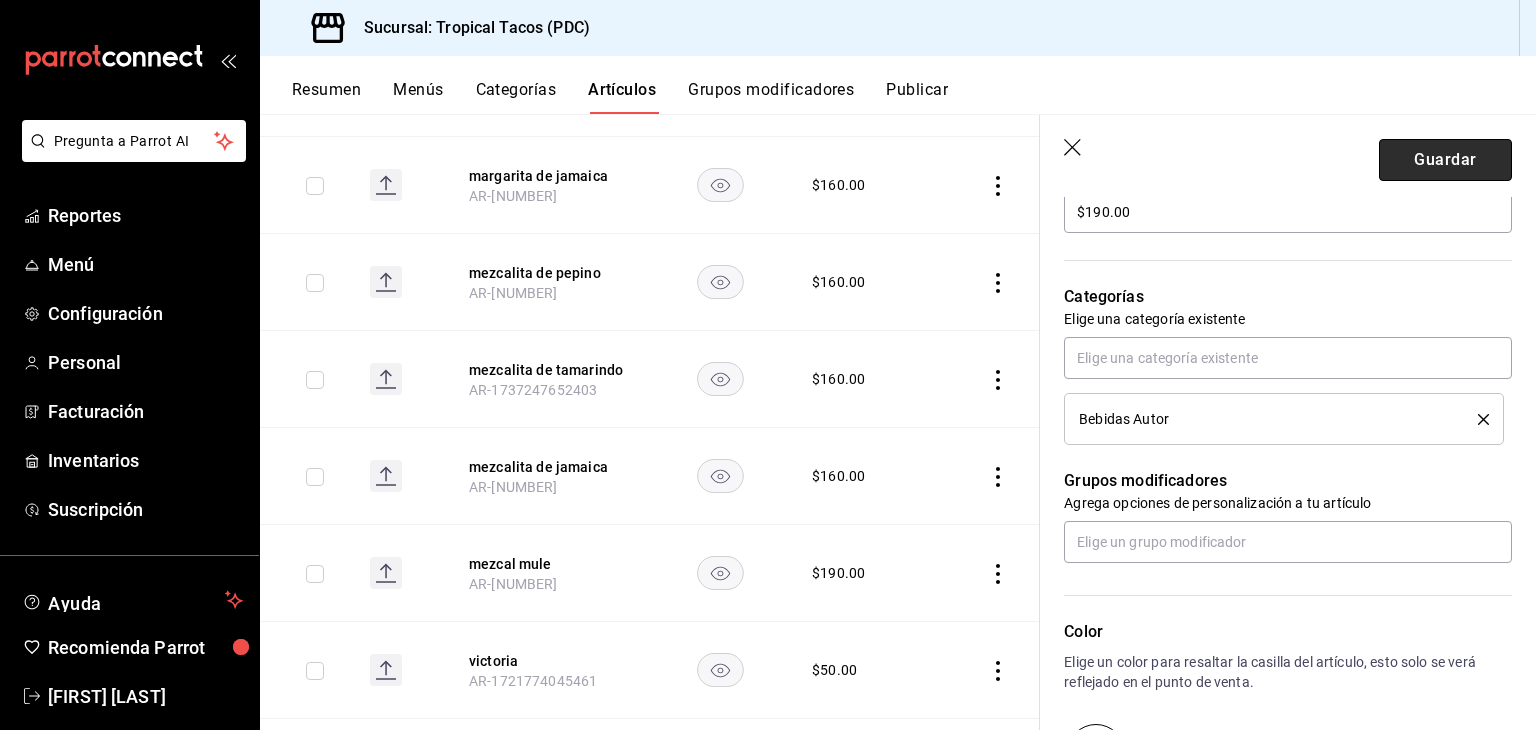 click on "Guardar" at bounding box center [1445, 160] 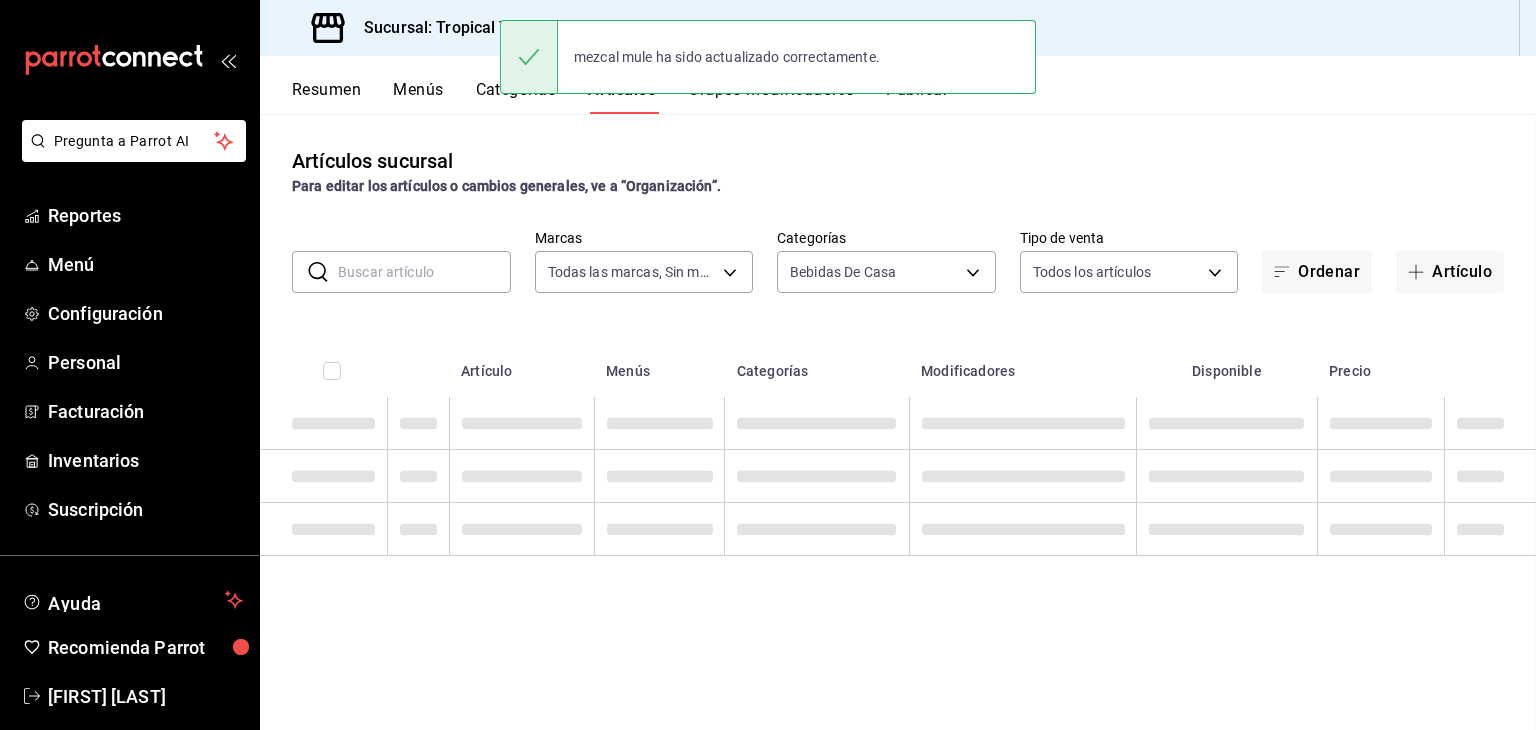 scroll, scrollTop: 0, scrollLeft: 0, axis: both 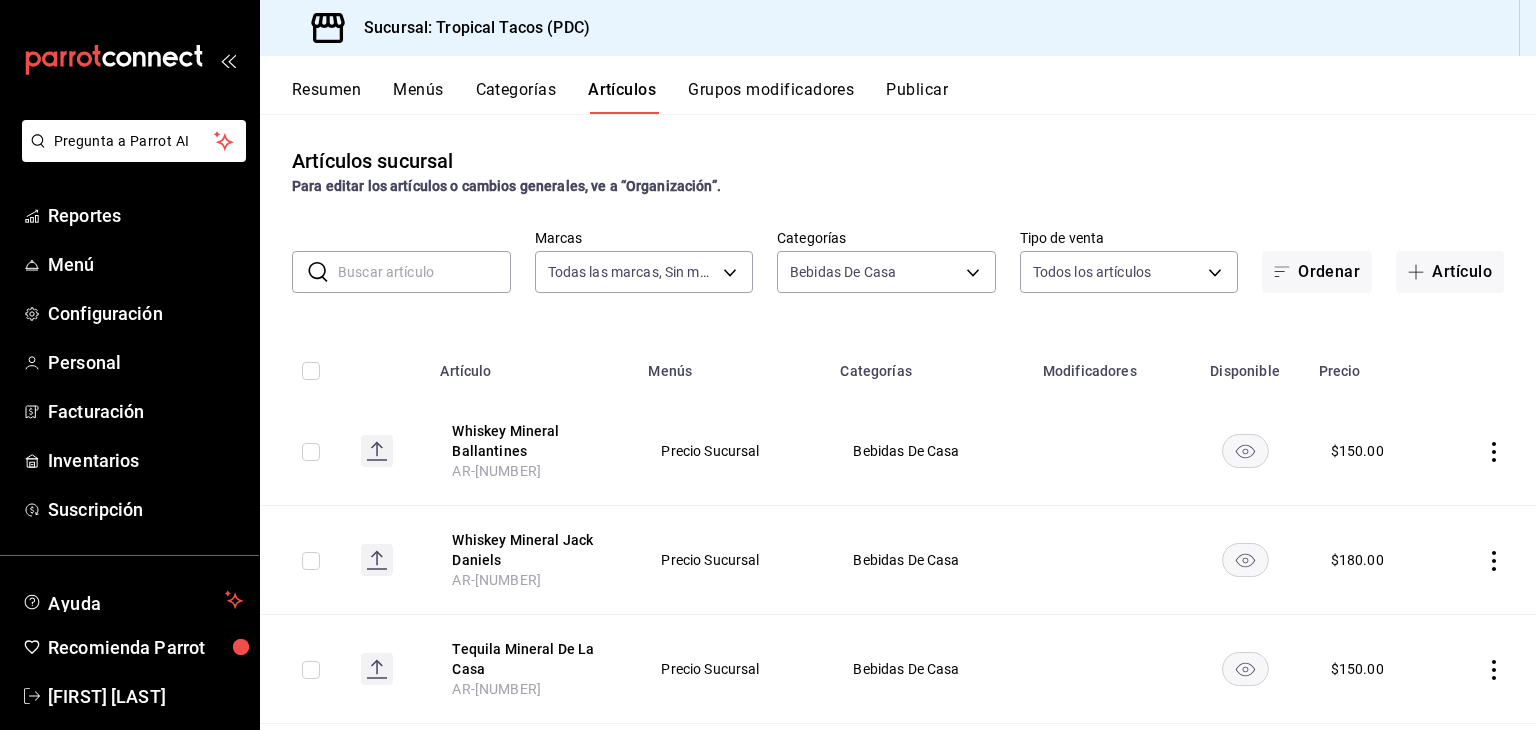 click at bounding box center [424, 272] 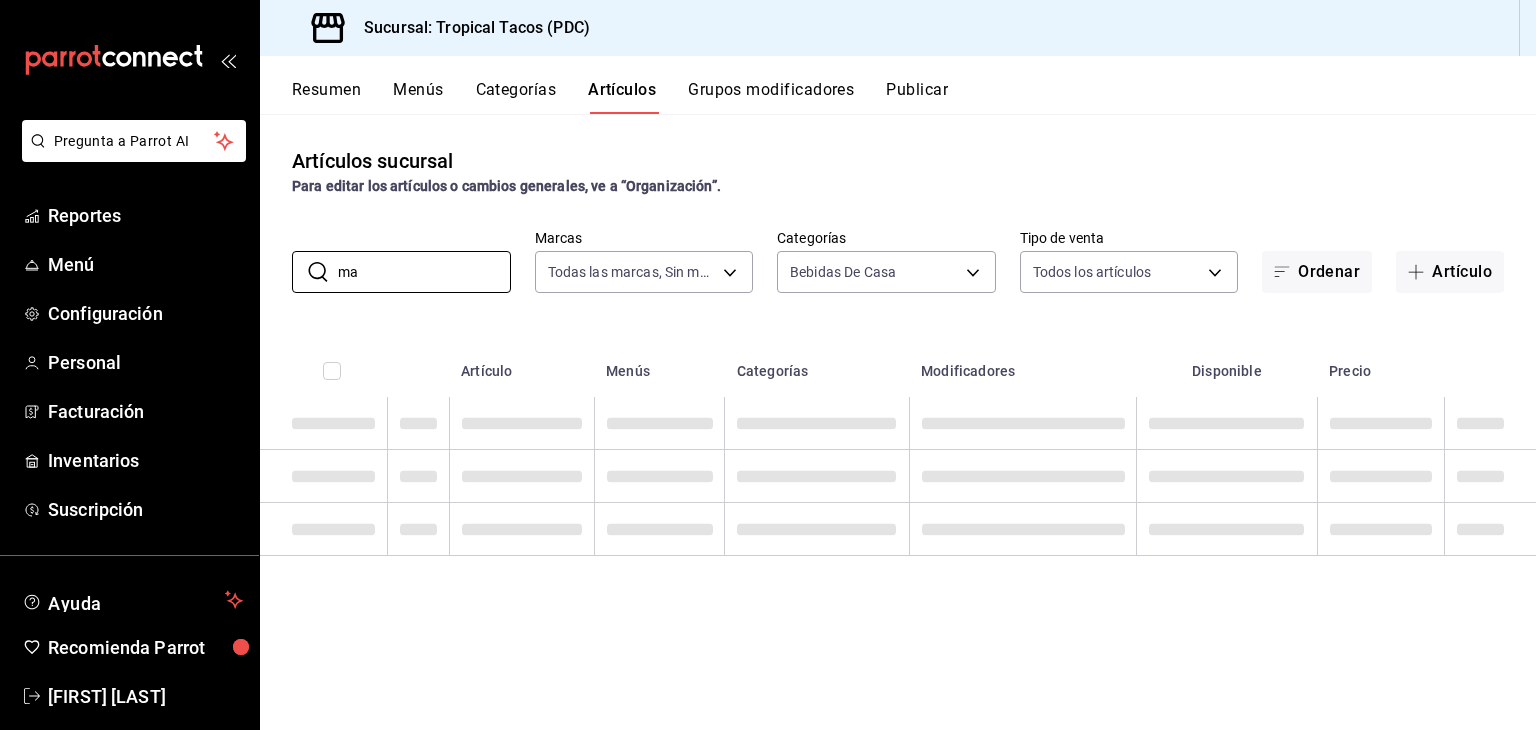 type on "m" 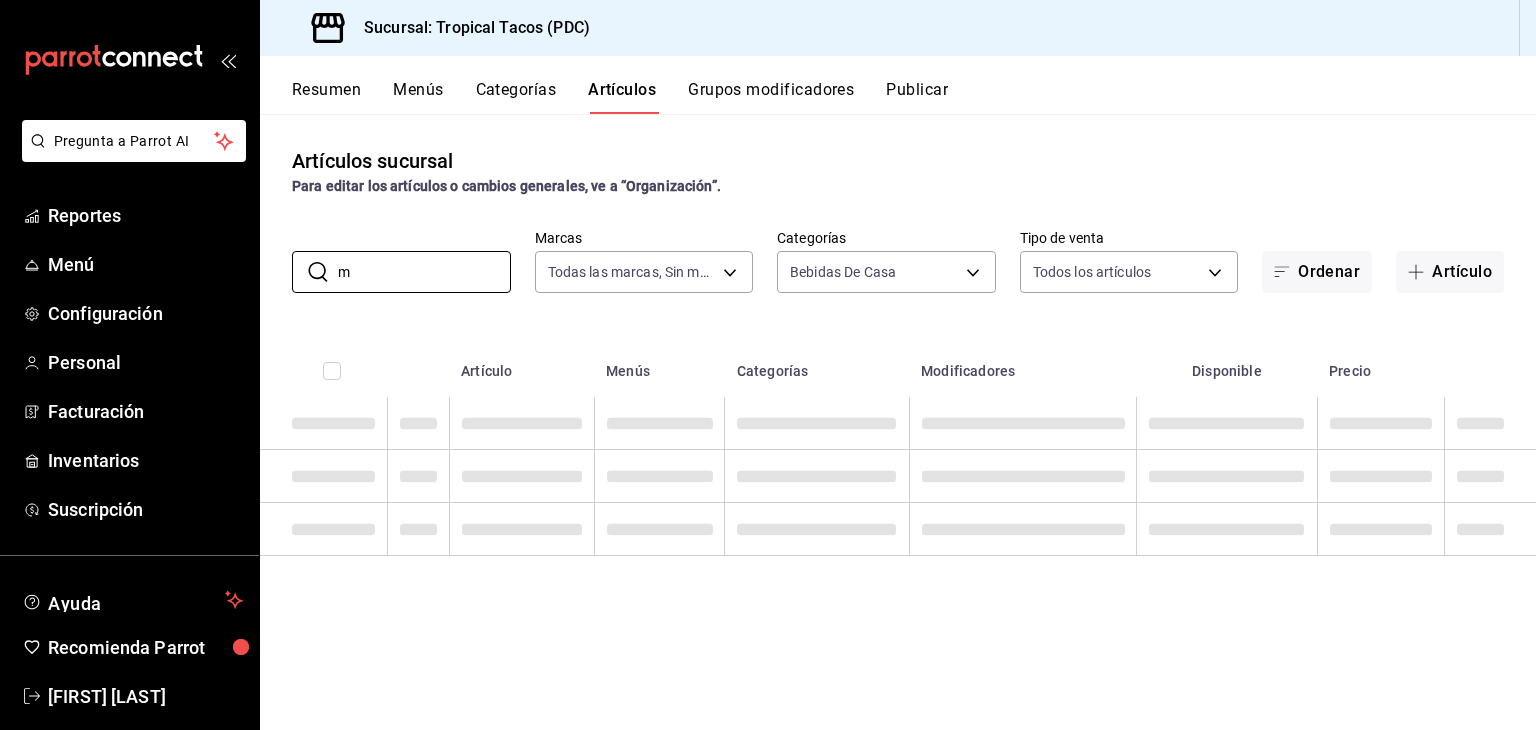 type 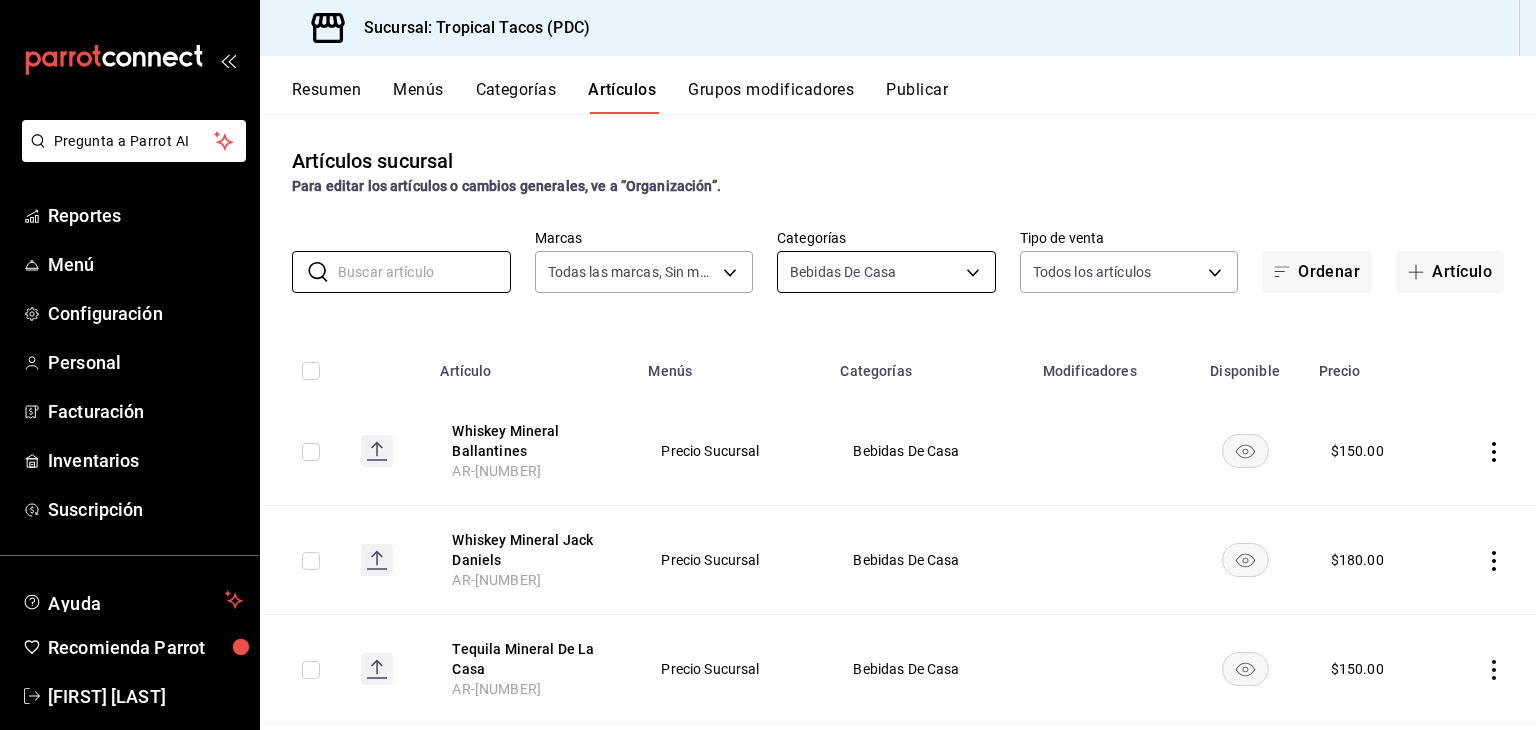 click on "Pregunta a Parrot AI Reportes   Menú   Configuración   Personal   Facturación   Inventarios   Suscripción   Ayuda Recomienda Parrot   [FIRST] [LAST]   Sugerir nueva función   Sucursal: Tropical Tacos (PDC) Resumen Menús Categorías Artículos Grupos modificadores Publicar Artículos sucursal Para editar los artículos o cambios generales, ve a “Organización”. ​ ​ Marcas Todas las marcas, Sin marca [UUID] Categorías Bebidas De Casa [UUID] Tipo de venta Todos los artículos ALL Ordenar Artículo Artículo Menús Categorías Modificadores Disponible Precio Whiskey Mineral Ballantines AR-[NUMBER] Precio Sucursal Bebidas De Casa $ 150.00 Whiskey Mineral Jack Daniels AR-[NUMBER] Precio Sucursal Bebidas De Casa $ 180.00 Tequila Mineral De La Casa AR-[NUMBER] Precio Sucursal Bebidas De Casa $ 150.00 Tequila Mineral Don Julio AR-[NUMBER] Precio Sucursal Bebidas De Casa $ 180.00 Ron Cola Seylor Jerry AR-[NUMBER] $ $ $ $" at bounding box center (768, 365) 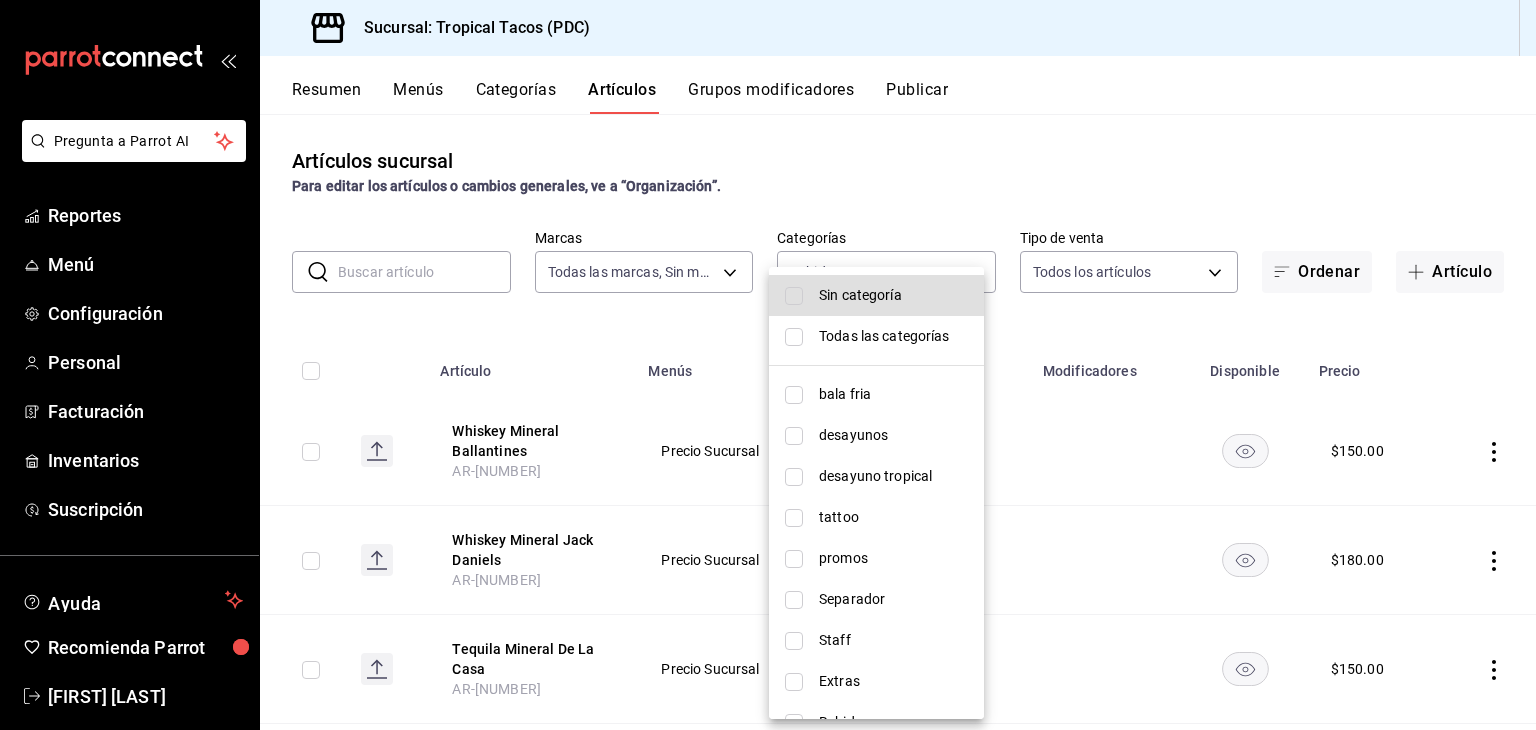 click at bounding box center [794, 337] 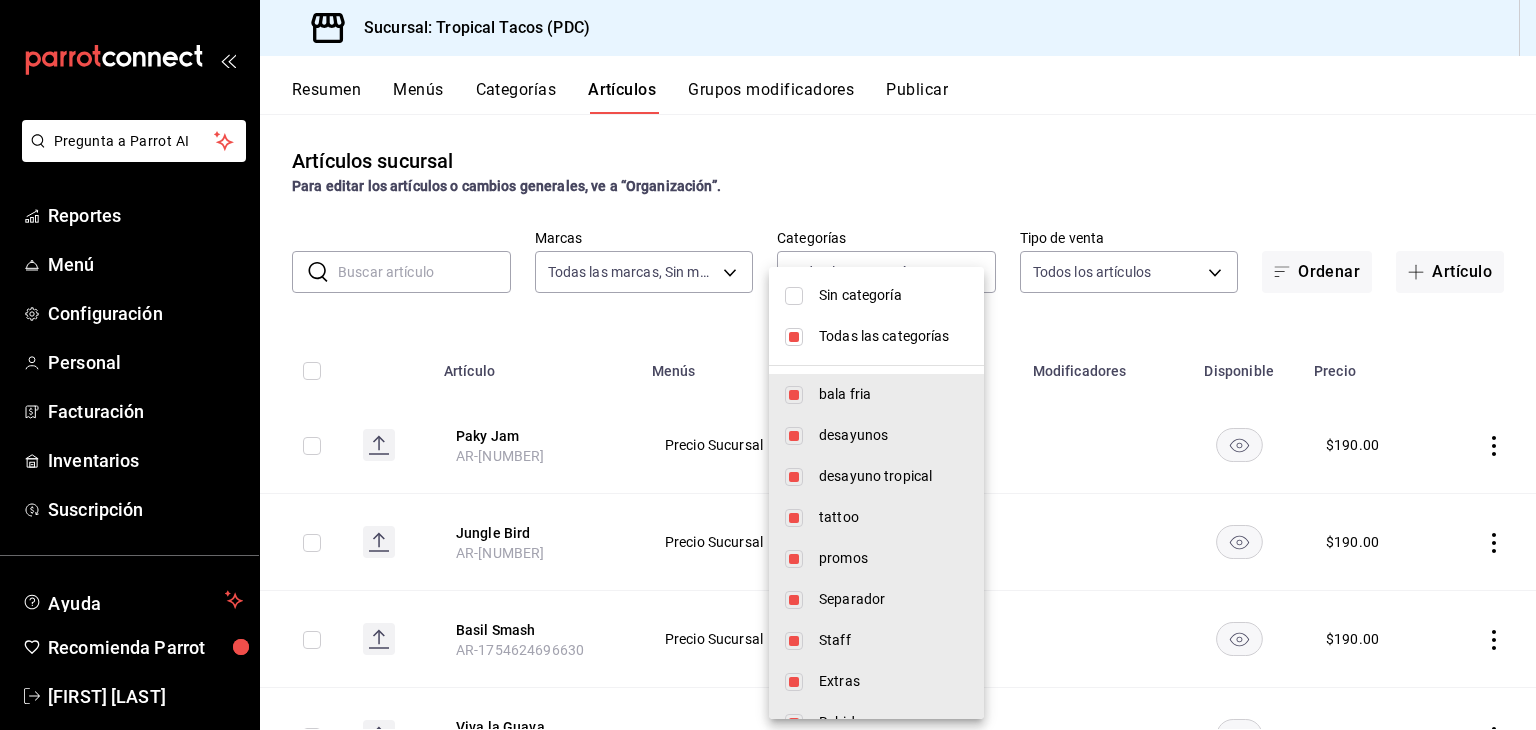 click at bounding box center (768, 365) 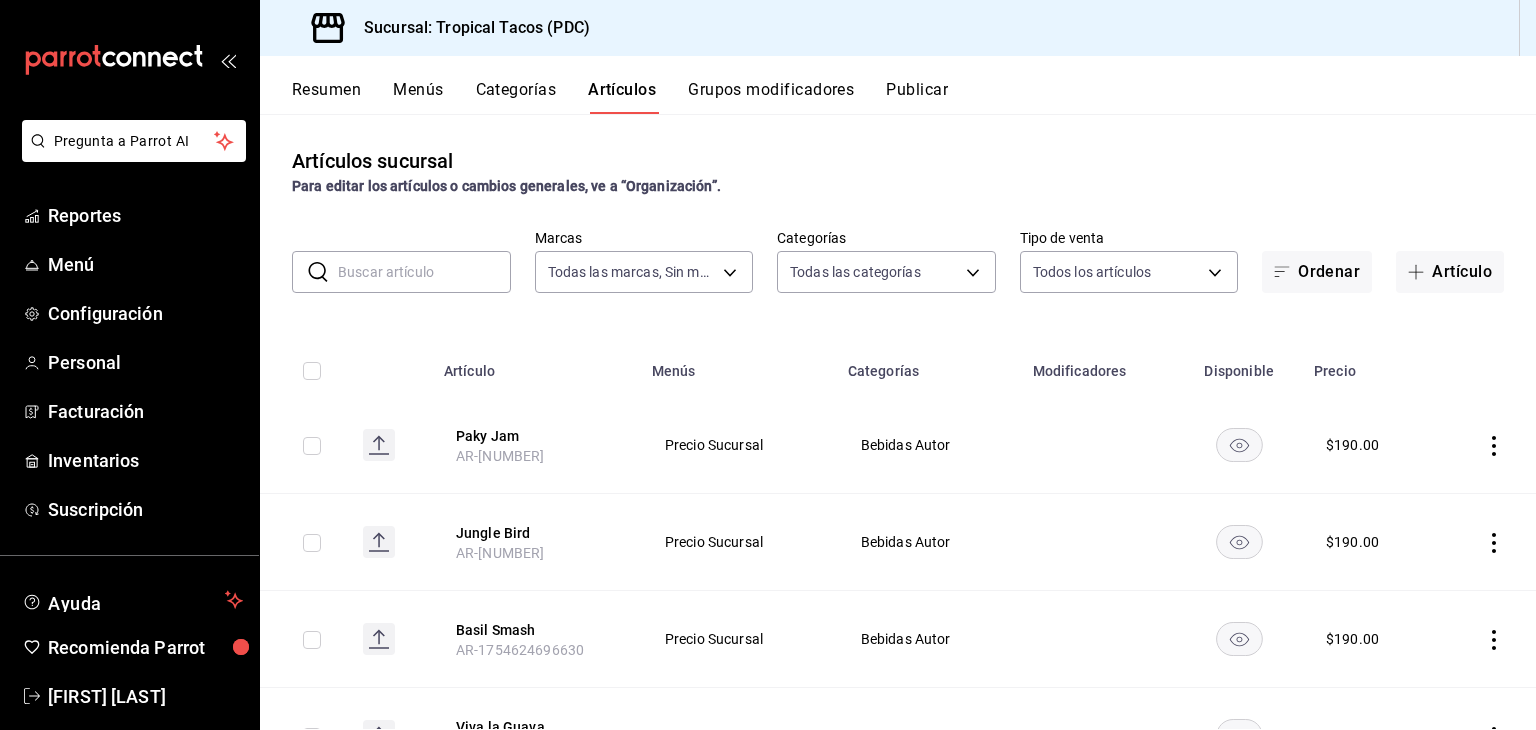 click at bounding box center [424, 272] 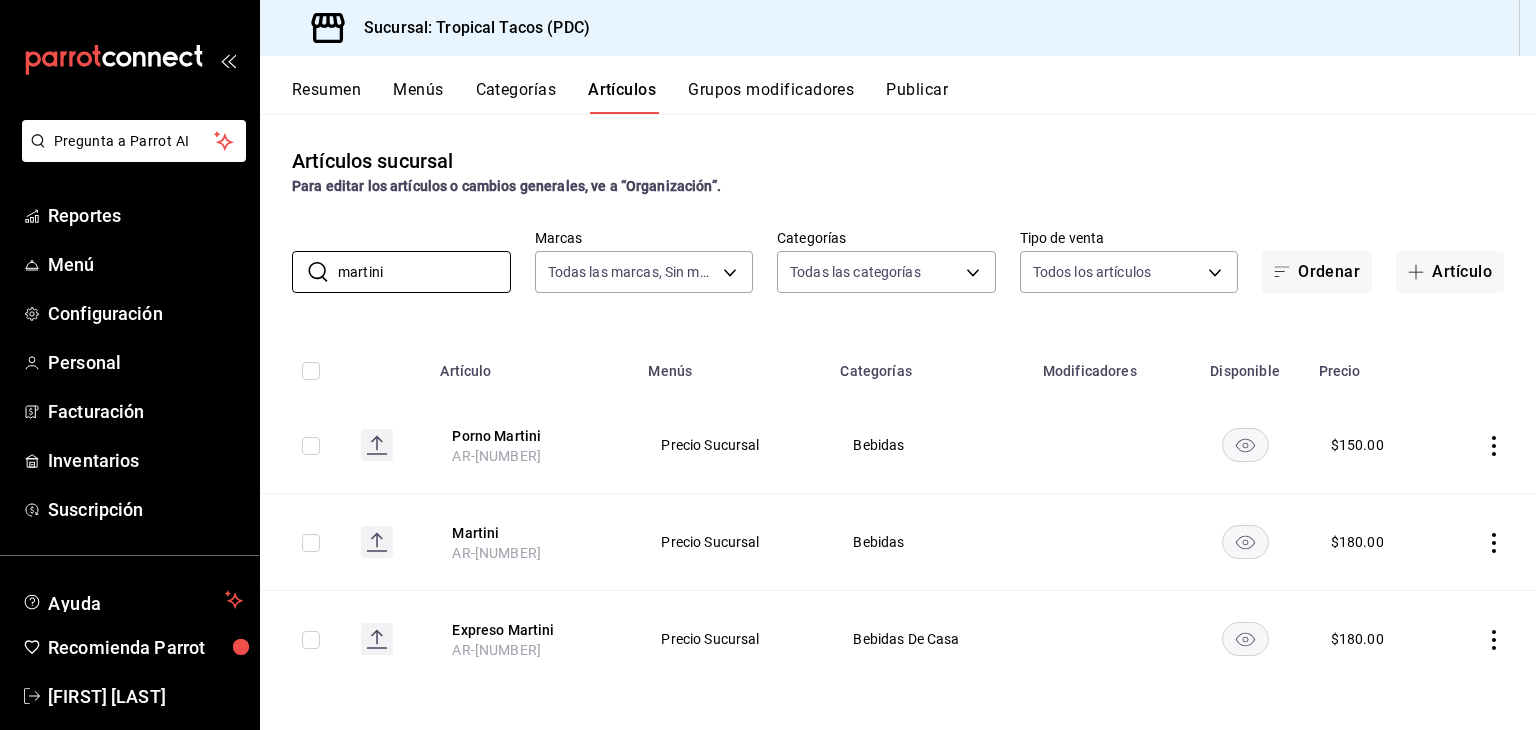 type on "martini" 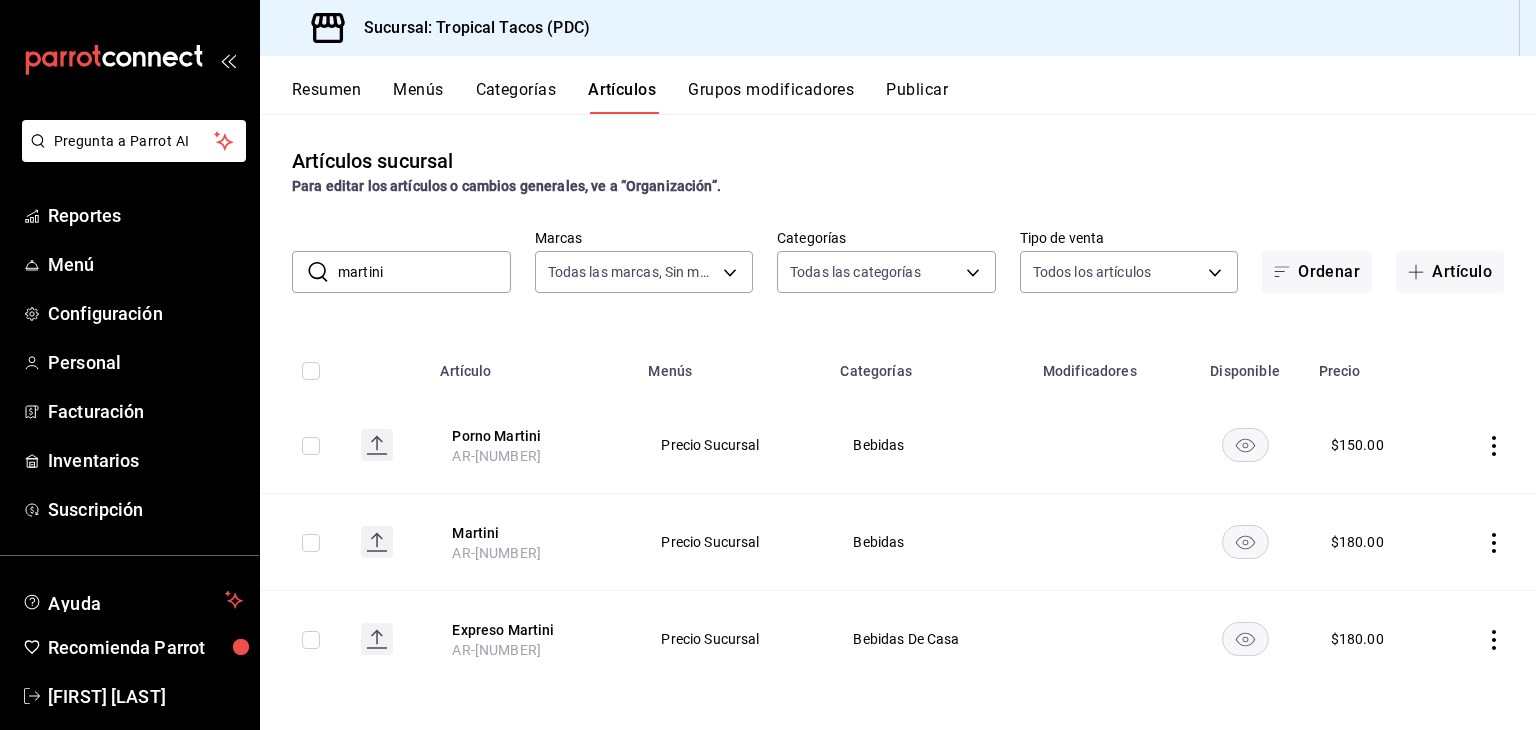 click 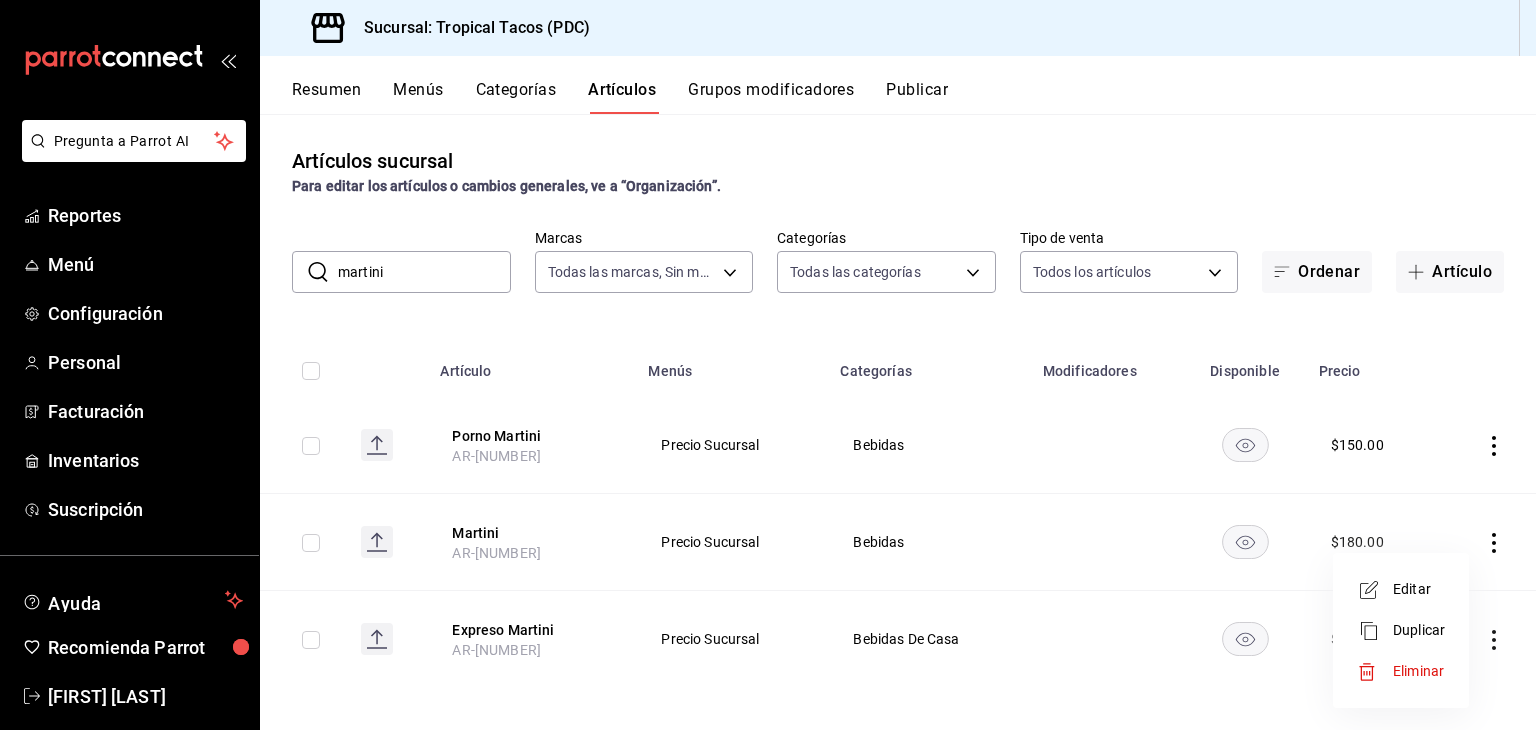 click on "Editar" at bounding box center [1419, 589] 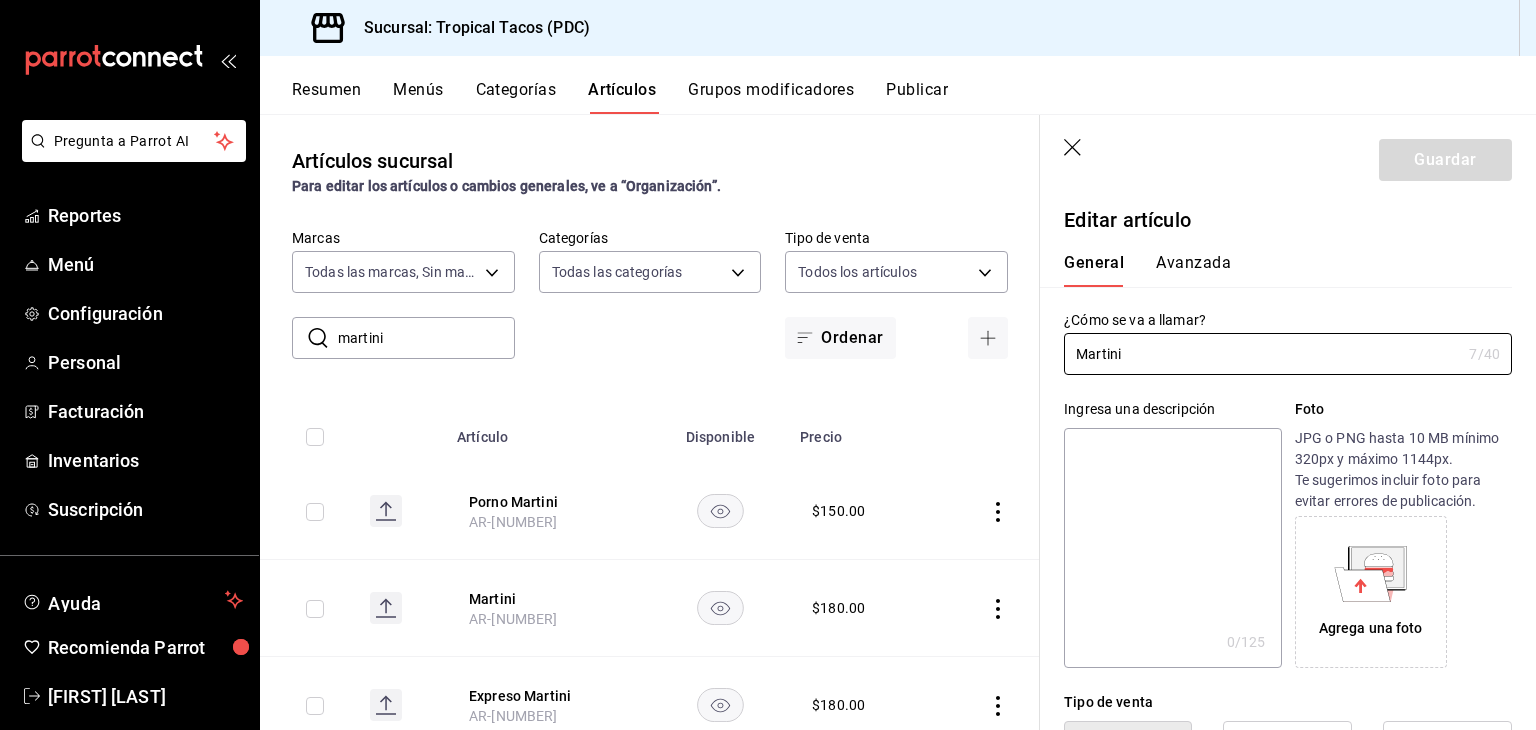 type on "$180.00" 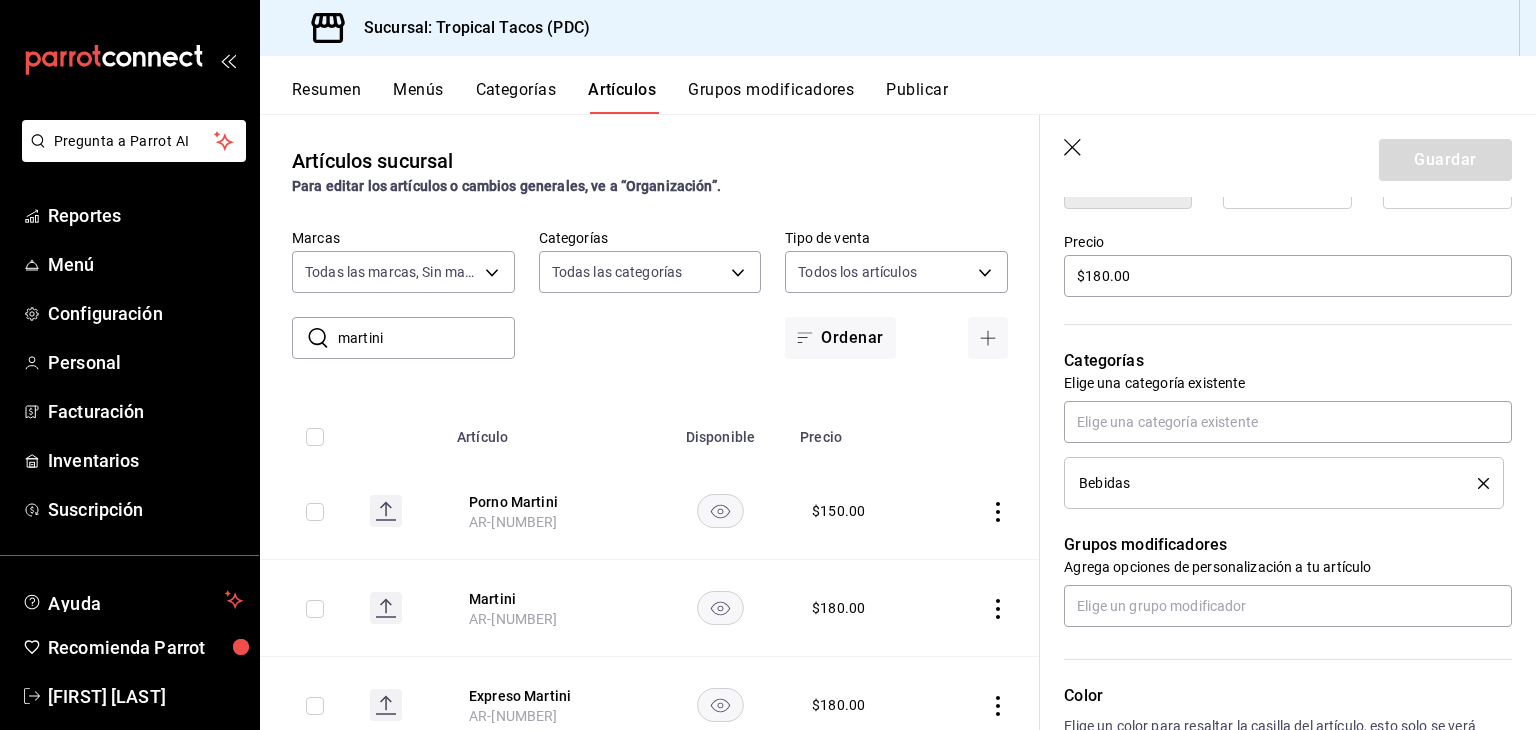 scroll, scrollTop: 570, scrollLeft: 0, axis: vertical 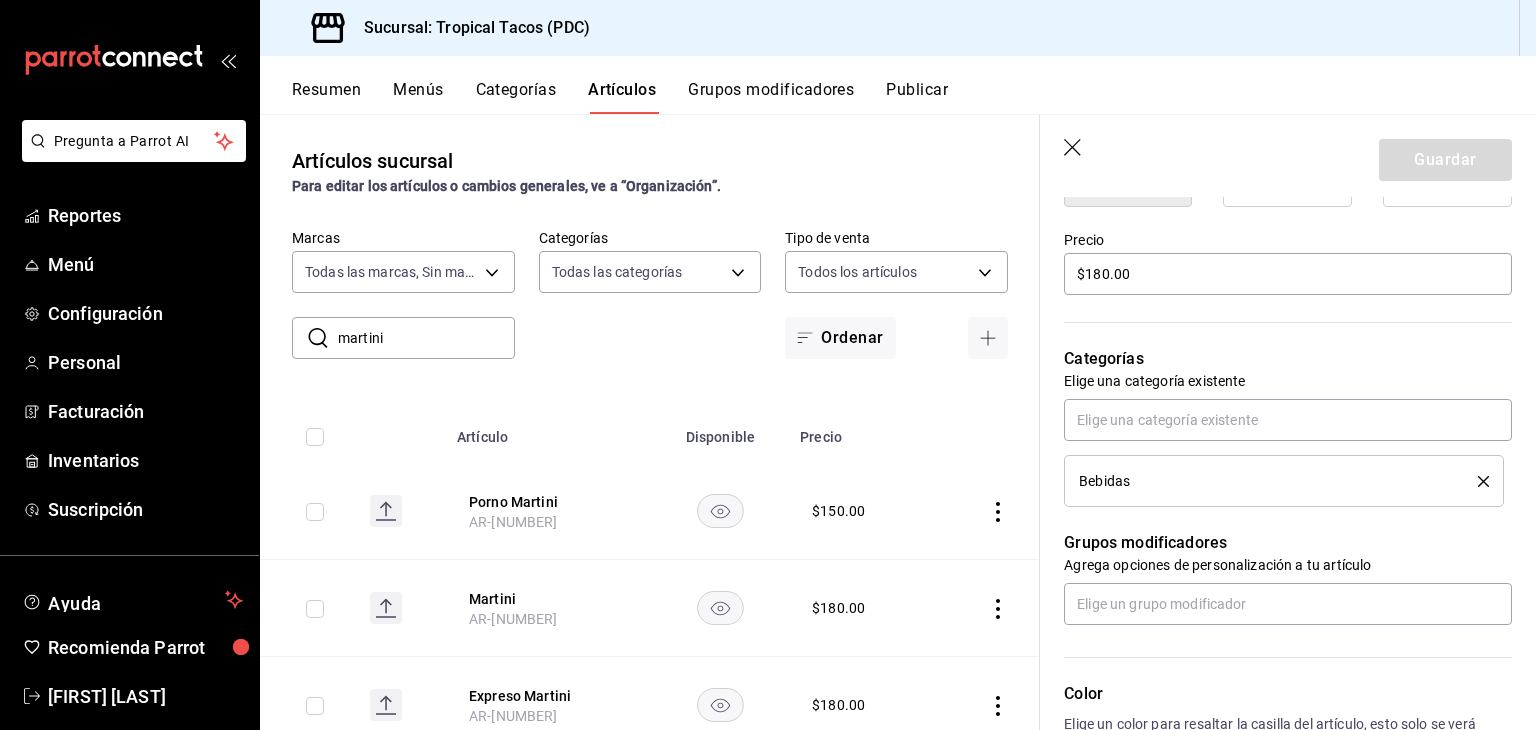click 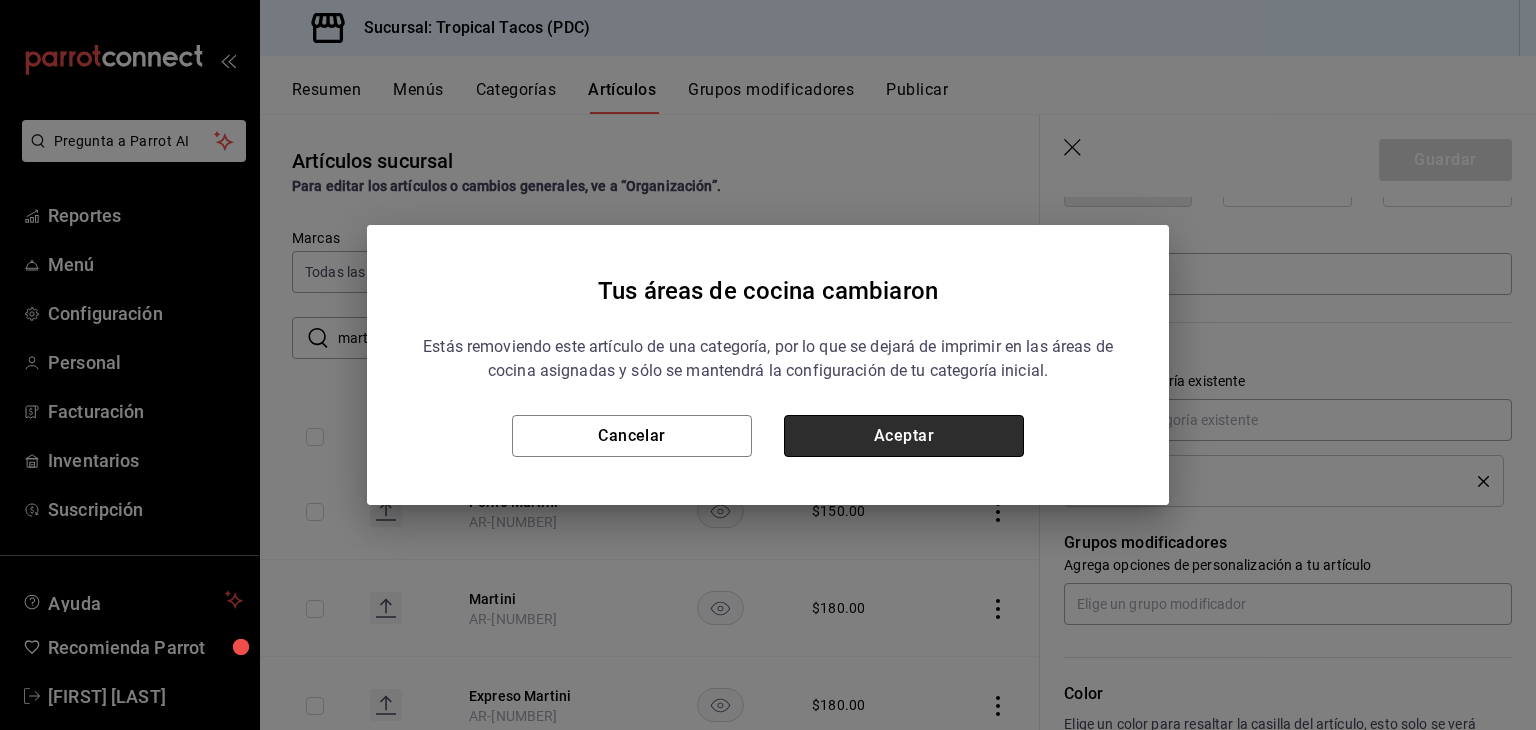 click on "Aceptar" at bounding box center [904, 436] 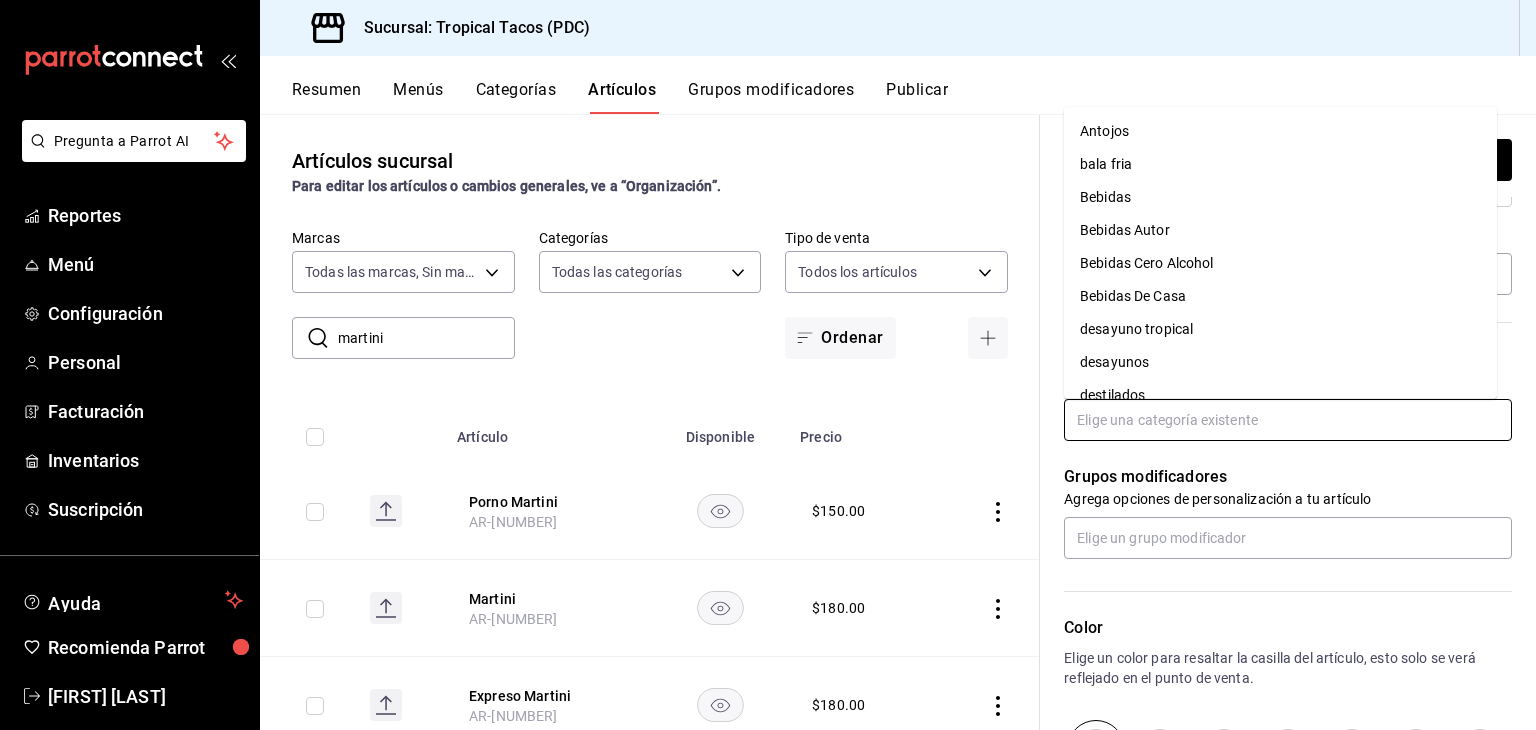 click at bounding box center (1288, 420) 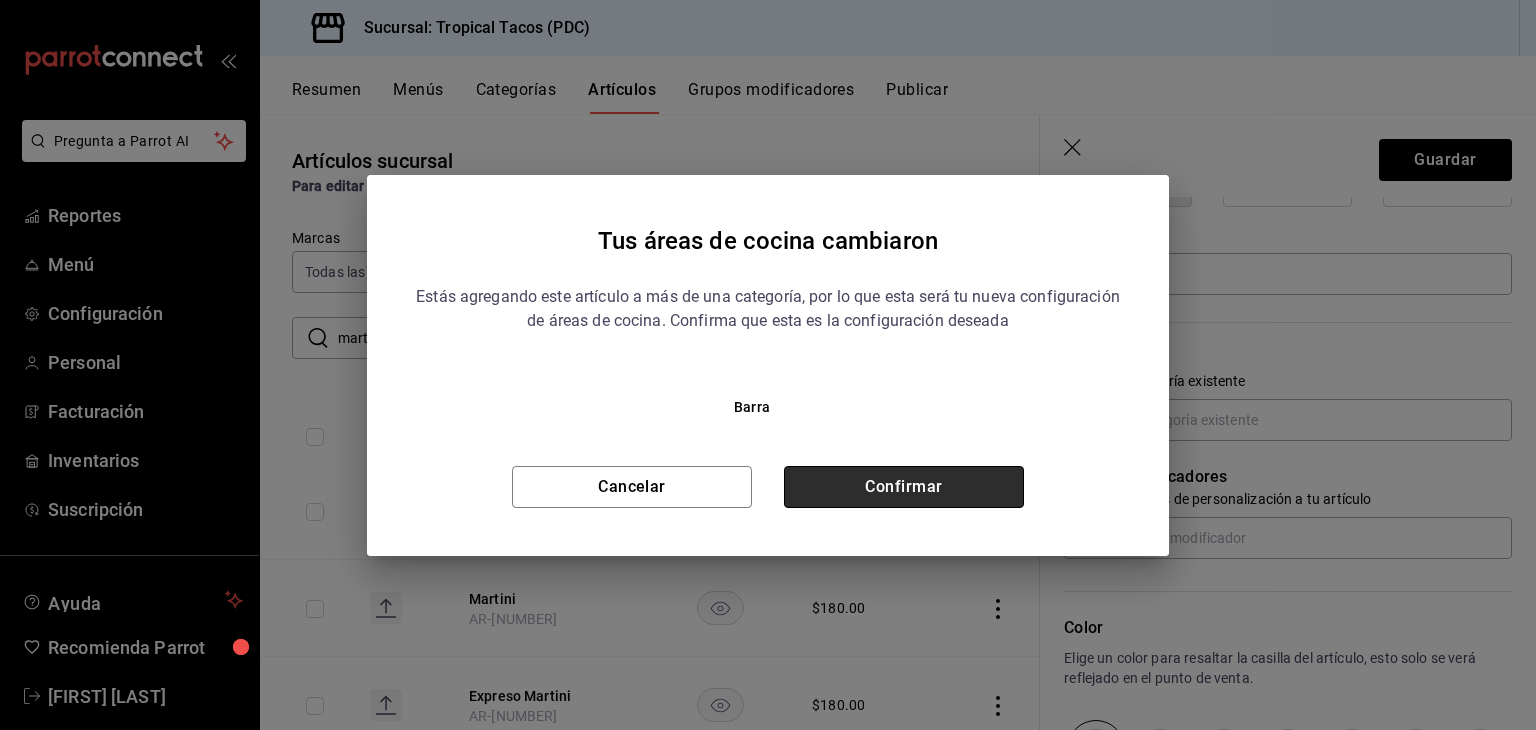 click on "Confirmar" at bounding box center [904, 487] 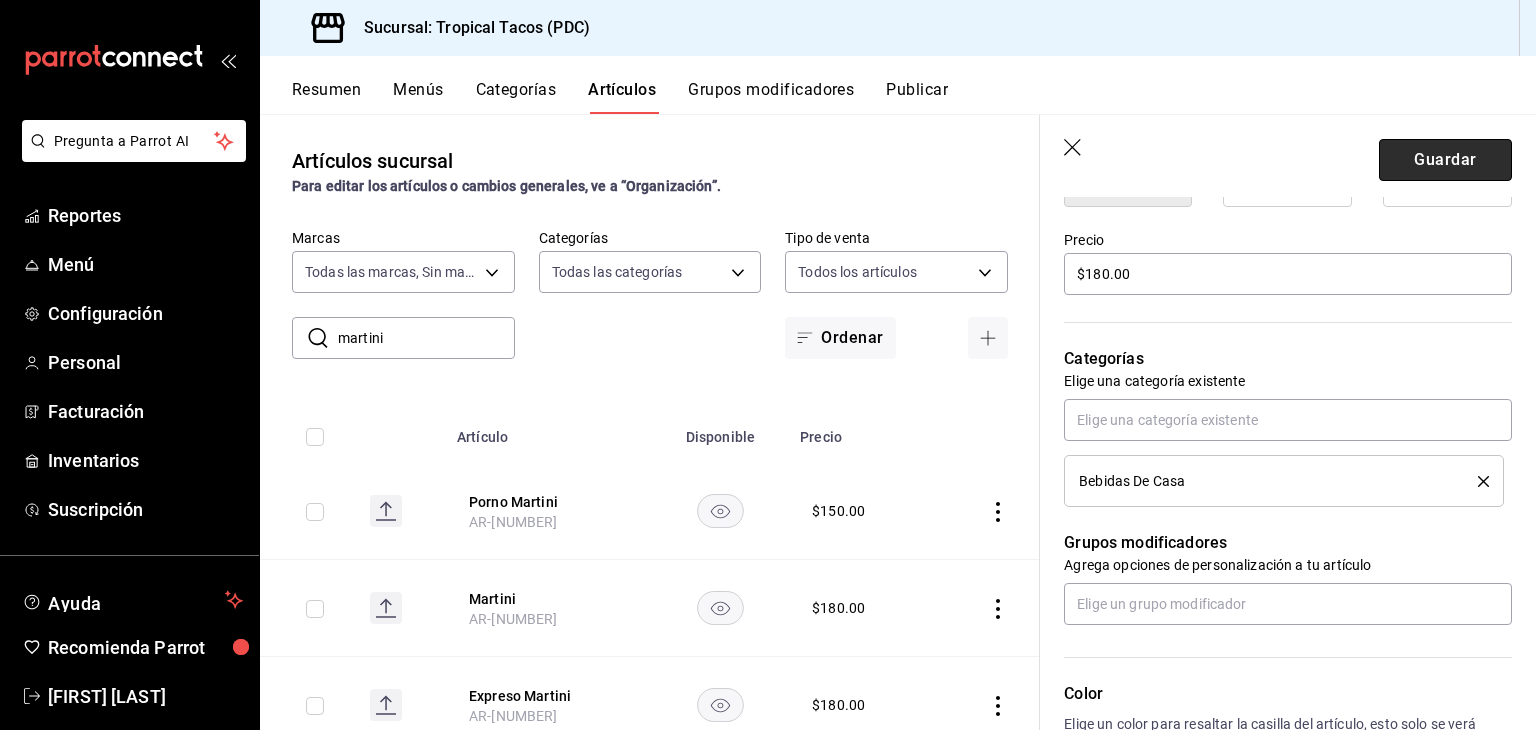 click on "Guardar" at bounding box center [1445, 160] 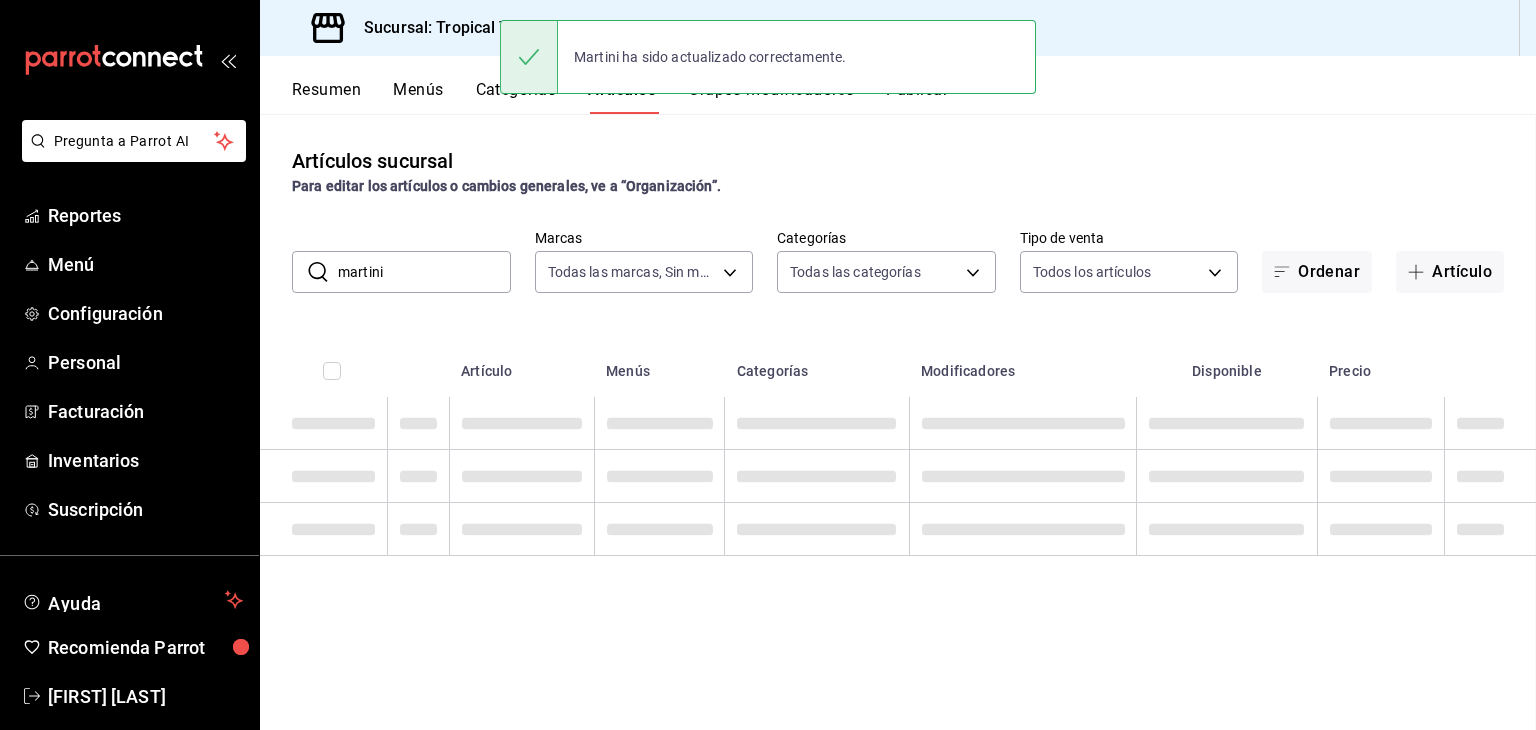 scroll, scrollTop: 0, scrollLeft: 0, axis: both 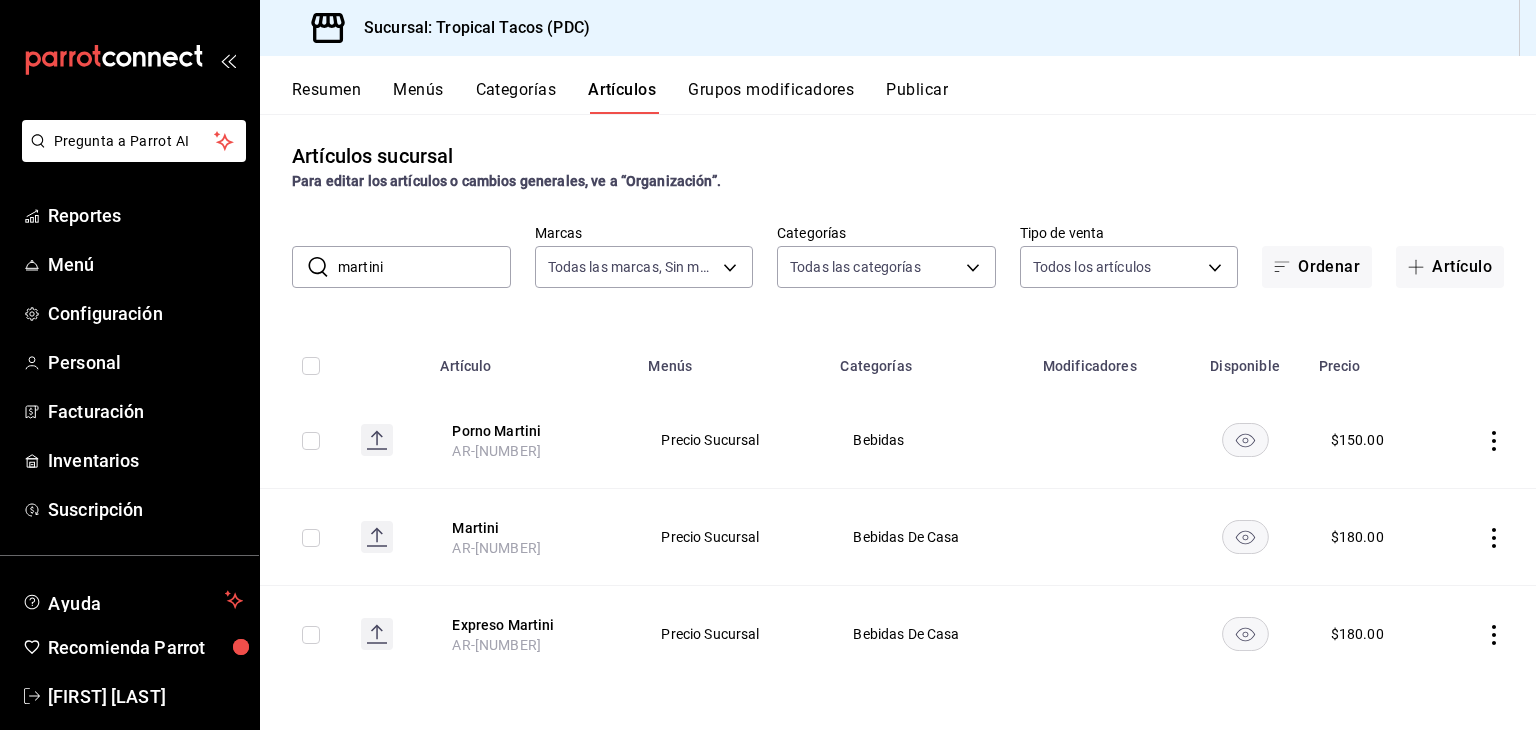 click at bounding box center (386, 360) 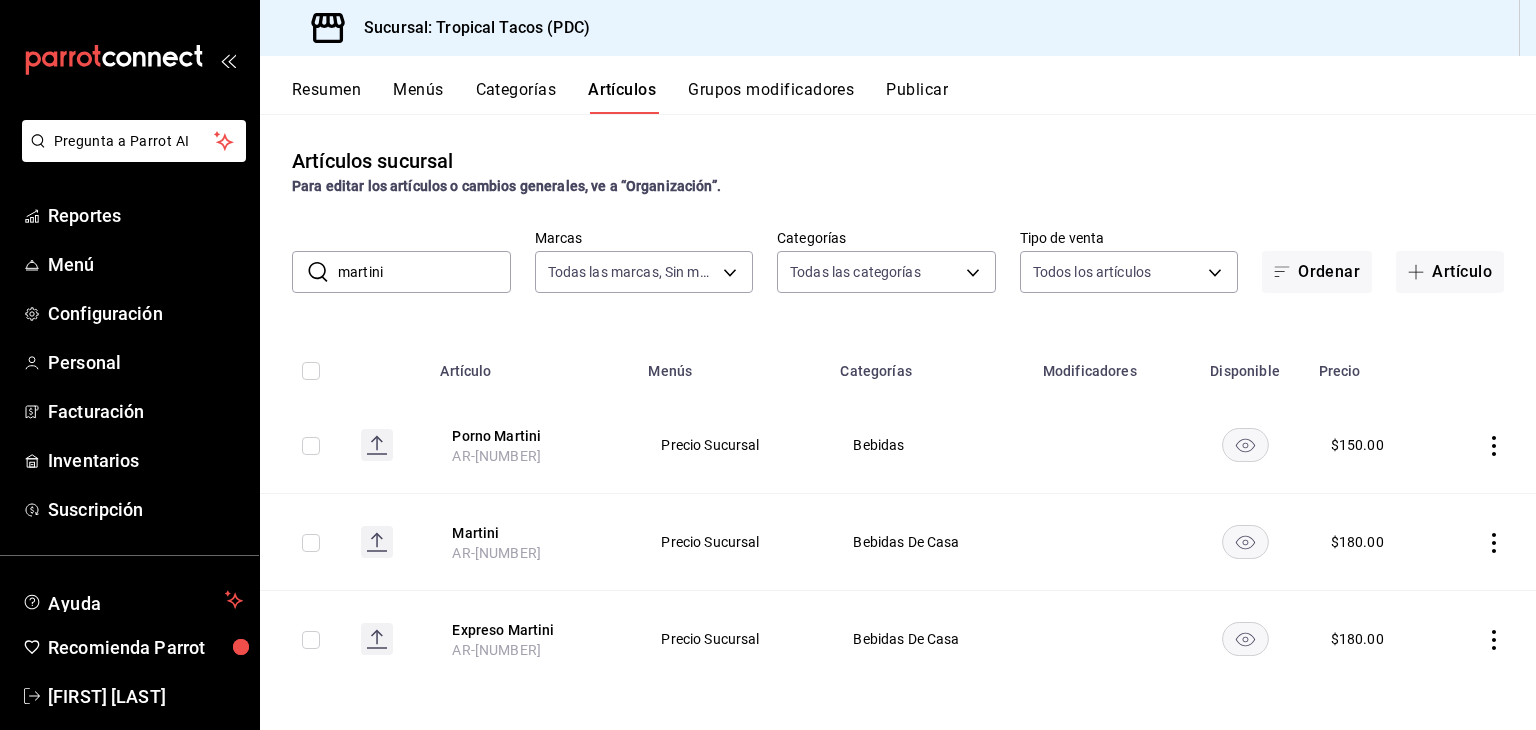 scroll, scrollTop: 5, scrollLeft: 0, axis: vertical 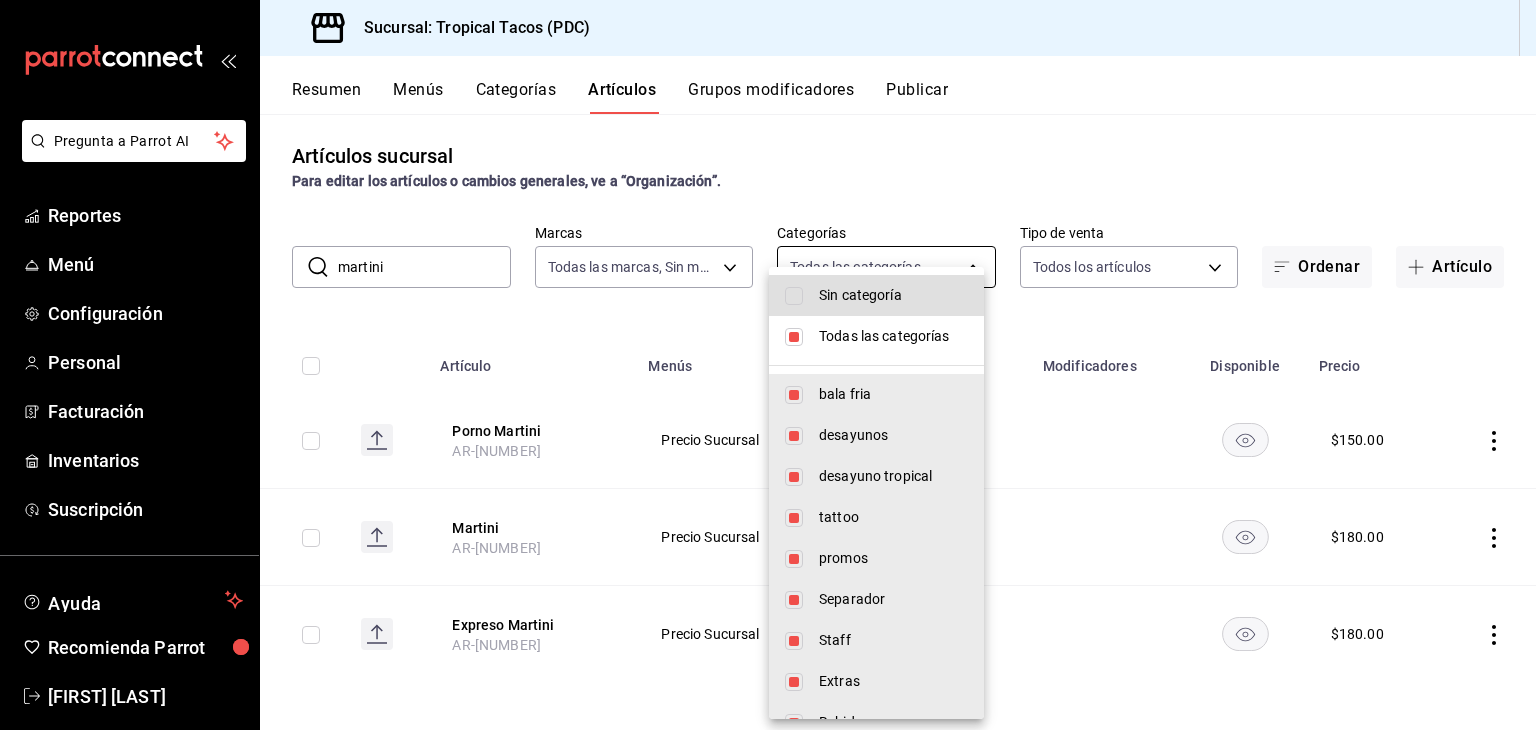 click on "Pregunta a Parrot AI Reportes   Menú   Configuración   Personal   Facturación   Inventarios   Suscripción   Ayuda Recomienda Parrot   [FIRST] [LAST]   Sugerir nueva función   Sucursal: Tropical Tacos (PDC) Resumen Menús Categorías Artículos Grupos modificadores Publicar Artículos sucursal Para editar los artículos o cambios generales, ve a “Organización”. ​ martini ​ Marcas Todas las marcas, Sin marca 06e83acf-70ba-4347-bcfd-7da5f33fd583 Categorías Todas las categorías Tipo de venta Todos los artículos ALL Ordenar Artículo Artículo Menús Categorías Modificadores Disponible Precio Porno Martini AR-1709935780264 Precio Sucursal Bebidas $ 150.00 Martini AR-1709935340683 Precio Sucursal Bebidas De Casa $ 180.00 Expreso Martini AR-1700763717166 Precio Sucursal Bebidas De Casa $ 180.00 Guardar GANA 1 MES GRATIS EN TU SUSCRIPCIÓN AQUÍ Ver video tutorial Ir a video Pregunta a Parrot AI Reportes   Menú   Configuración   Personal   Facturación   Inventarios   Suscripción   Ayuda" at bounding box center [768, 365] 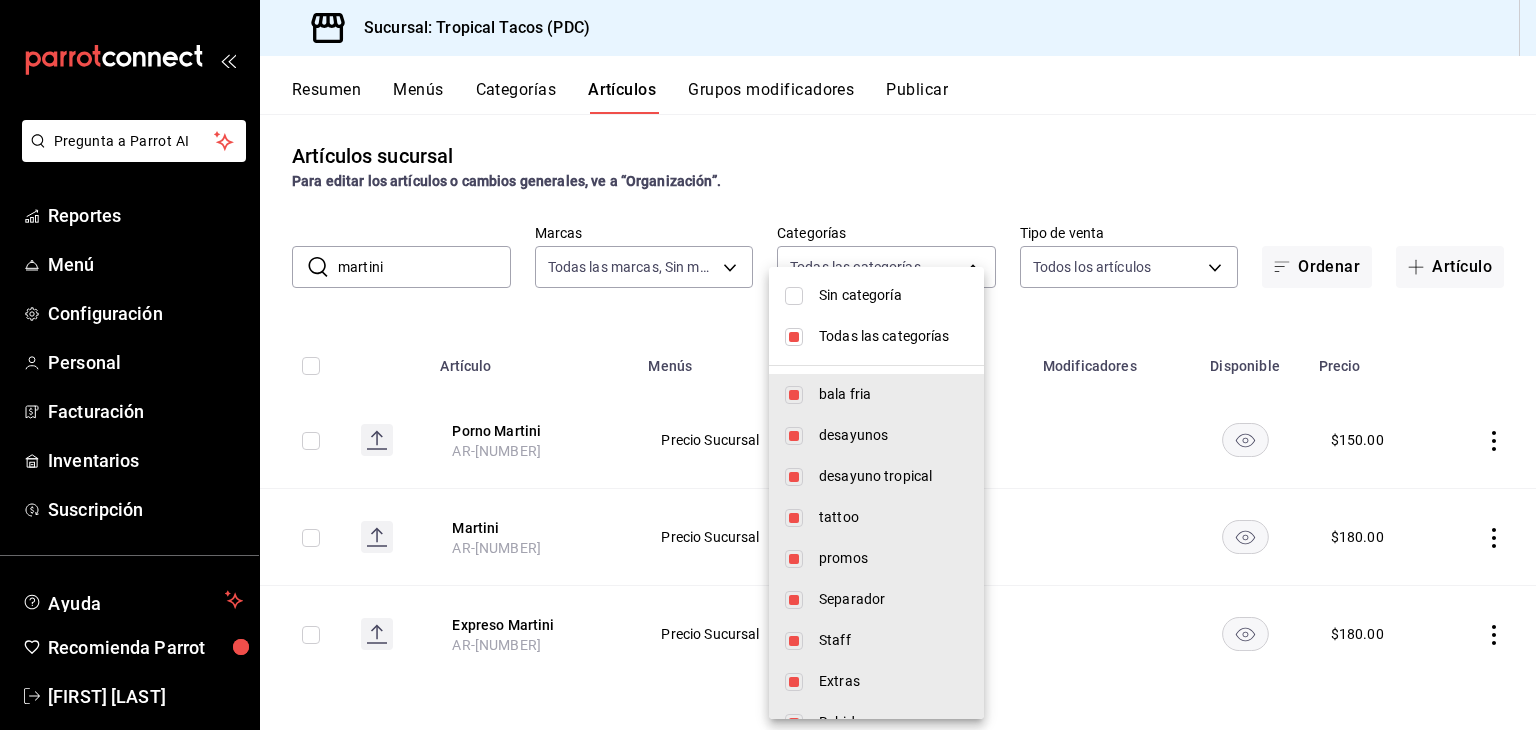 click at bounding box center (794, 337) 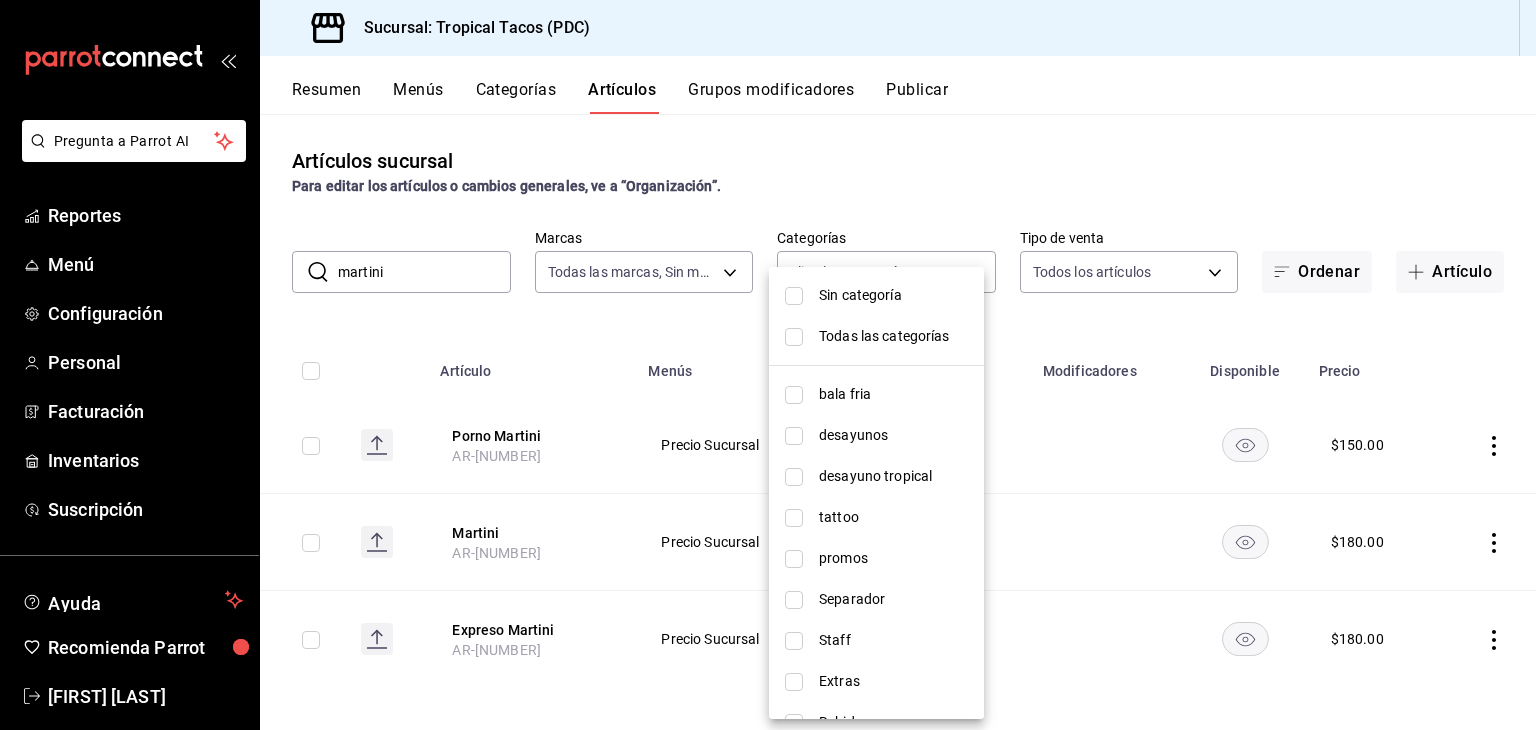 click at bounding box center [768, 365] 